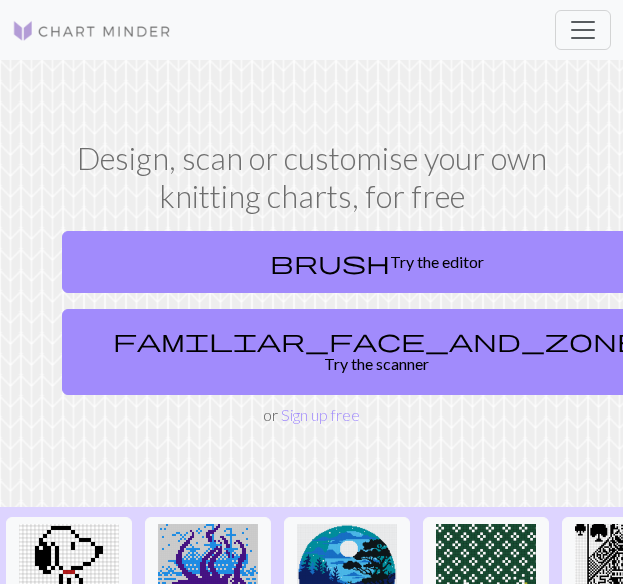 scroll, scrollTop: 0, scrollLeft: 0, axis: both 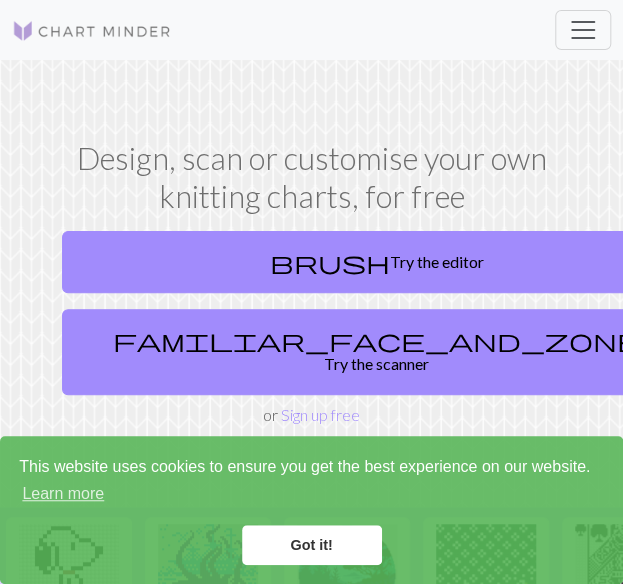 click on "Got it!" at bounding box center [312, 545] 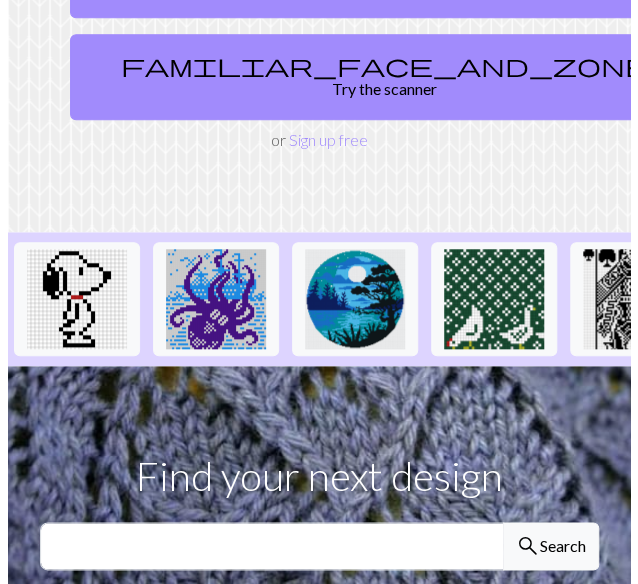 scroll, scrollTop: 0, scrollLeft: 0, axis: both 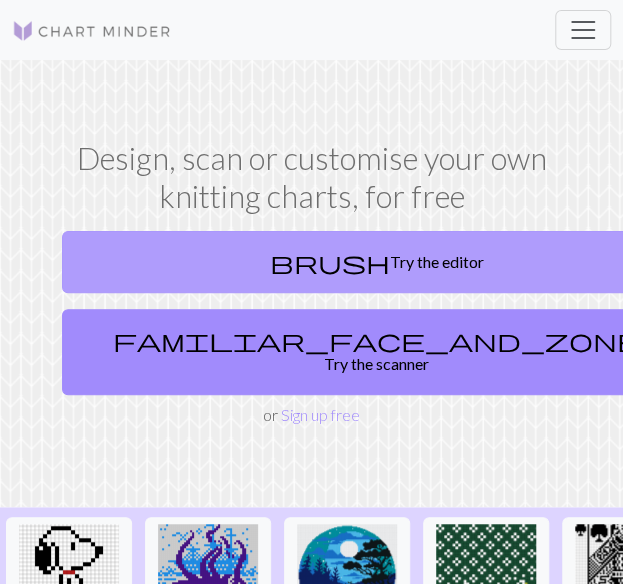 click on "brush  Try the editor" at bounding box center [377, 262] 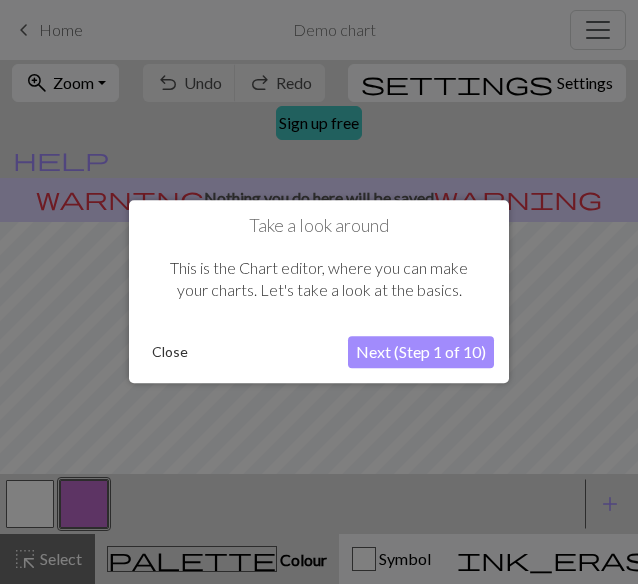 click on "Next (Step 1 of 10)" at bounding box center (421, 353) 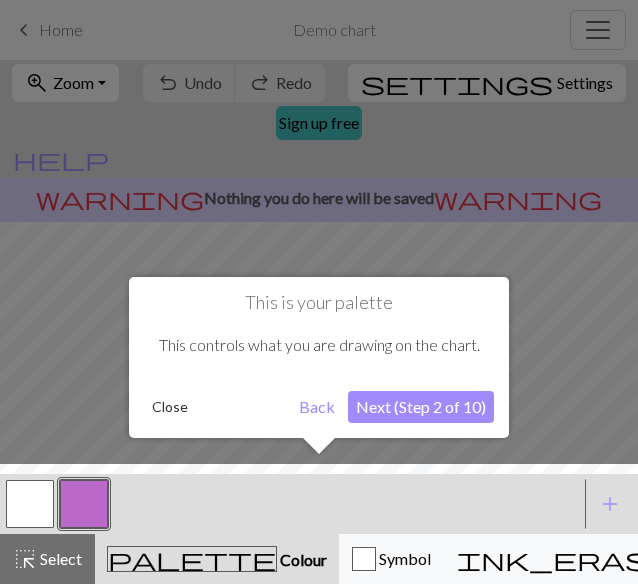 click on "Next (Step 2 of 10)" at bounding box center (421, 407) 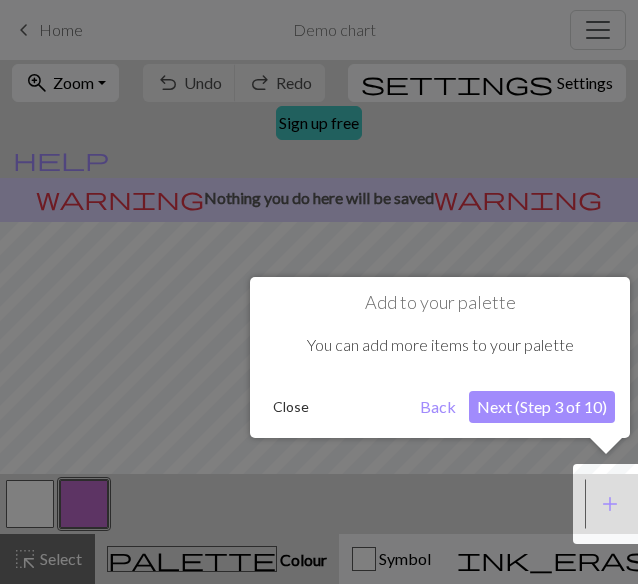 click on "Back" at bounding box center (438, 407) 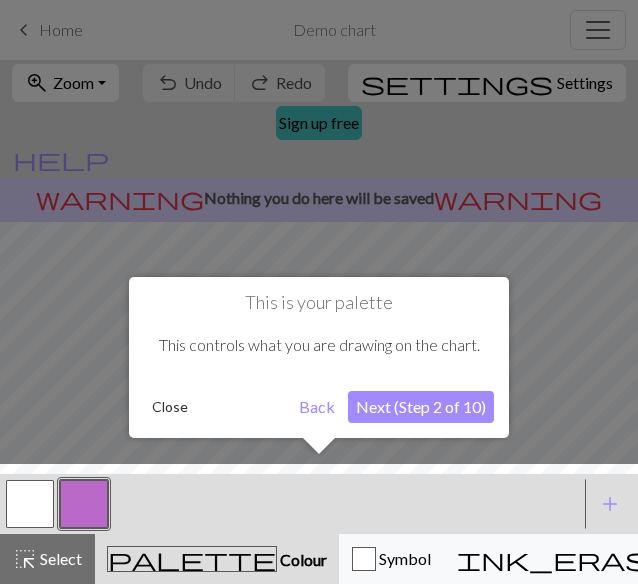 click on "Next (Step 2 of 10)" at bounding box center [421, 407] 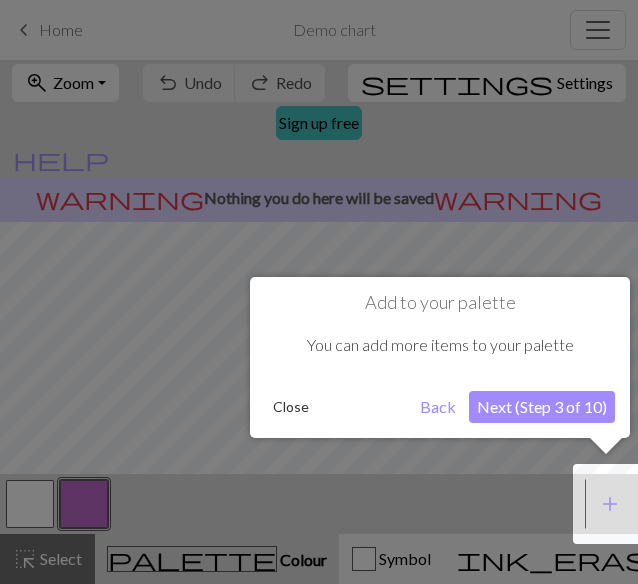 click on "Next (Step 3 of 10)" at bounding box center (542, 407) 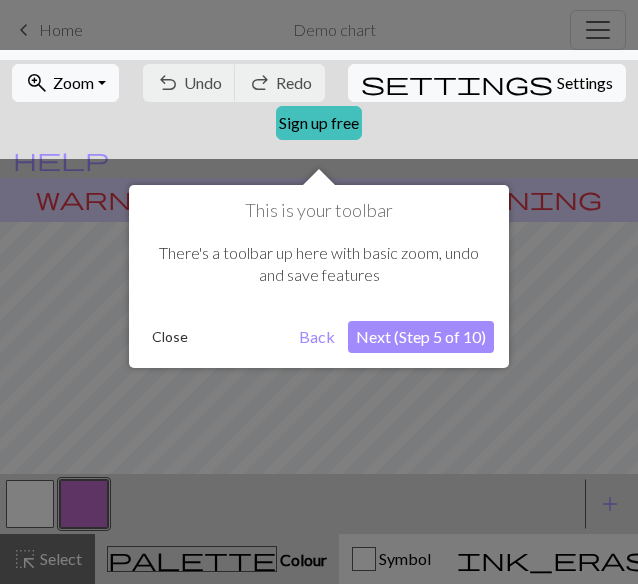 click on "Next (Step 5 of 10)" at bounding box center (421, 337) 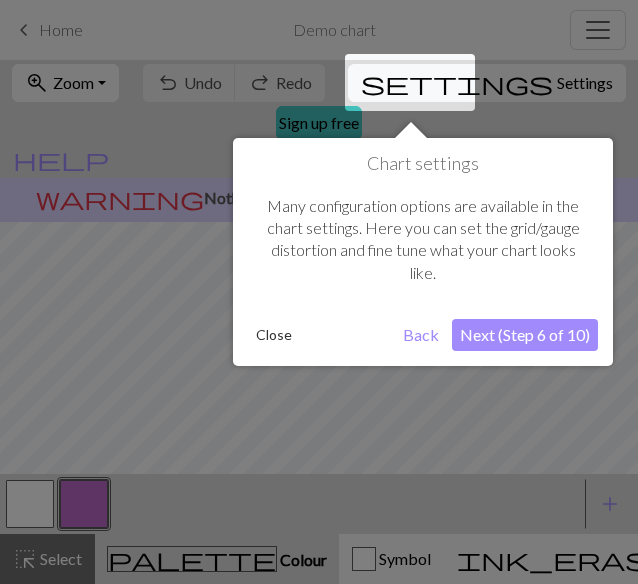 click on "Next (Step 6 of 10)" at bounding box center (525, 335) 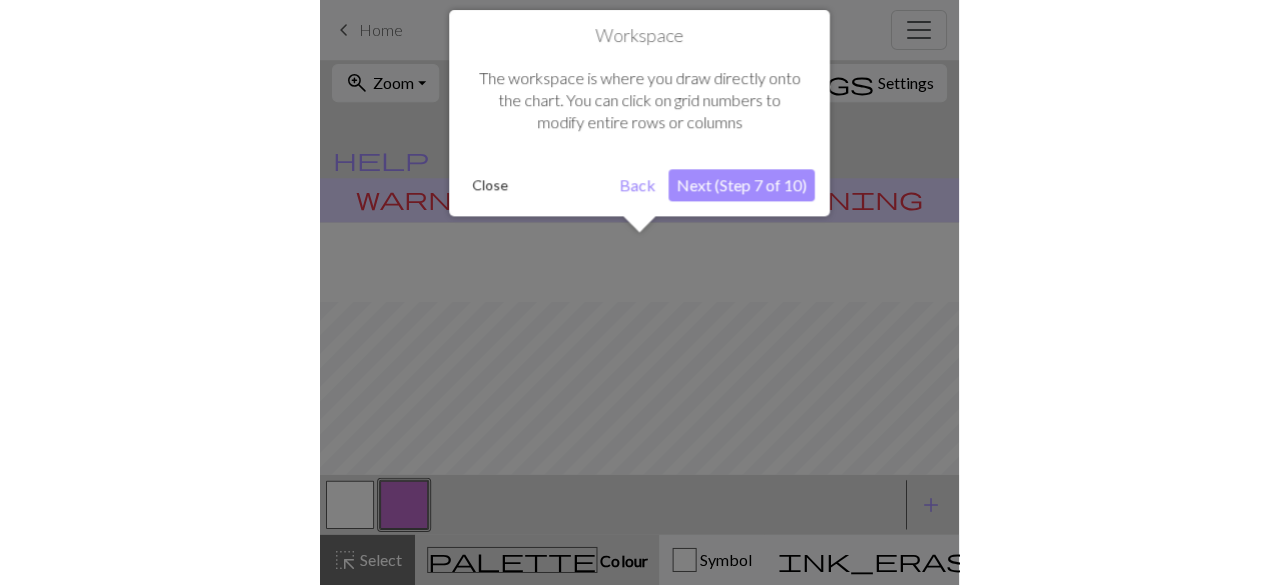 scroll, scrollTop: 119, scrollLeft: 0, axis: vertical 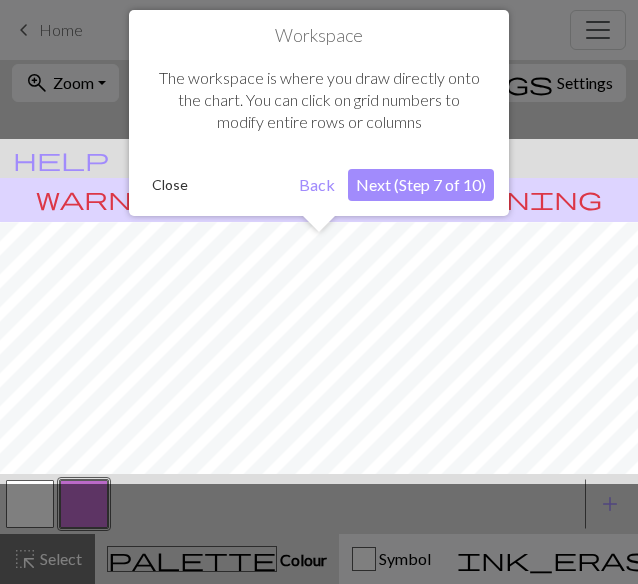 click on "Next (Step 7 of 10)" at bounding box center [421, 185] 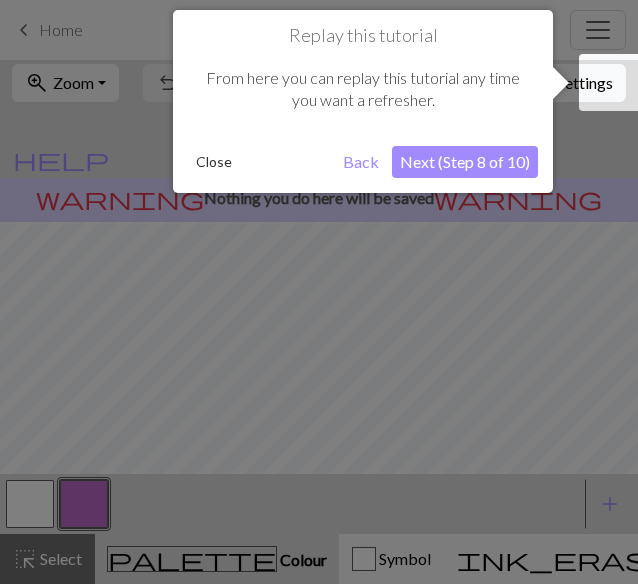 click on "Next (Step 8 of 10)" at bounding box center (465, 162) 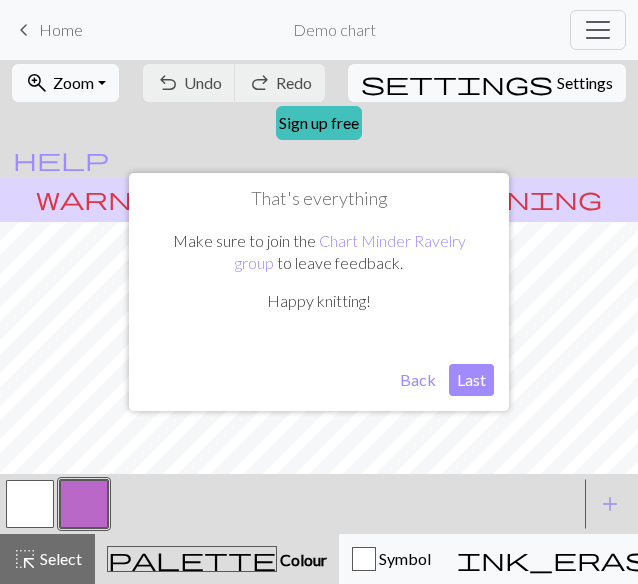 click on "Last" at bounding box center (471, 380) 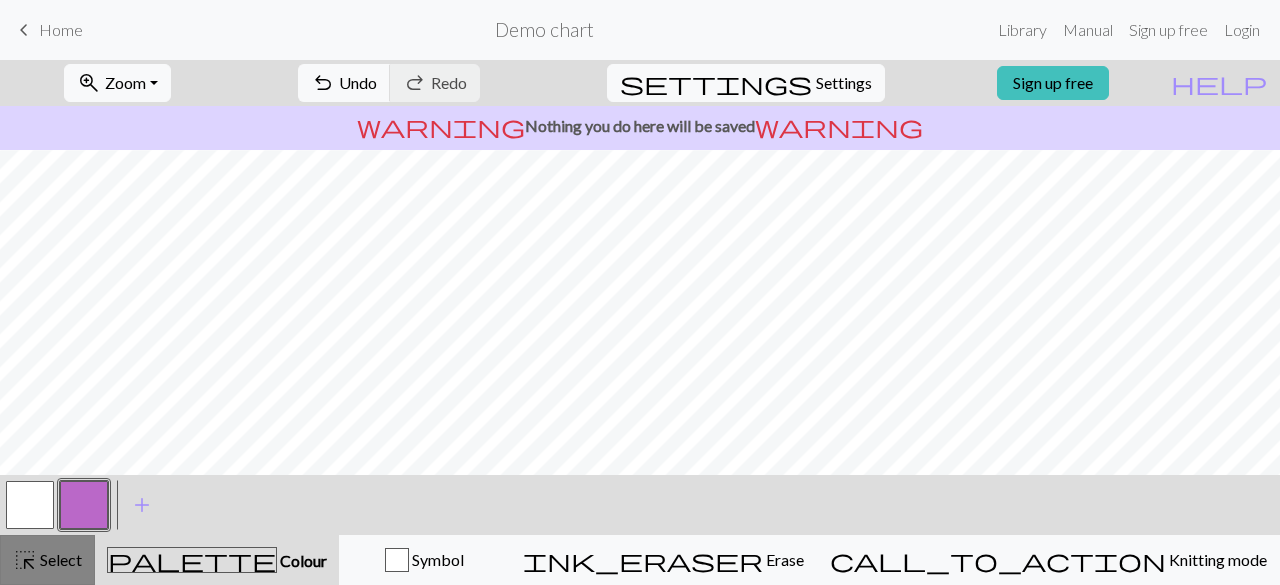 click on "Select" at bounding box center (59, 559) 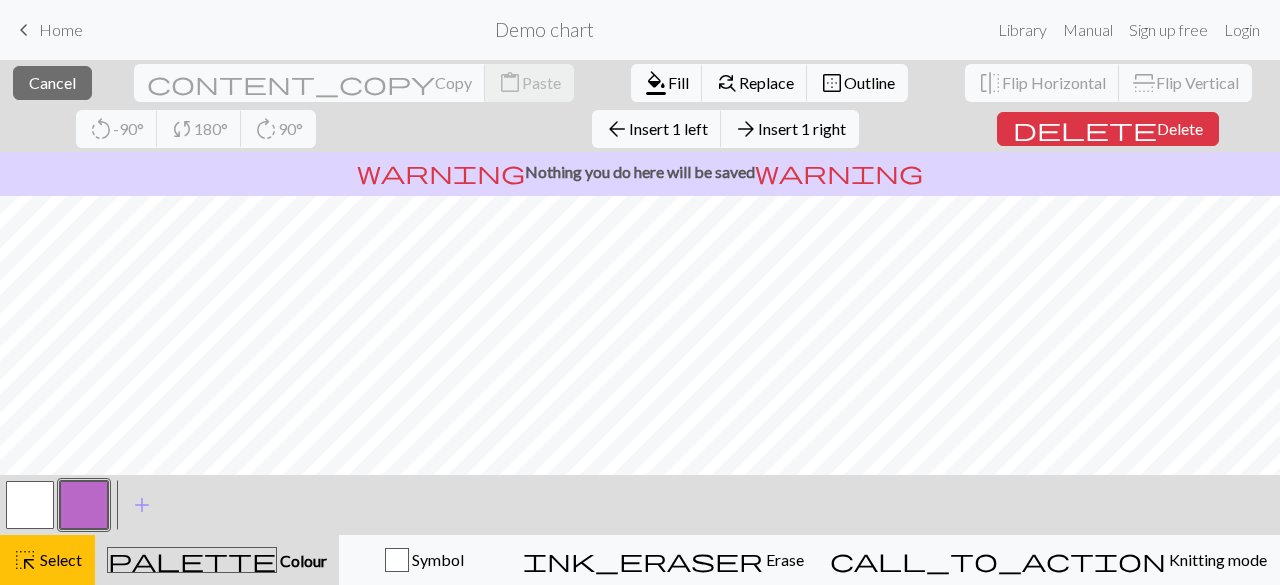 click on "warning  Nothing you do here will be saved  warning" at bounding box center [640, 174] 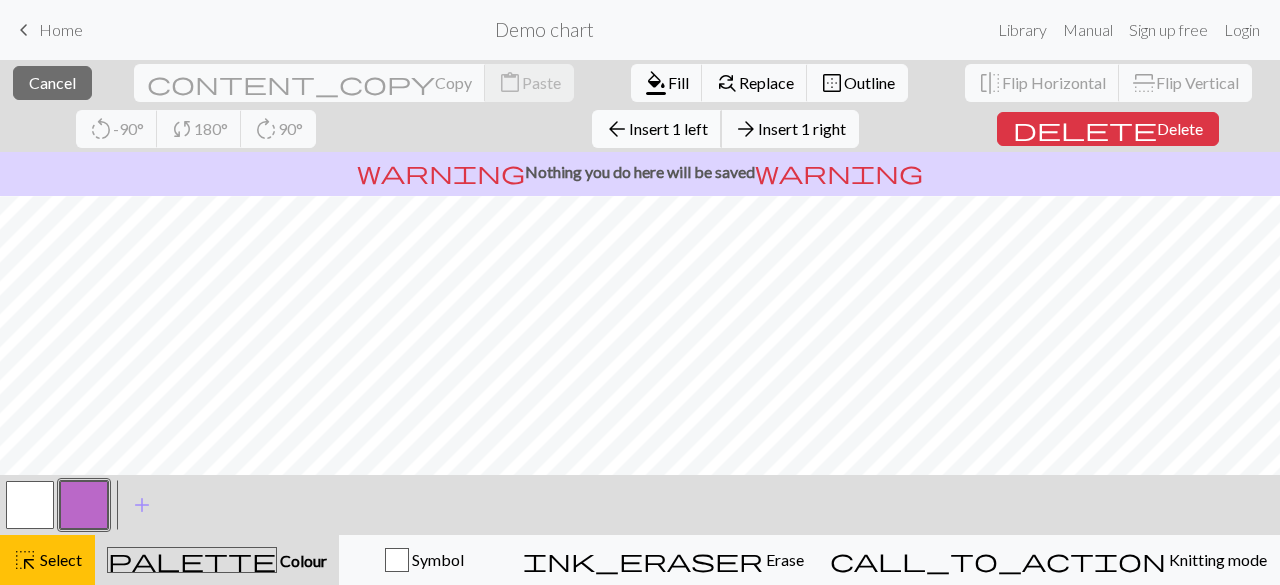 click on "arrow_back" at bounding box center (617, 129) 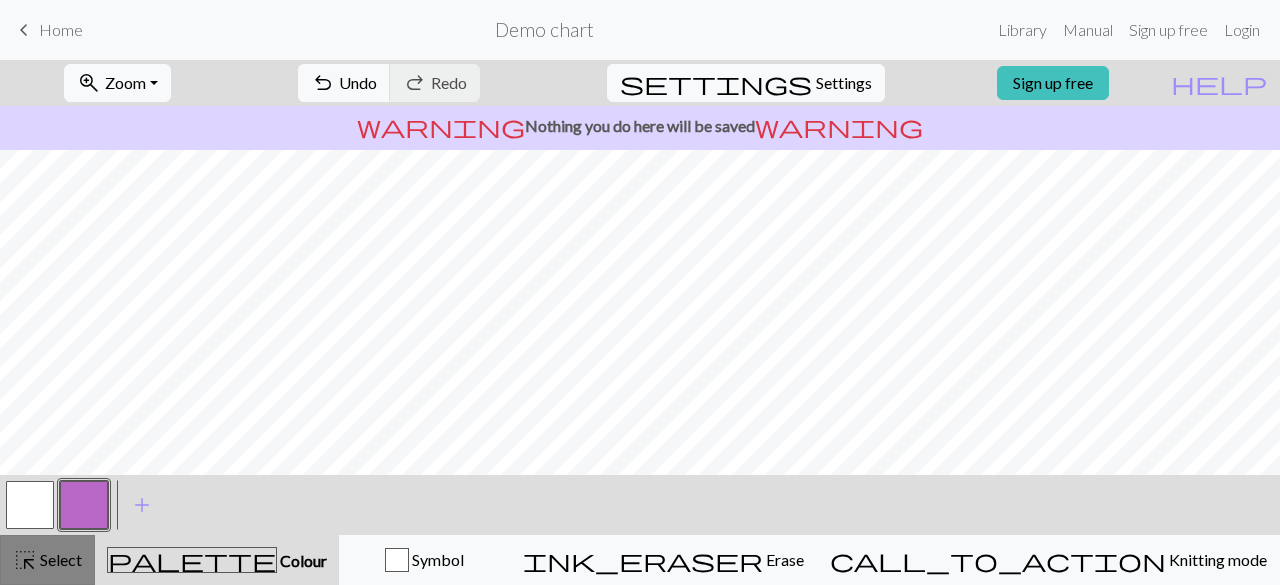 click on "Select" at bounding box center [59, 559] 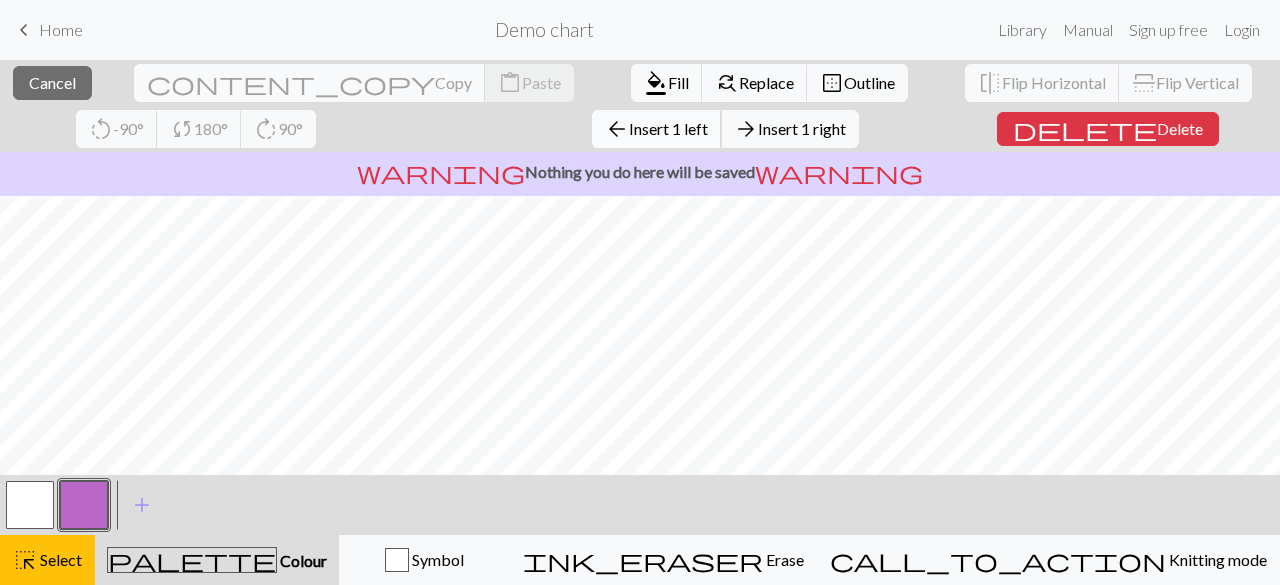 click on "Insert 1 left" at bounding box center (668, 128) 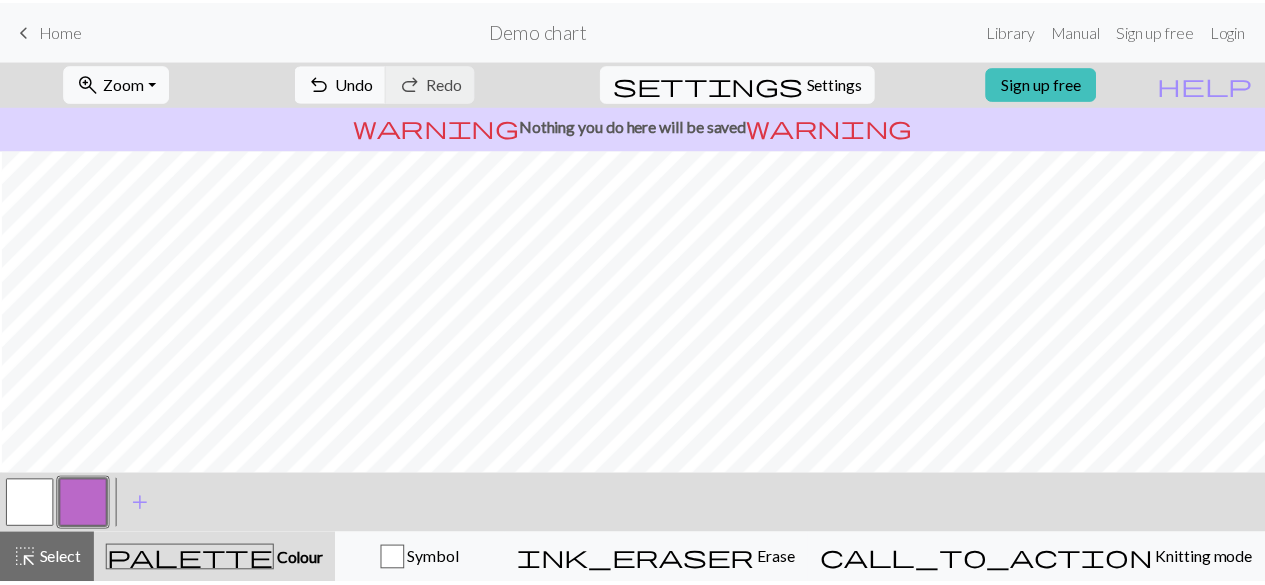 scroll, scrollTop: 0, scrollLeft: 0, axis: both 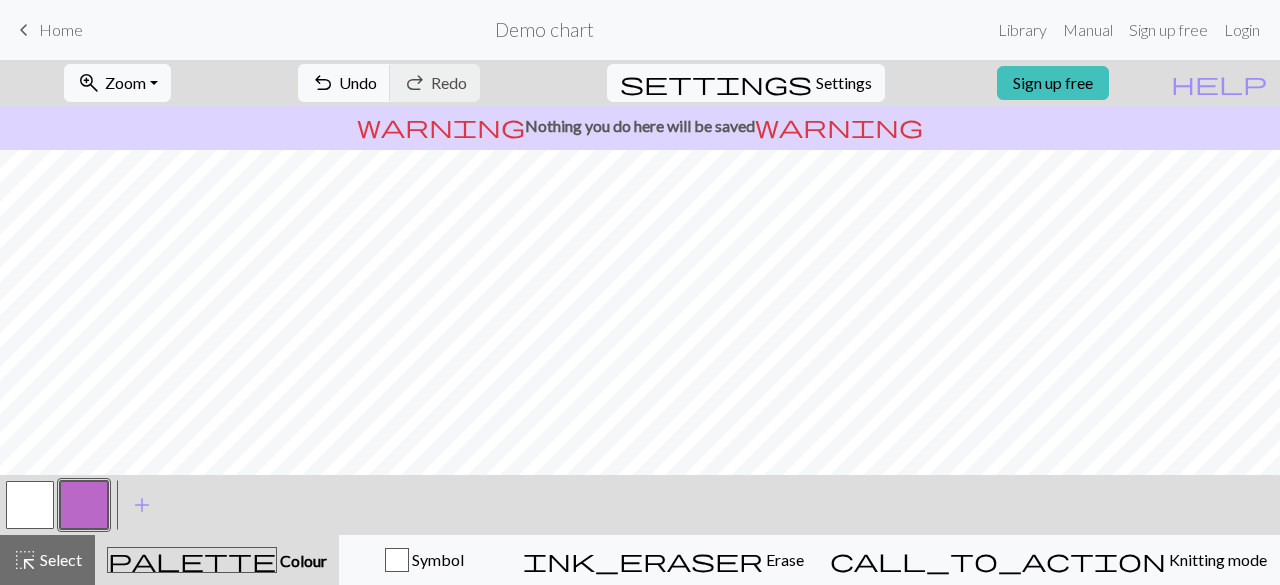 click on "Demo chart" at bounding box center [544, 29] 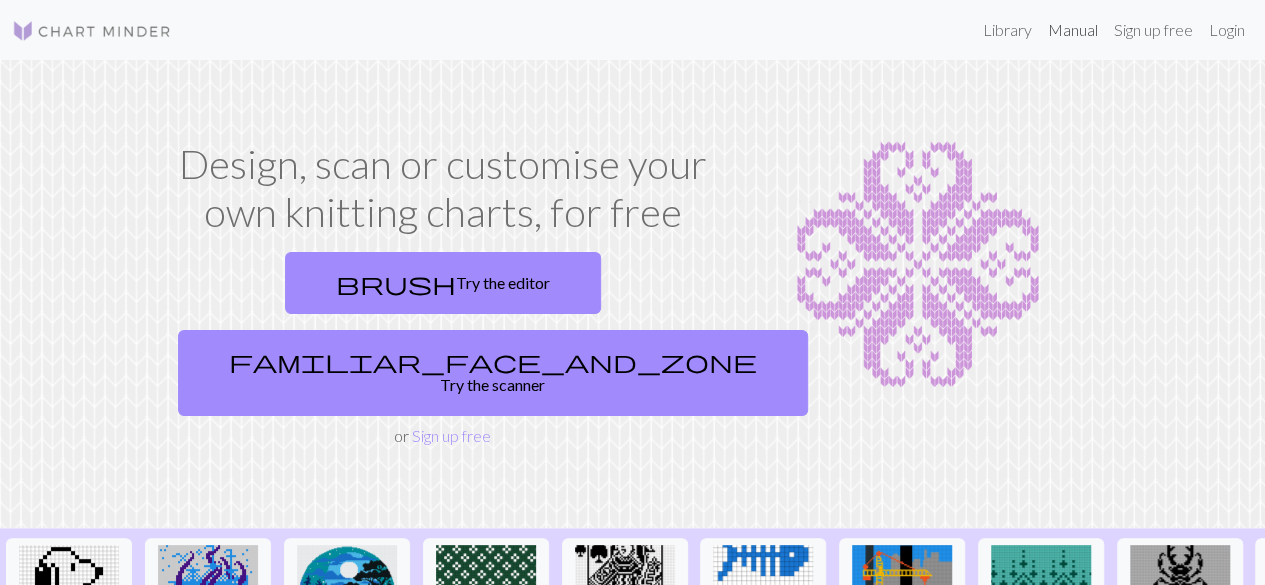 click on "Manual" at bounding box center [1073, 30] 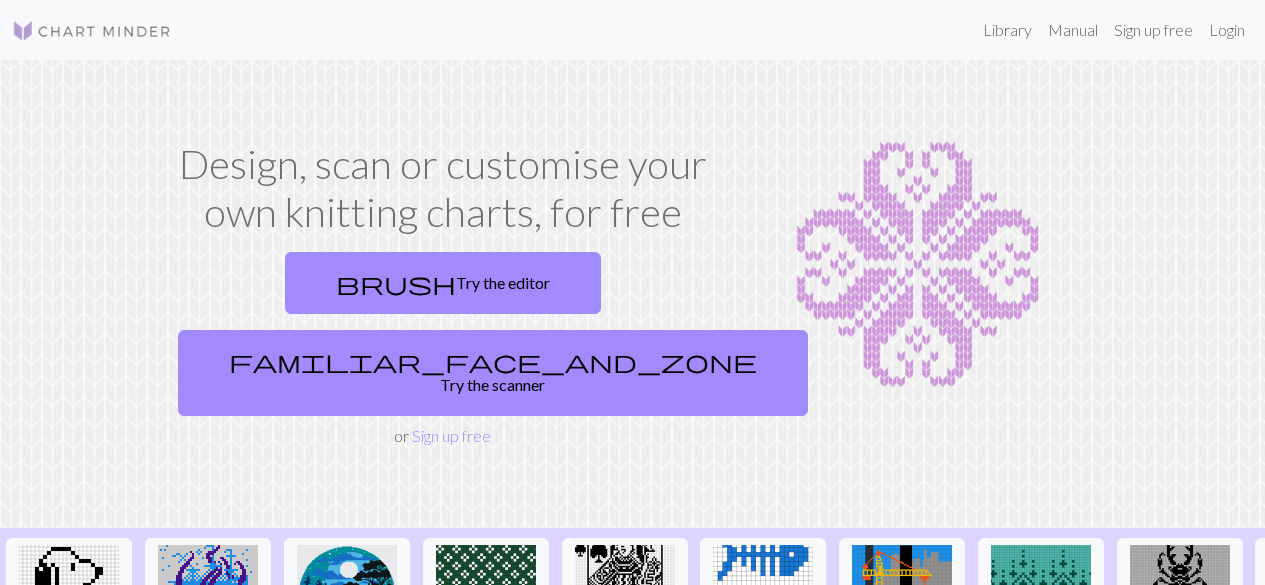 scroll, scrollTop: 0, scrollLeft: 0, axis: both 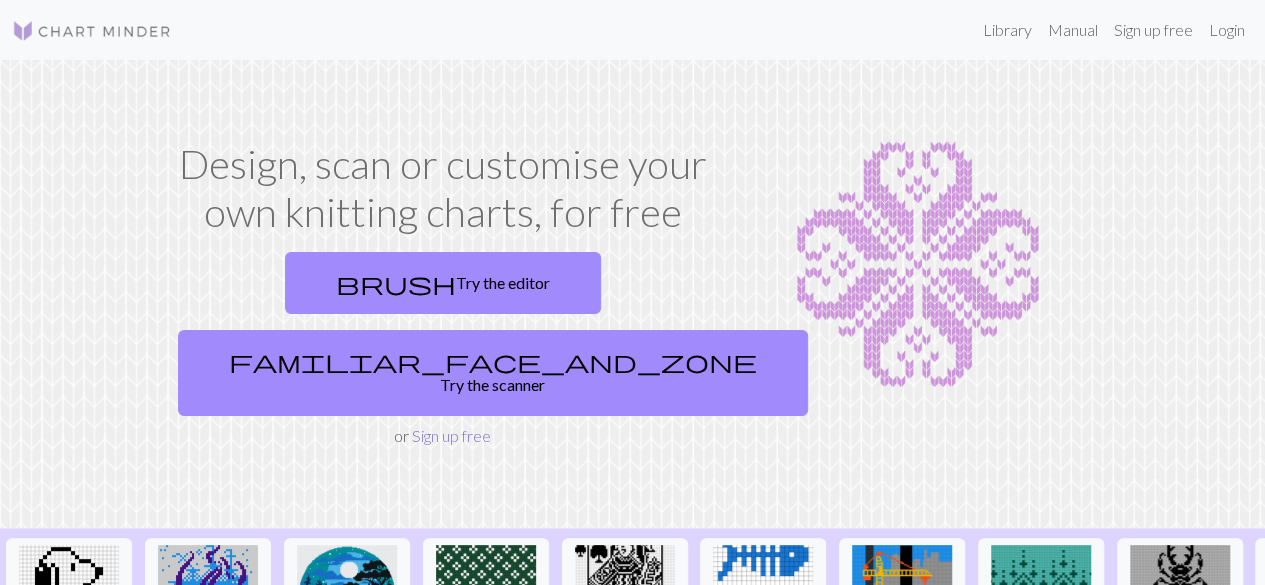 click on "Sign up free" at bounding box center [451, 435] 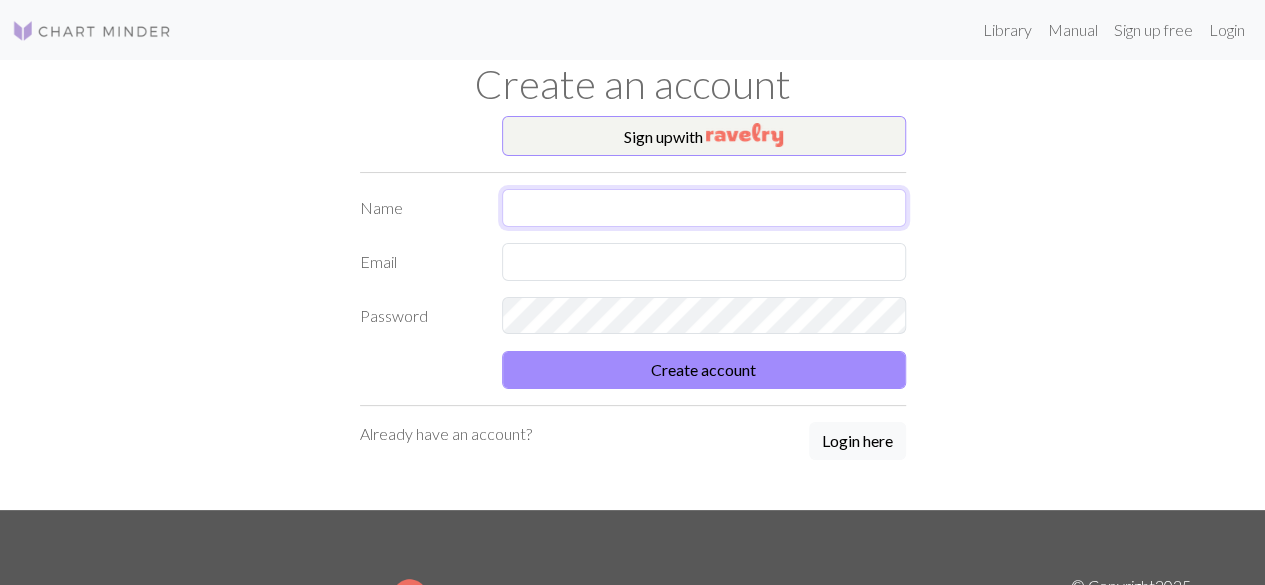 click at bounding box center [704, 208] 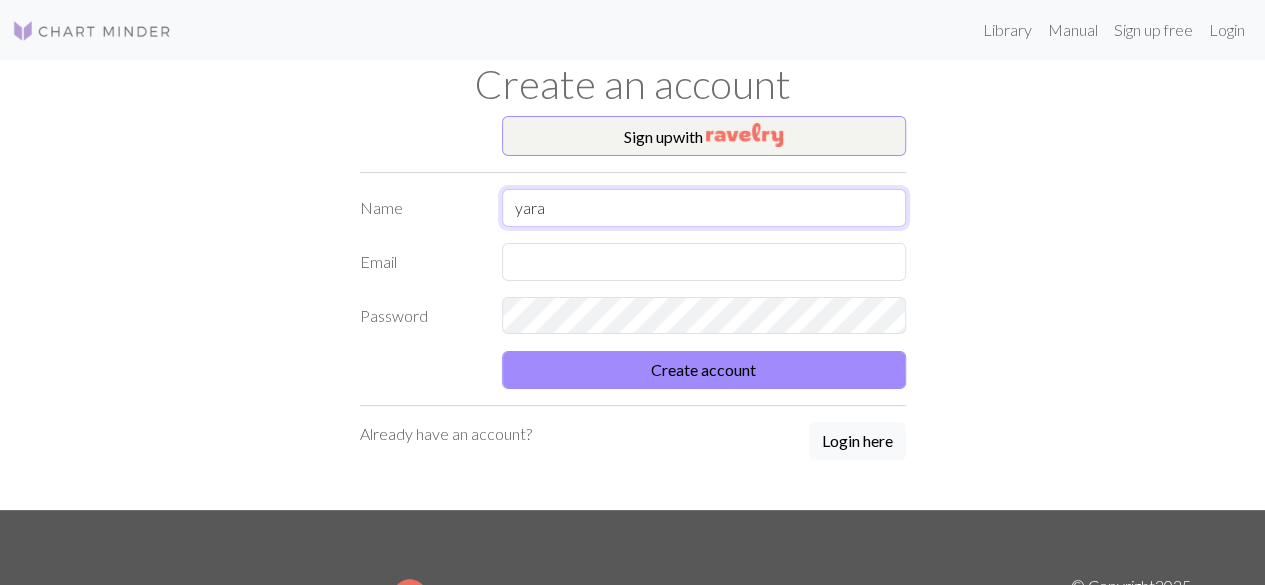 type on "yara" 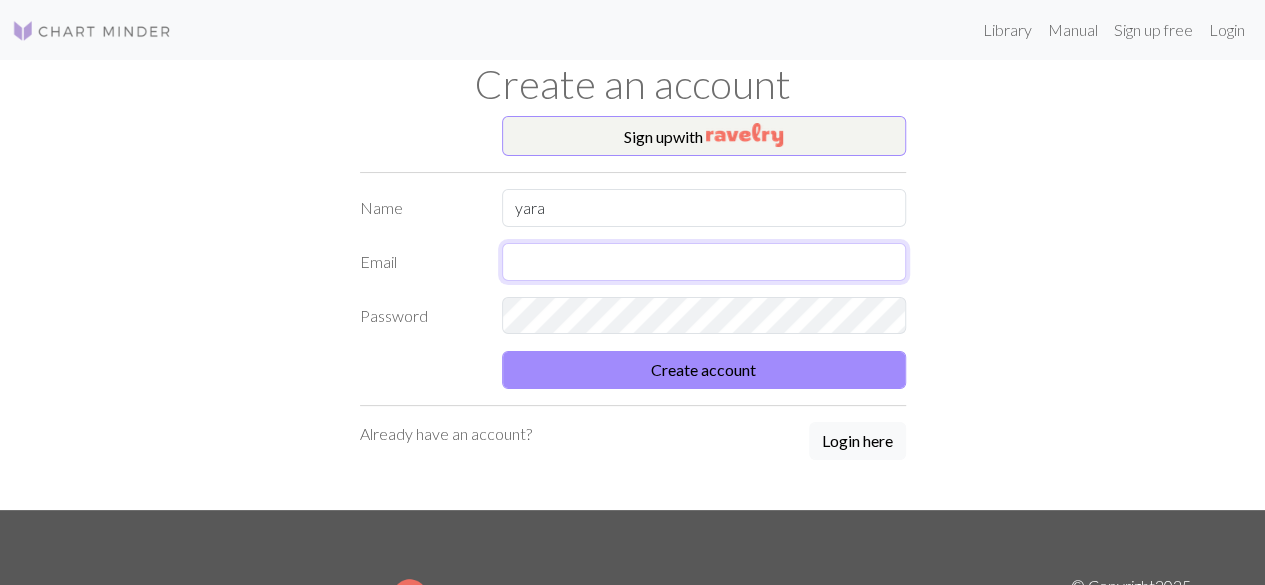 click at bounding box center (704, 262) 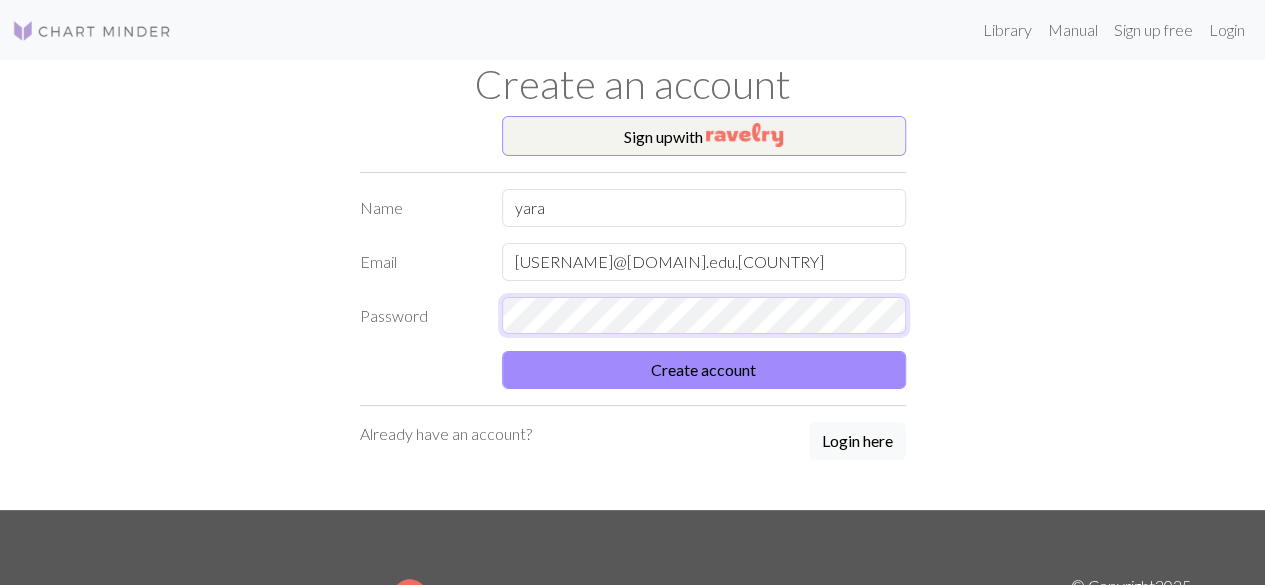 click on "Create account" at bounding box center [704, 370] 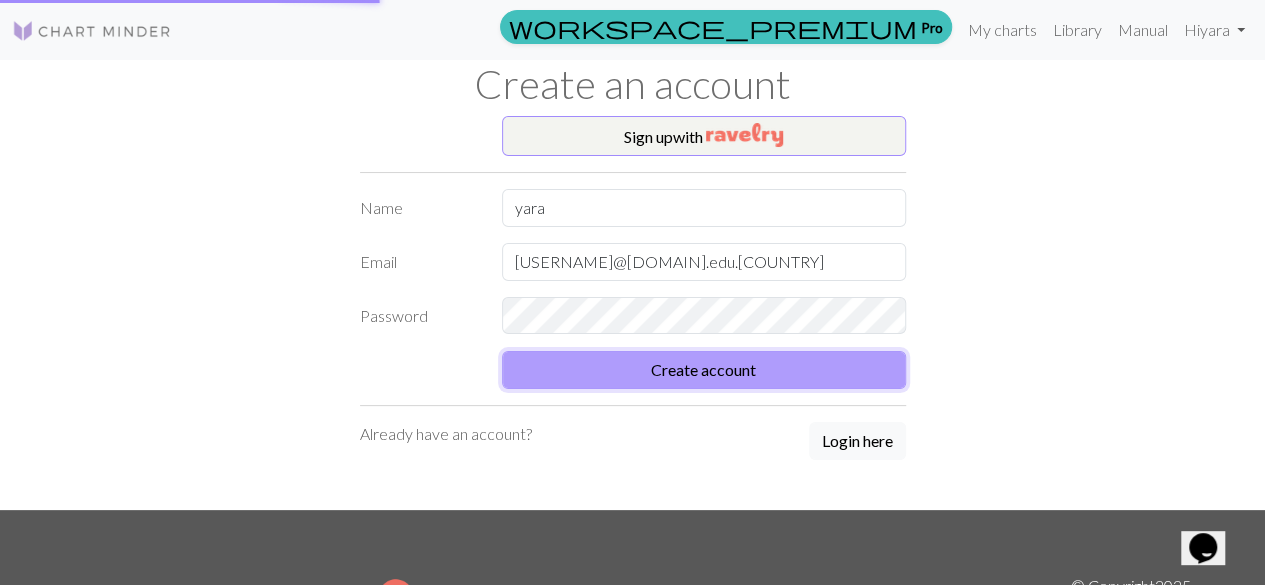 click on "Create account" at bounding box center (704, 370) 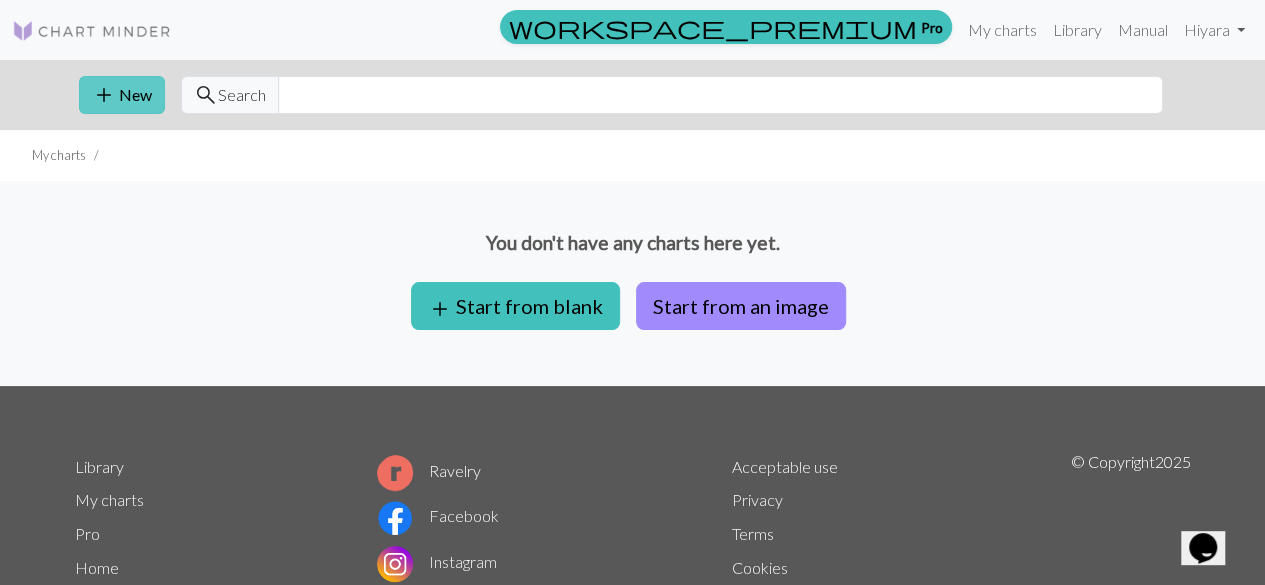 click on "add   New" at bounding box center [122, 95] 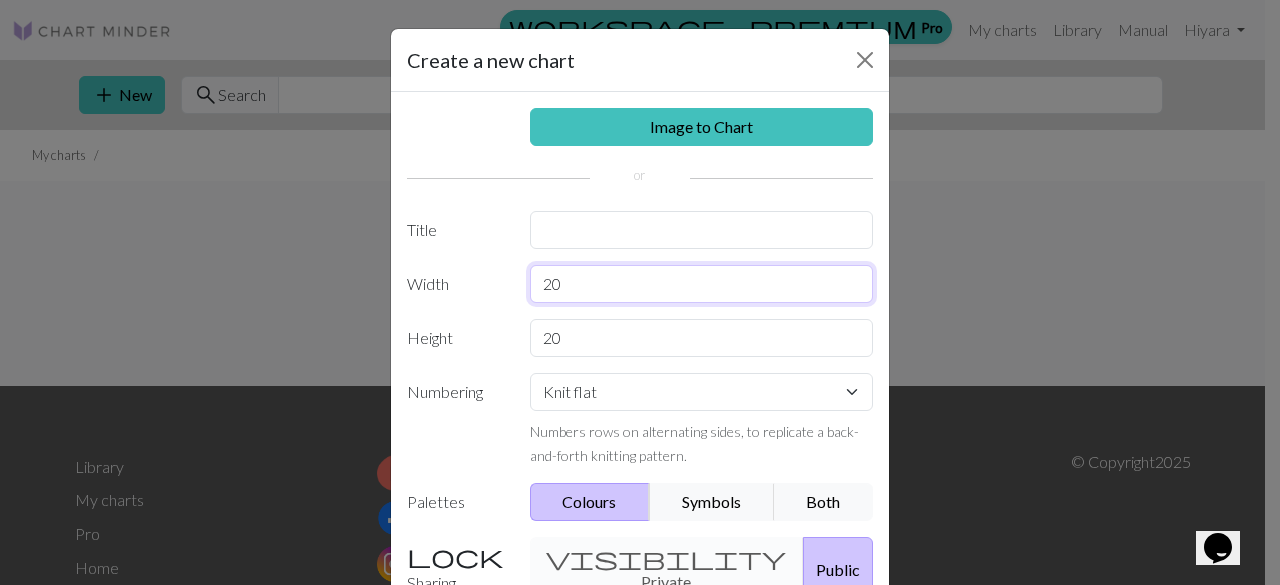 click on "20" at bounding box center (702, 284) 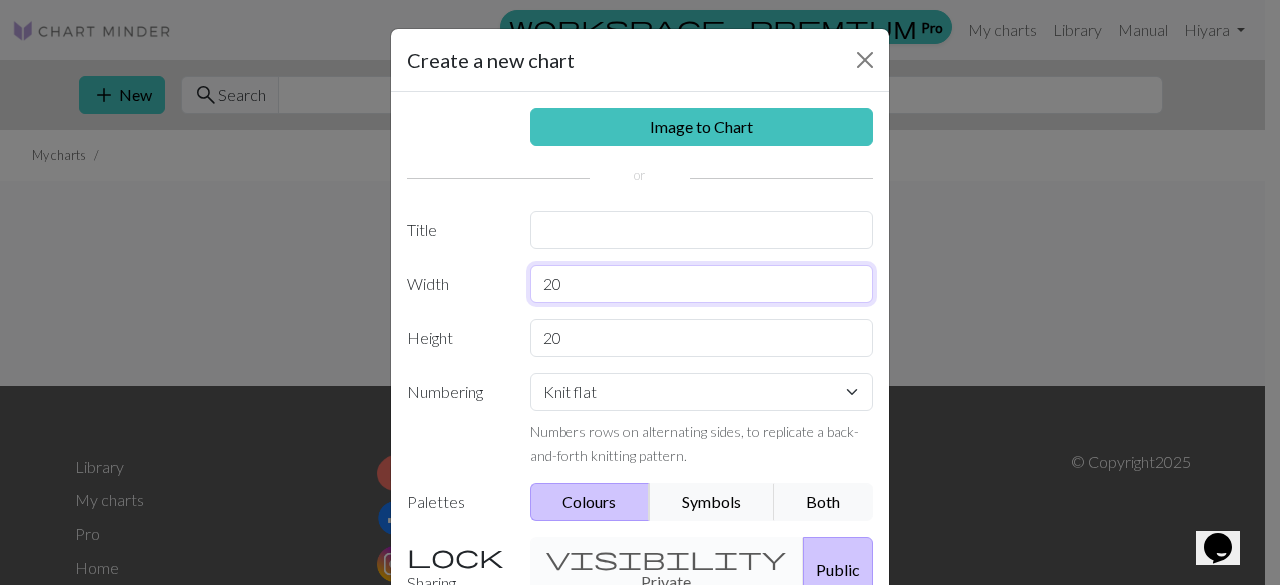 type on "2" 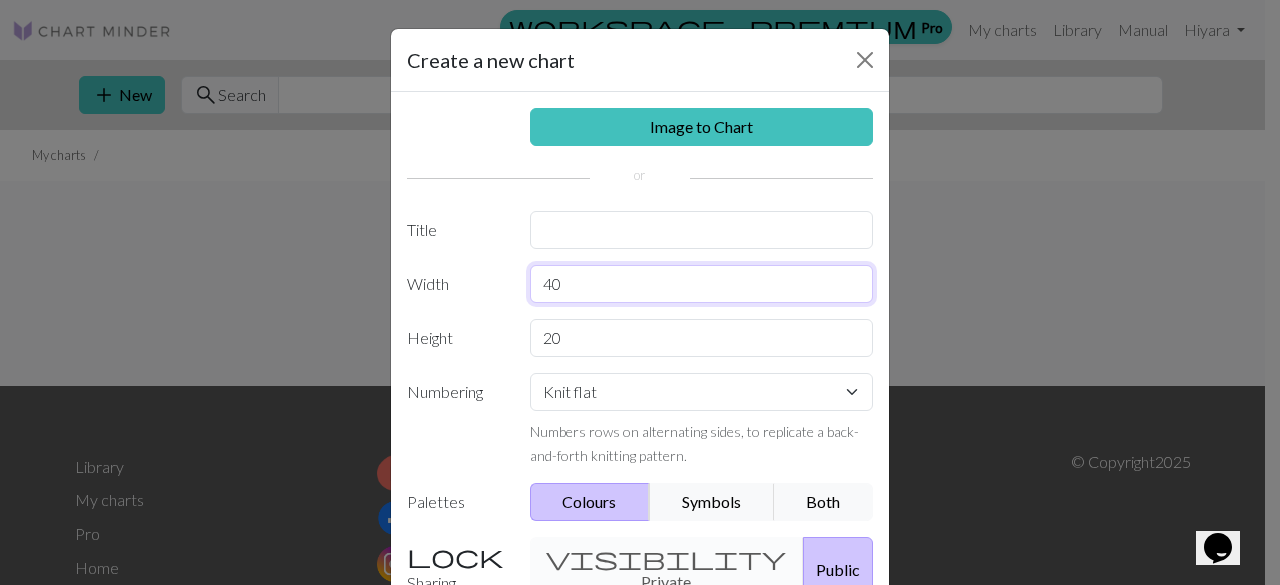 type on "40" 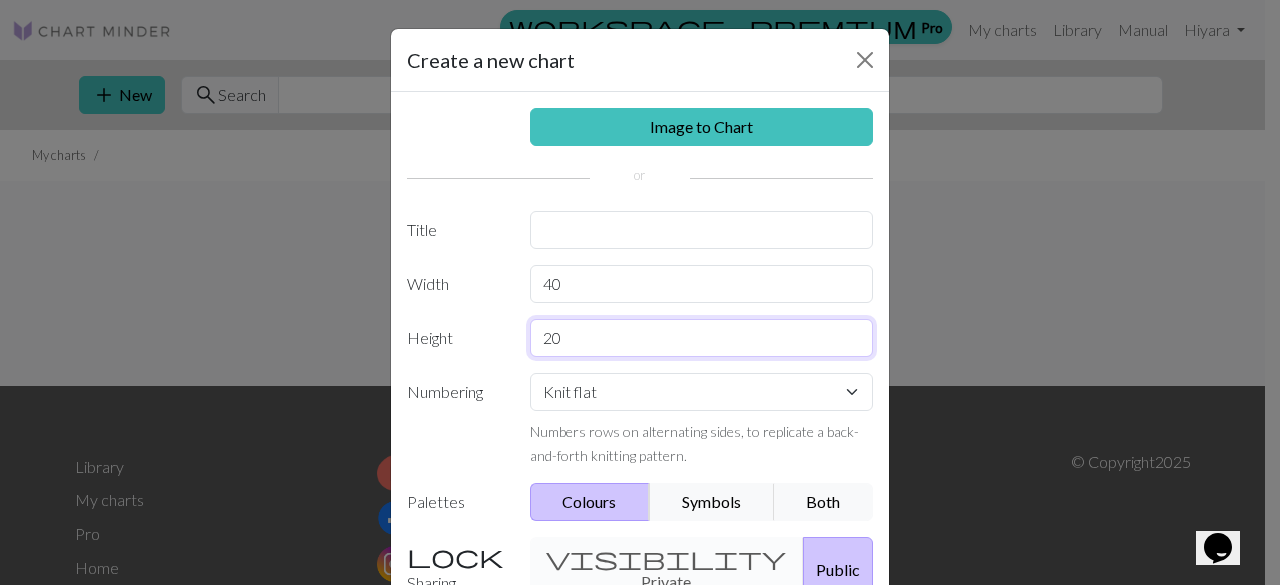 click on "20" at bounding box center (702, 338) 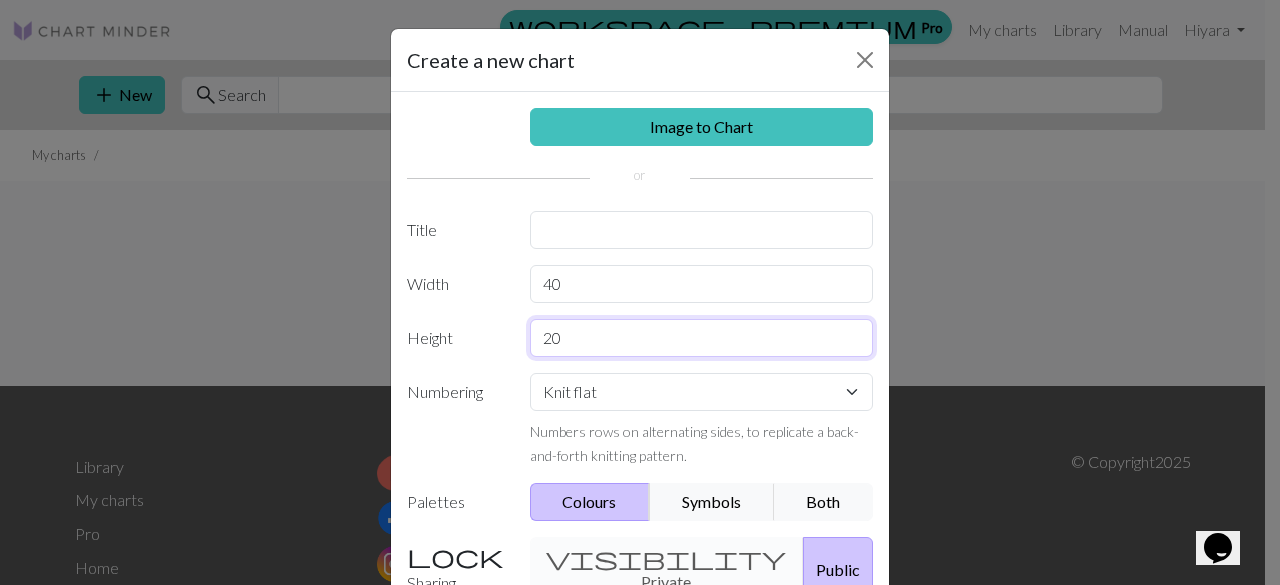 type on "2" 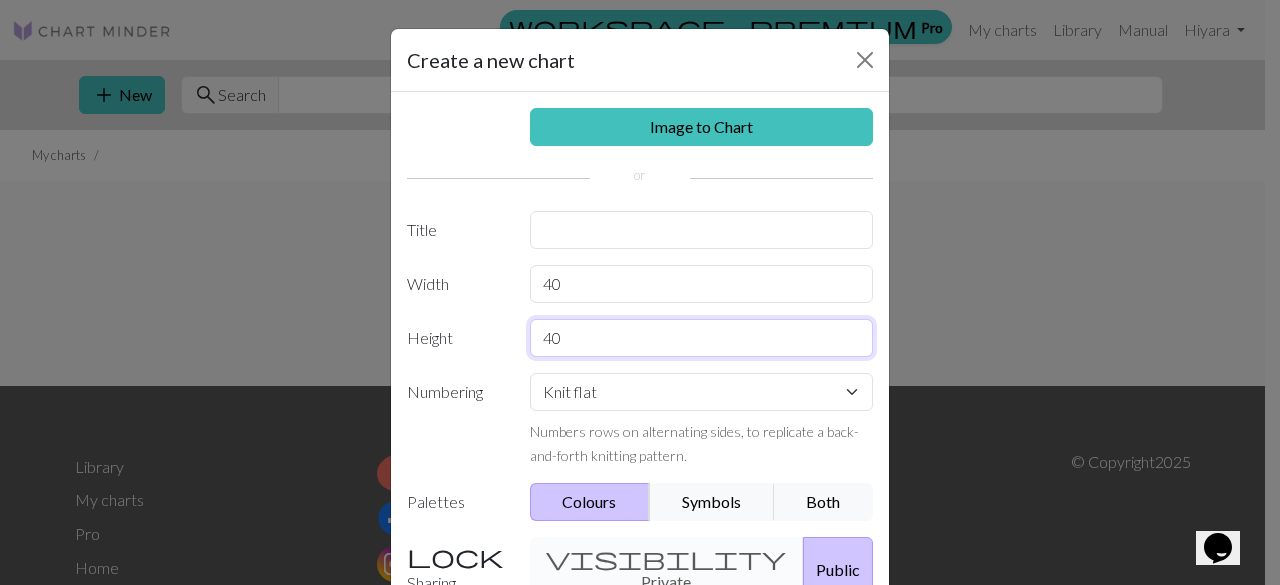 type on "40" 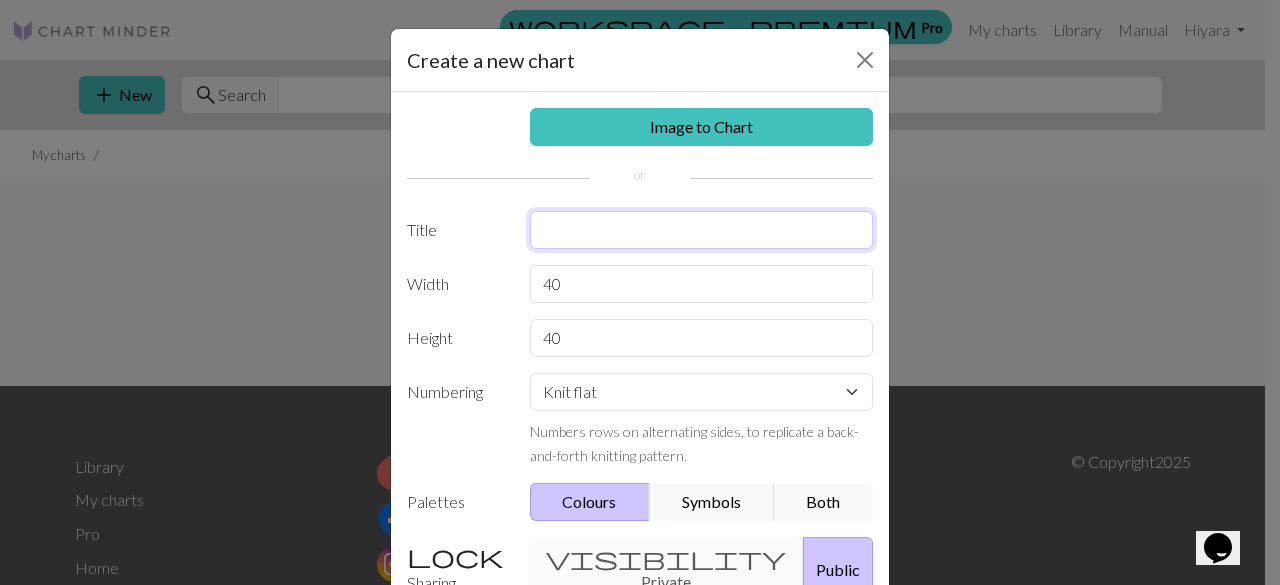 click at bounding box center [702, 230] 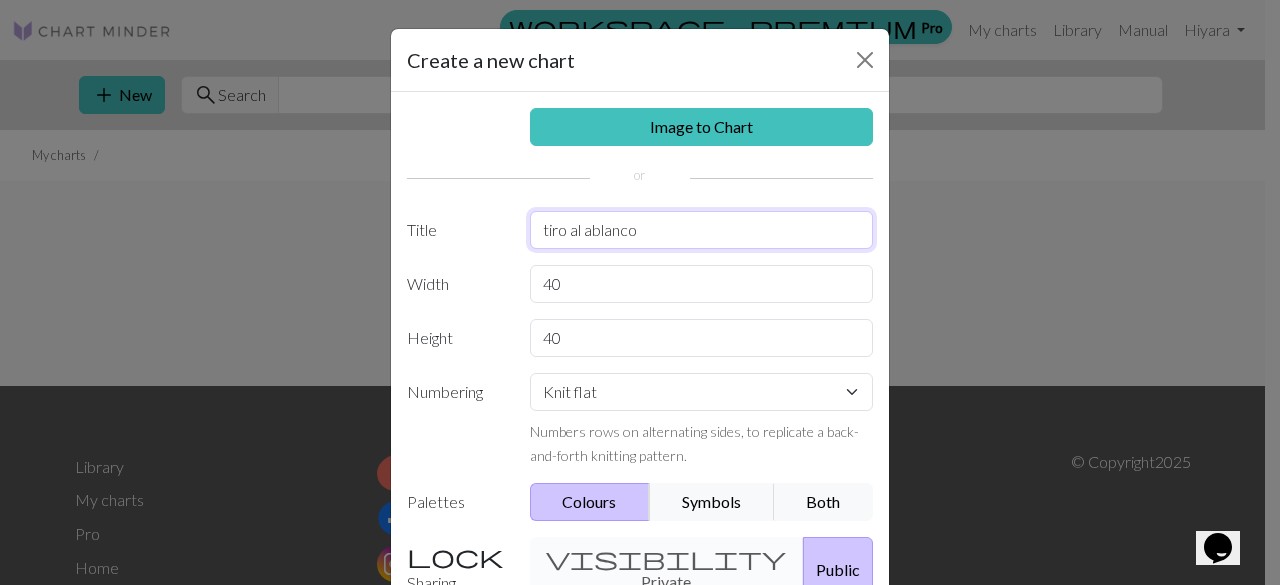 click on "tiro al ablanco" at bounding box center (702, 230) 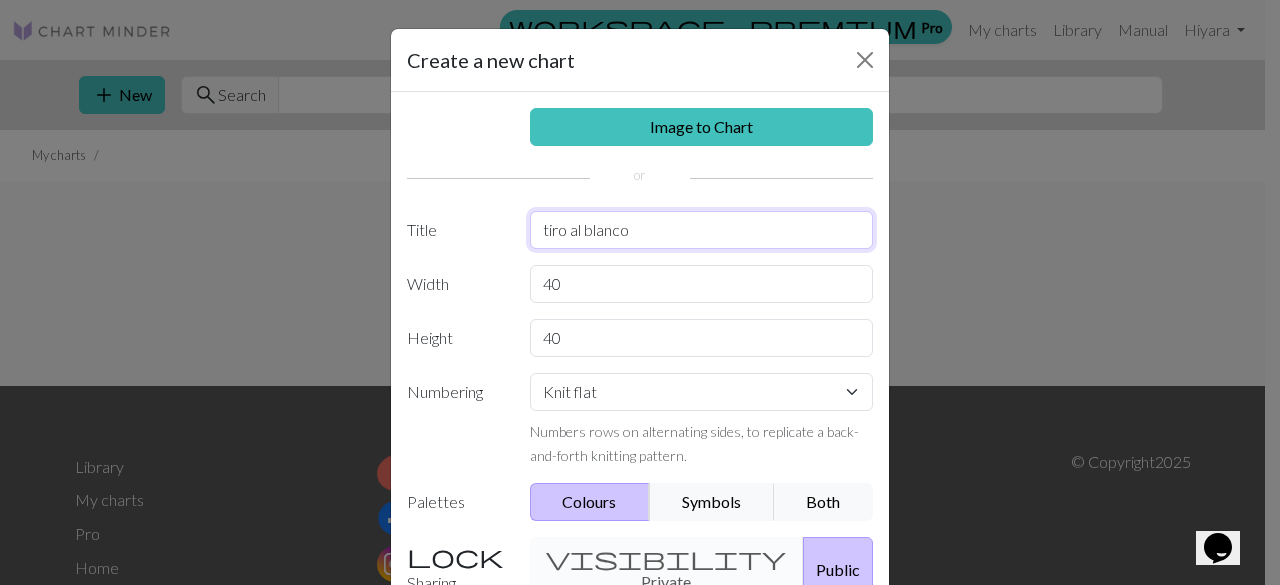 type on "tiro al blanco" 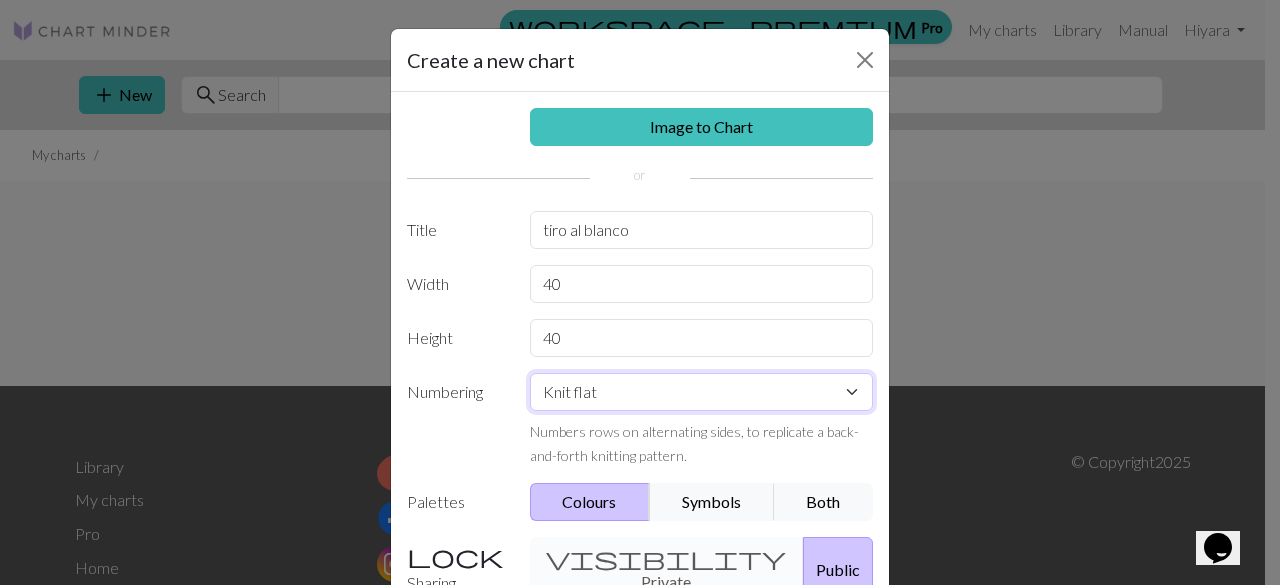 click on "Knit flat Knit in the round Lace knitting Cross stitch" at bounding box center [702, 392] 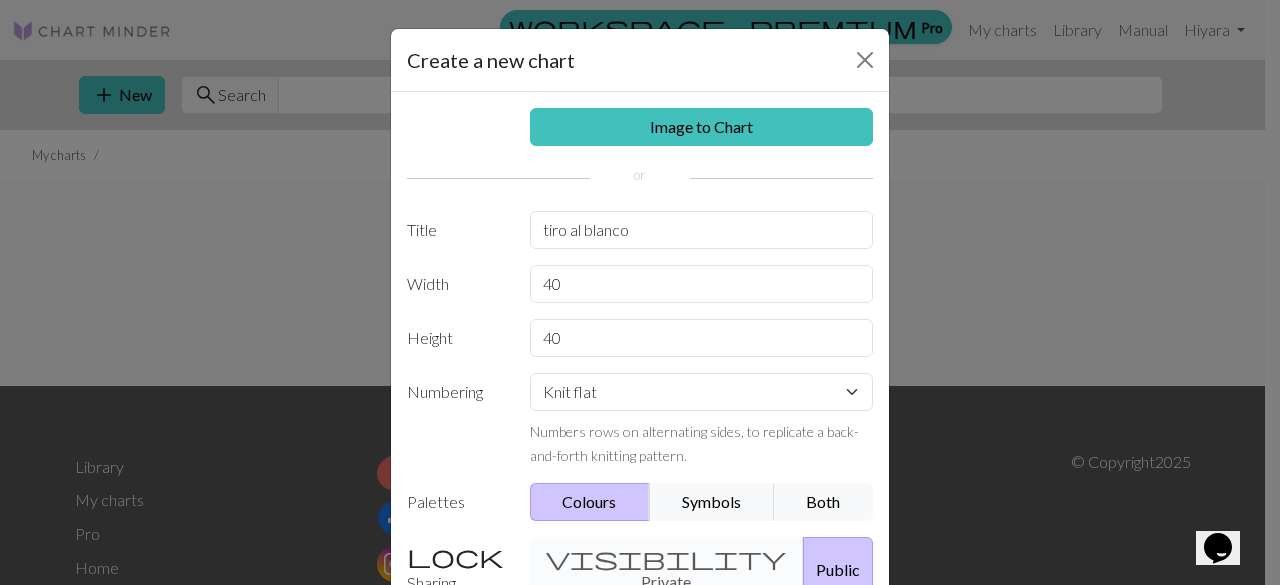 click on "Numbering" at bounding box center (456, 420) 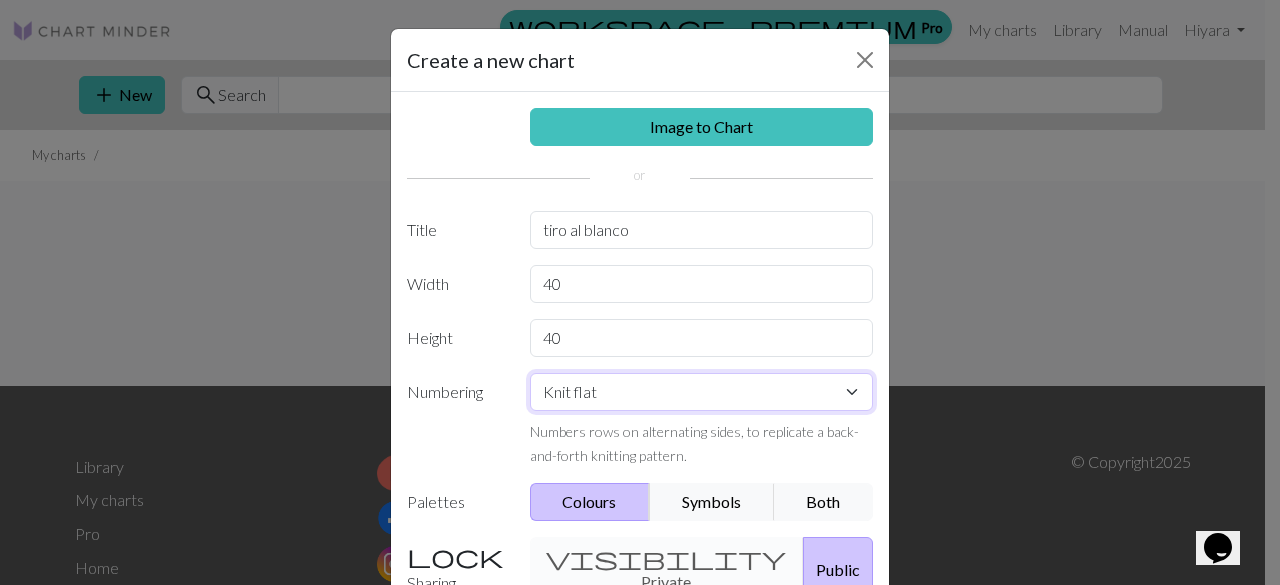 click on "Knit flat Knit in the round Lace knitting Cross stitch" at bounding box center [702, 392] 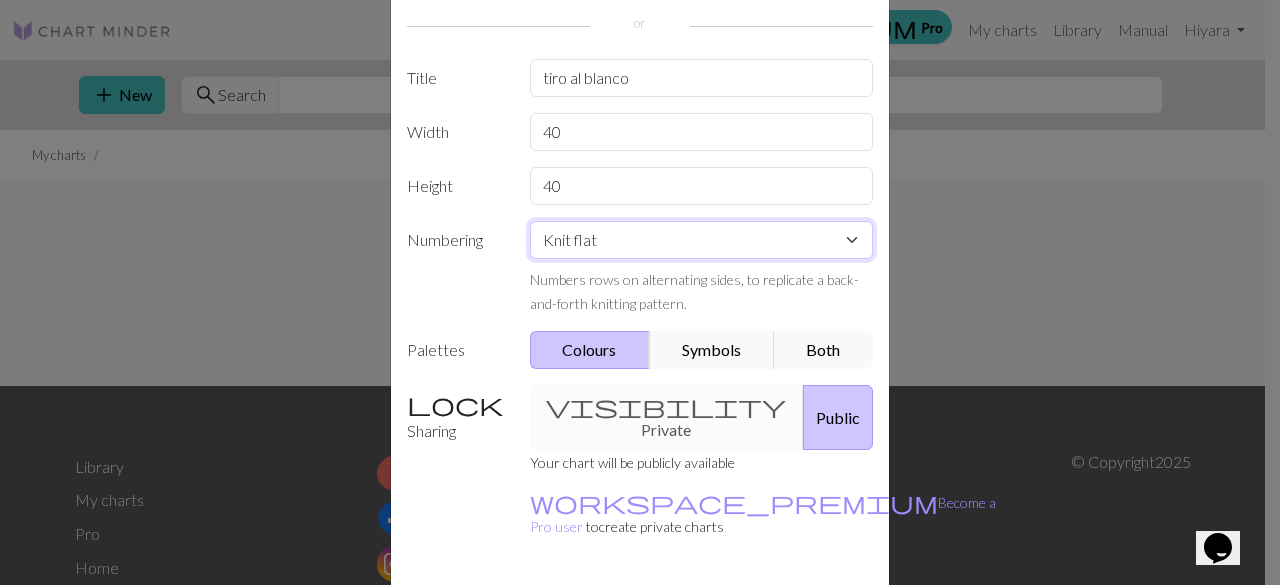scroll, scrollTop: 151, scrollLeft: 0, axis: vertical 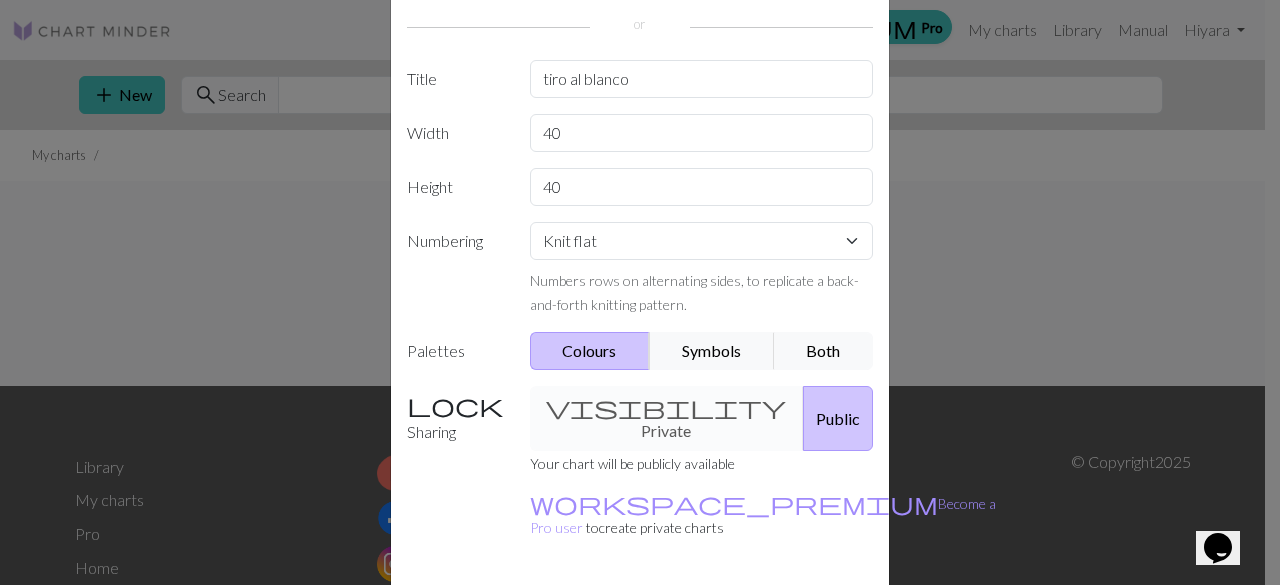 click on "visibility  Private Public" at bounding box center (702, 418) 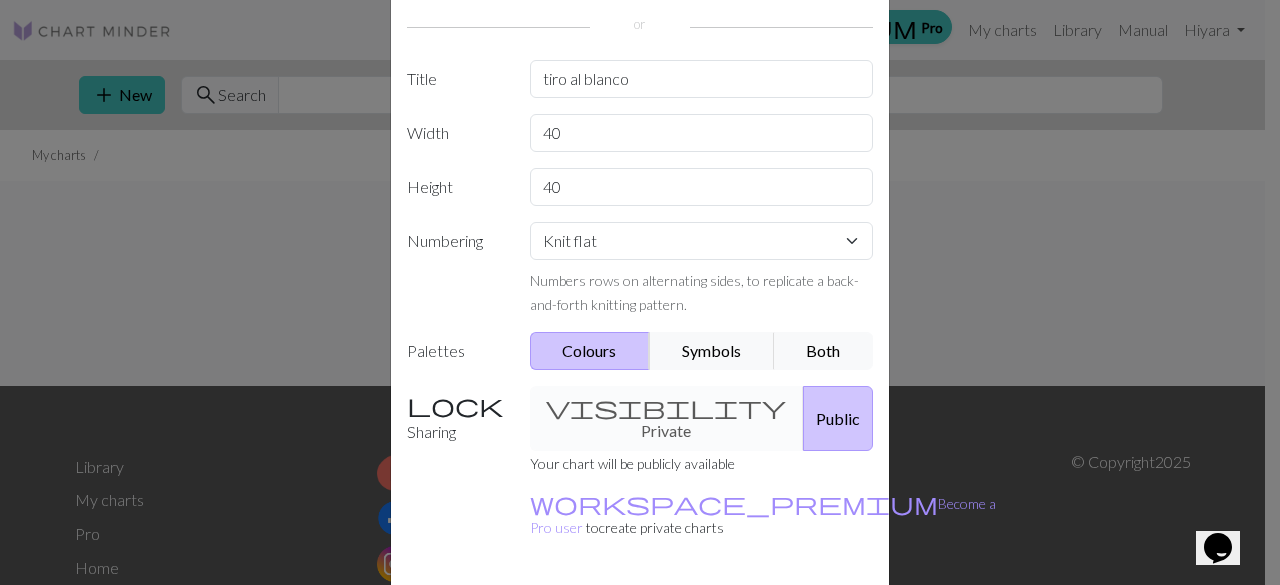 click on "visibility  Private Public" at bounding box center [702, 418] 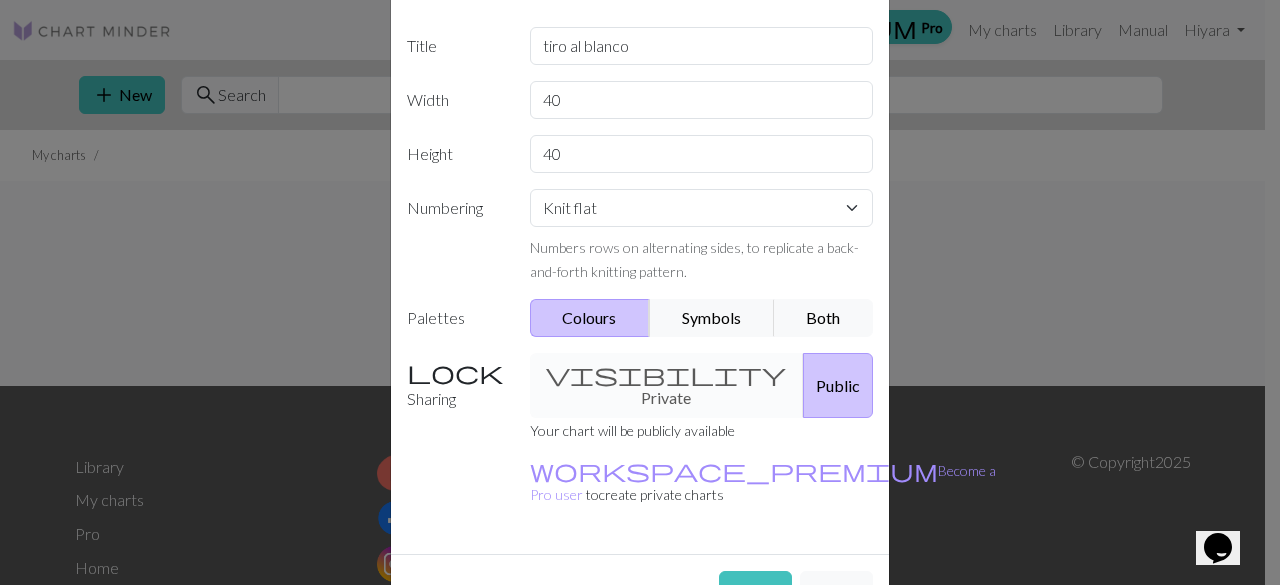 scroll, scrollTop: 184, scrollLeft: 0, axis: vertical 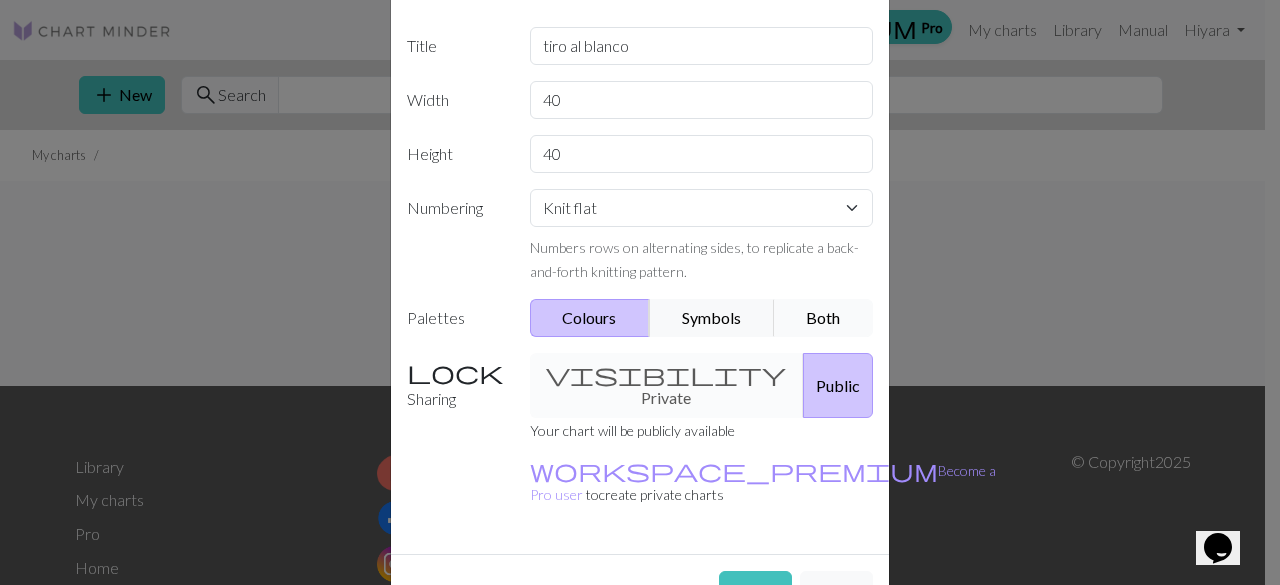 click on "Both" at bounding box center (824, 318) 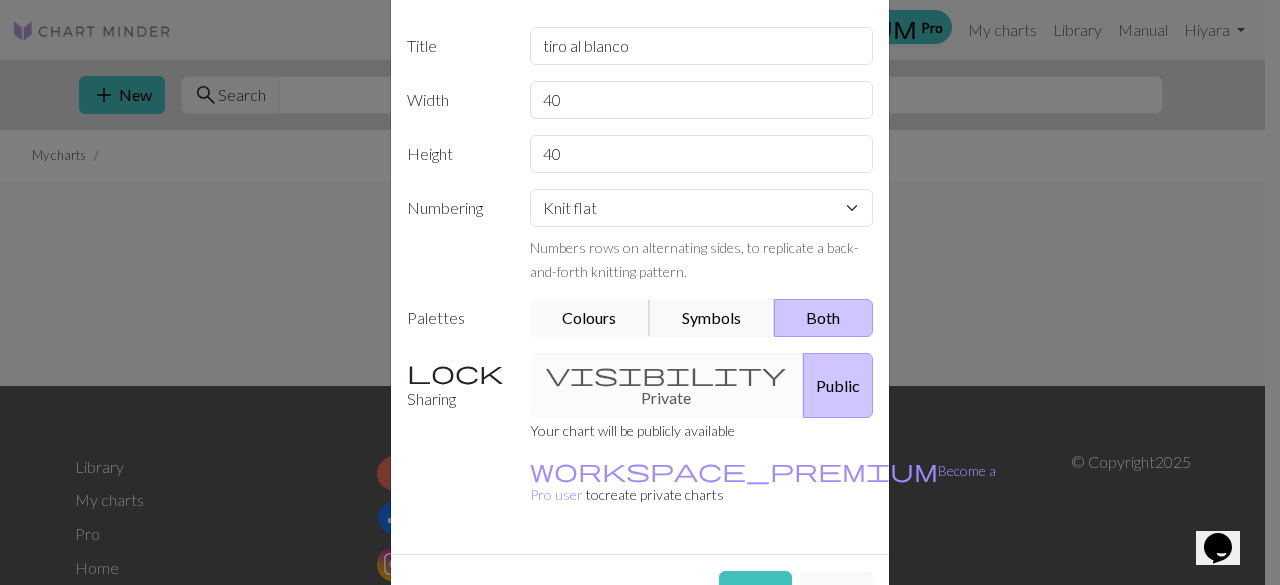 click on "Colours" at bounding box center [590, 318] 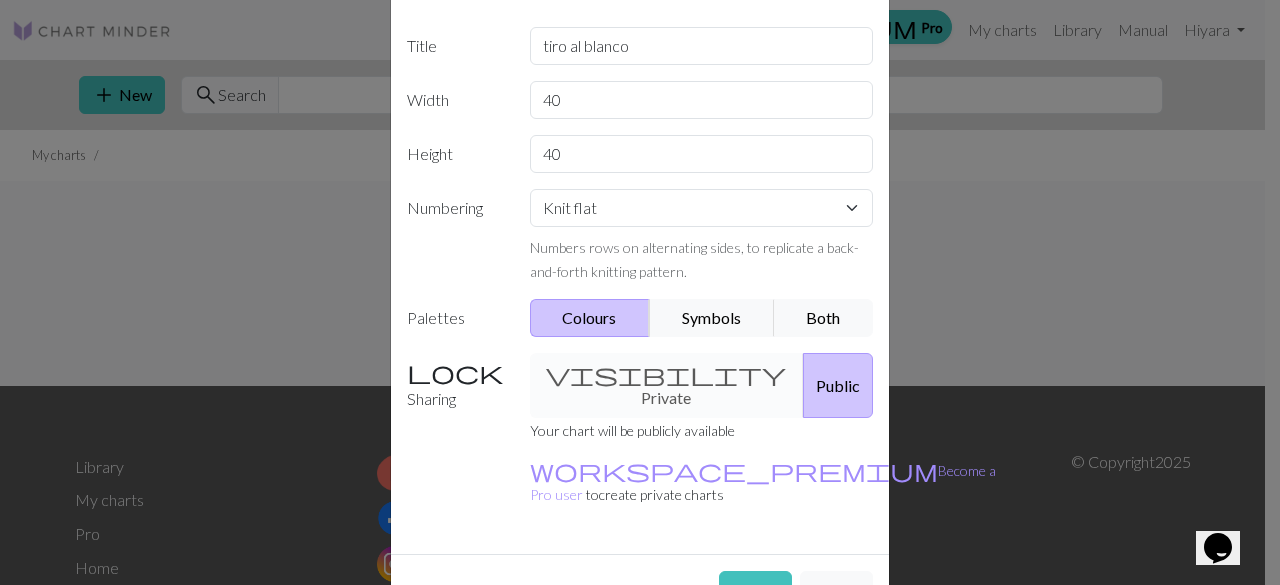 click on "visibility  Private Public" at bounding box center [702, 385] 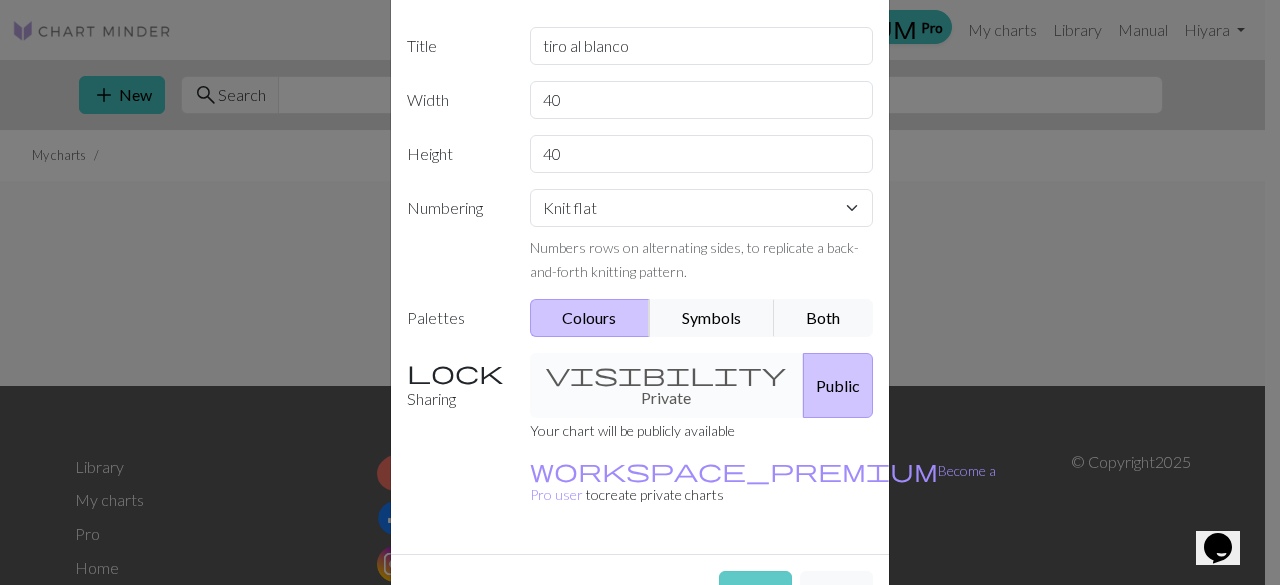 click on "Create" at bounding box center (755, 590) 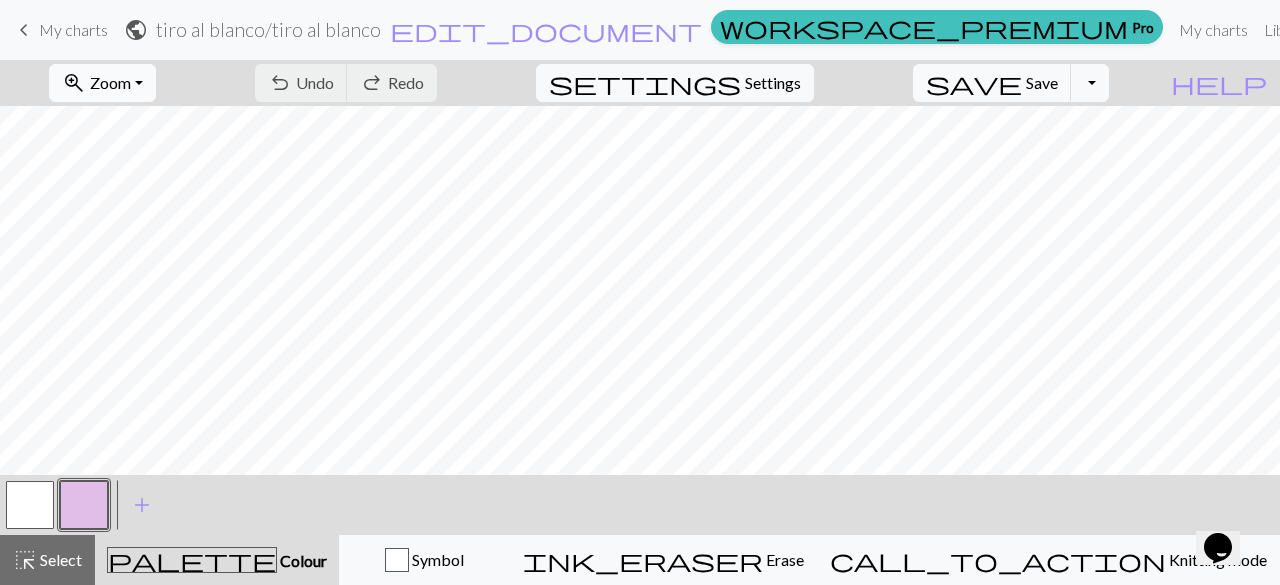 click on "Zoom" at bounding box center (110, 82) 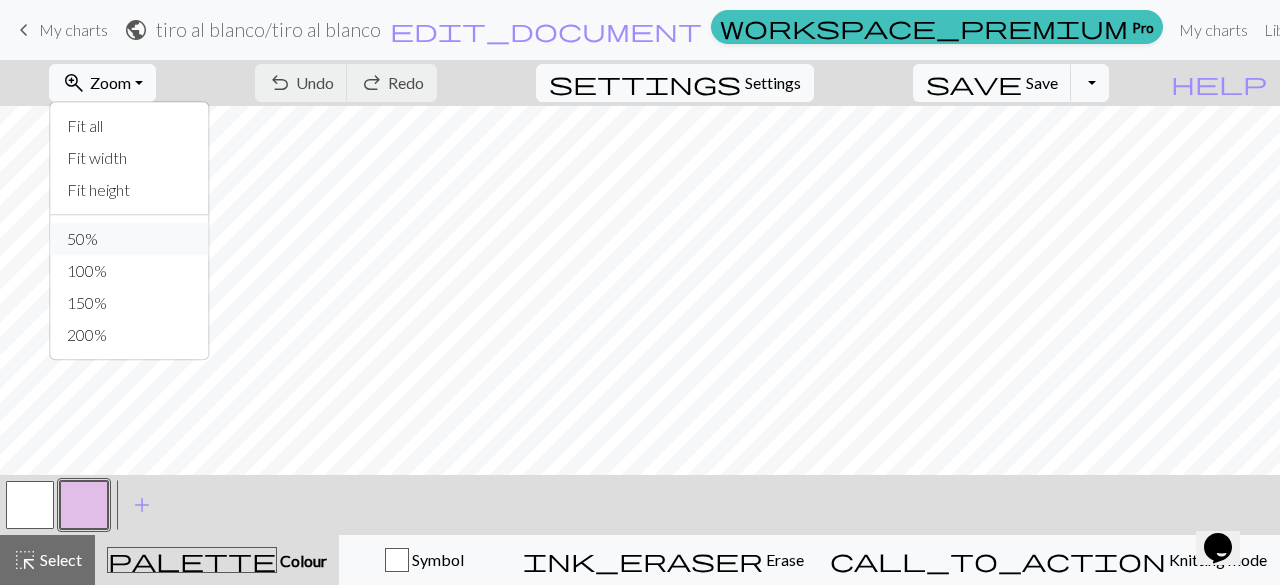 click on "50%" at bounding box center (130, 239) 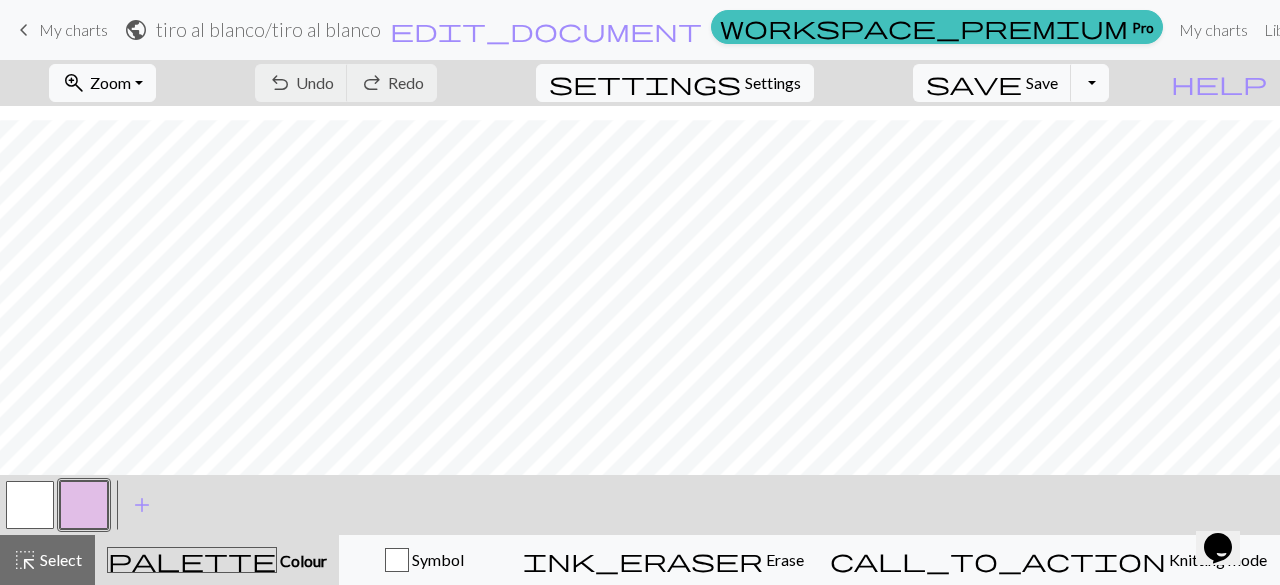scroll, scrollTop: 115, scrollLeft: 0, axis: vertical 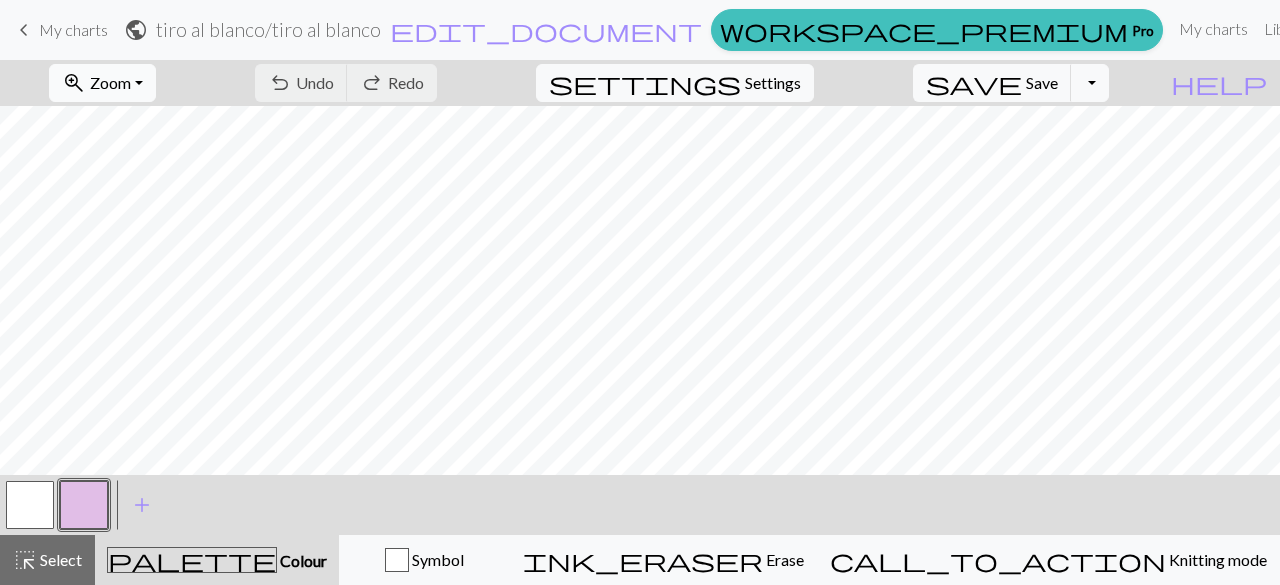 click on "zoom_in Zoom Zoom" at bounding box center (102, 83) 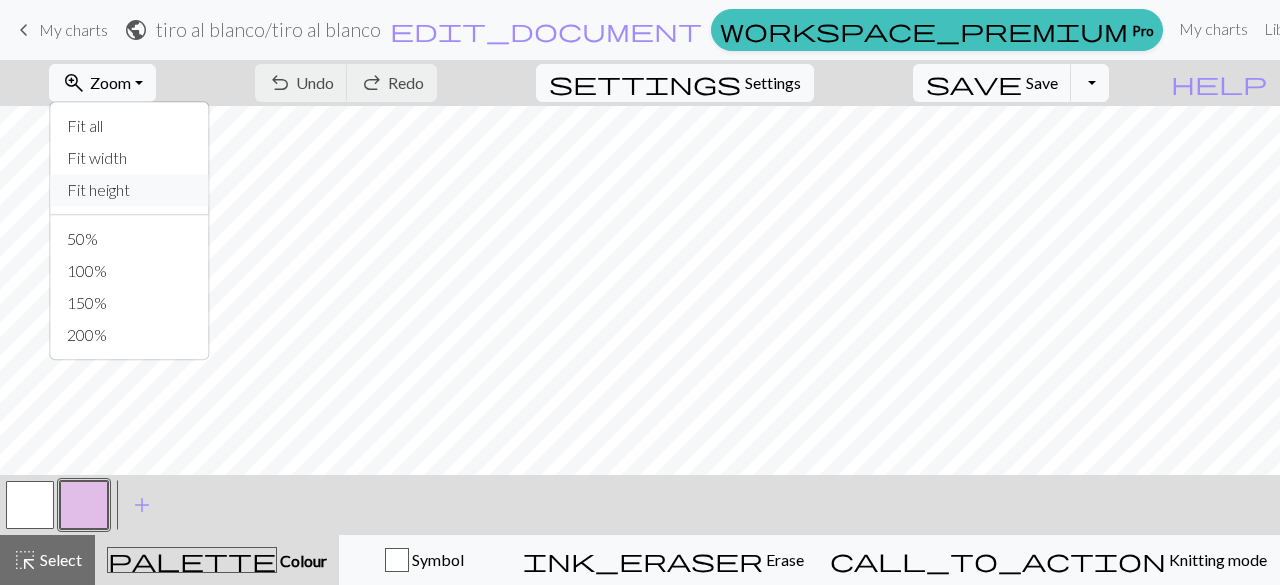 click on "Fit height" at bounding box center [130, 190] 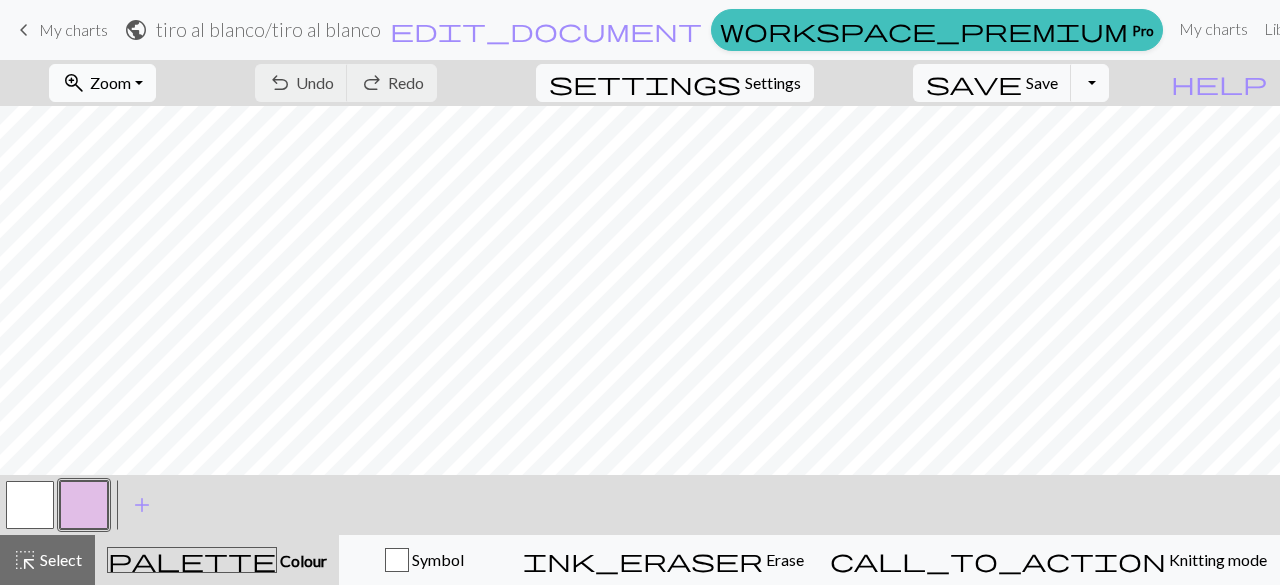 click on "Zoom" at bounding box center (110, 82) 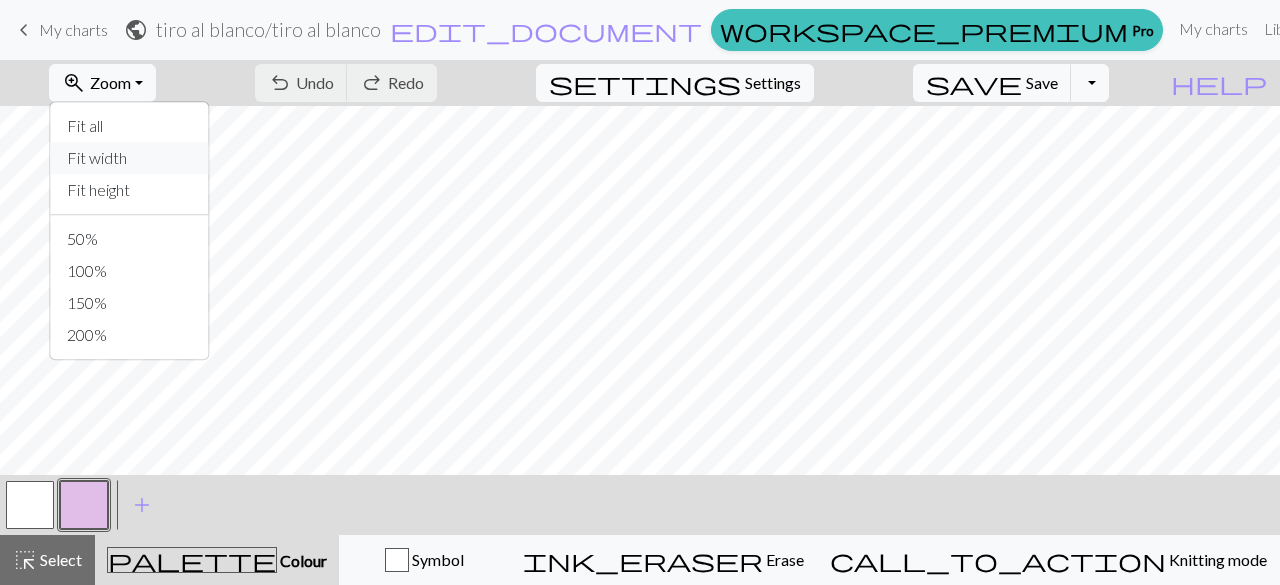 click on "Fit width" at bounding box center (130, 158) 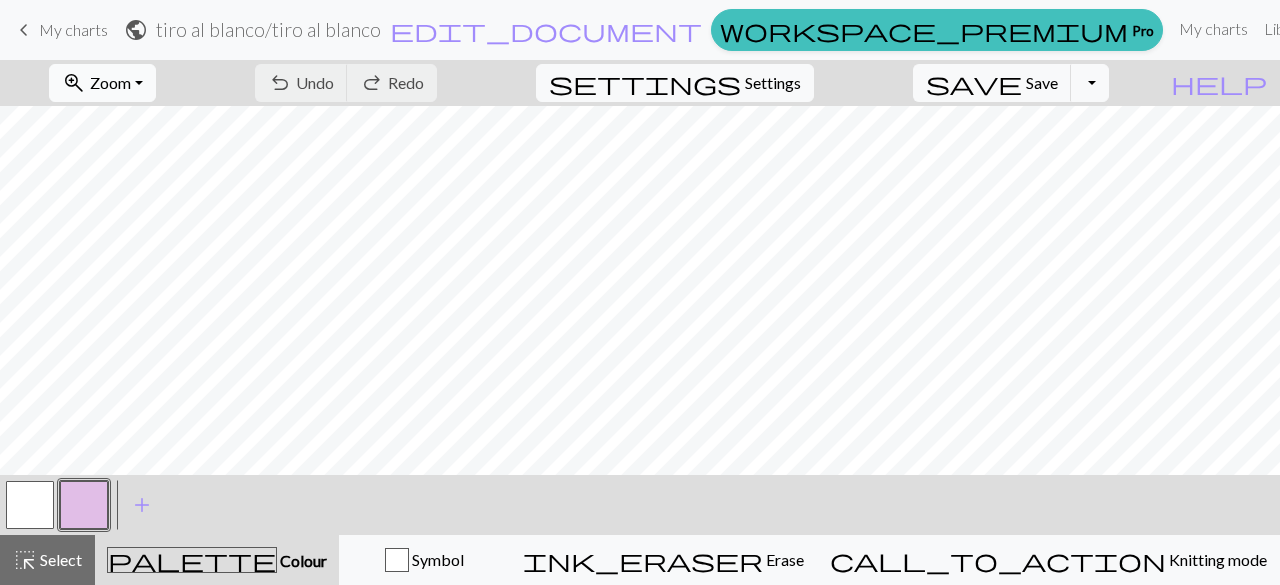 click on "Zoom" at bounding box center [110, 82] 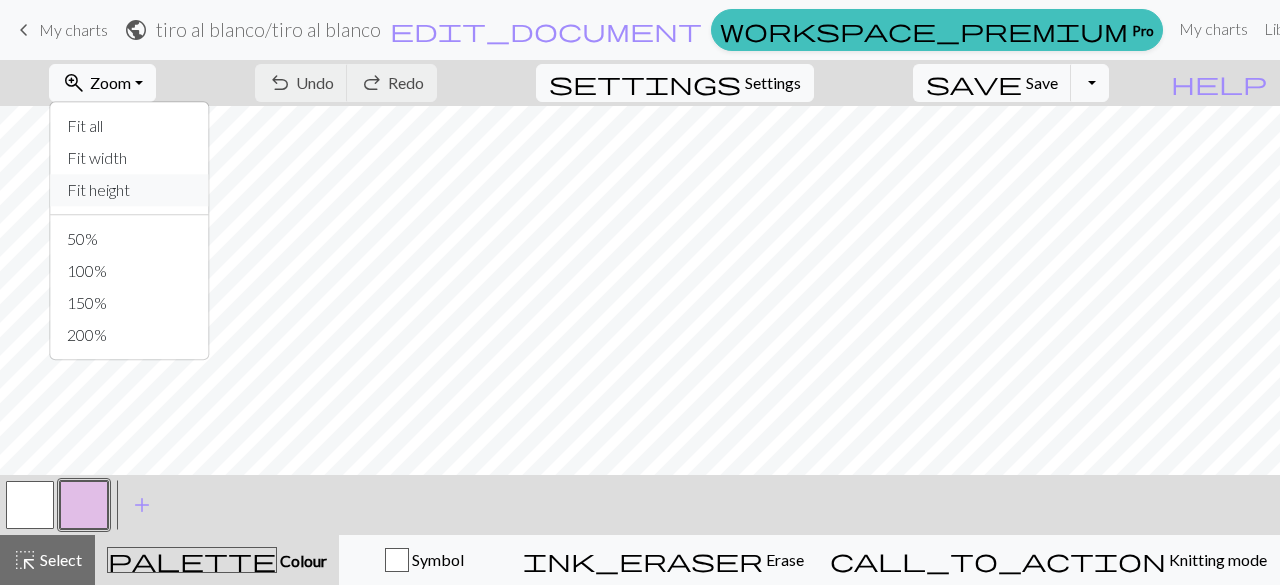 click on "Fit height" at bounding box center [130, 190] 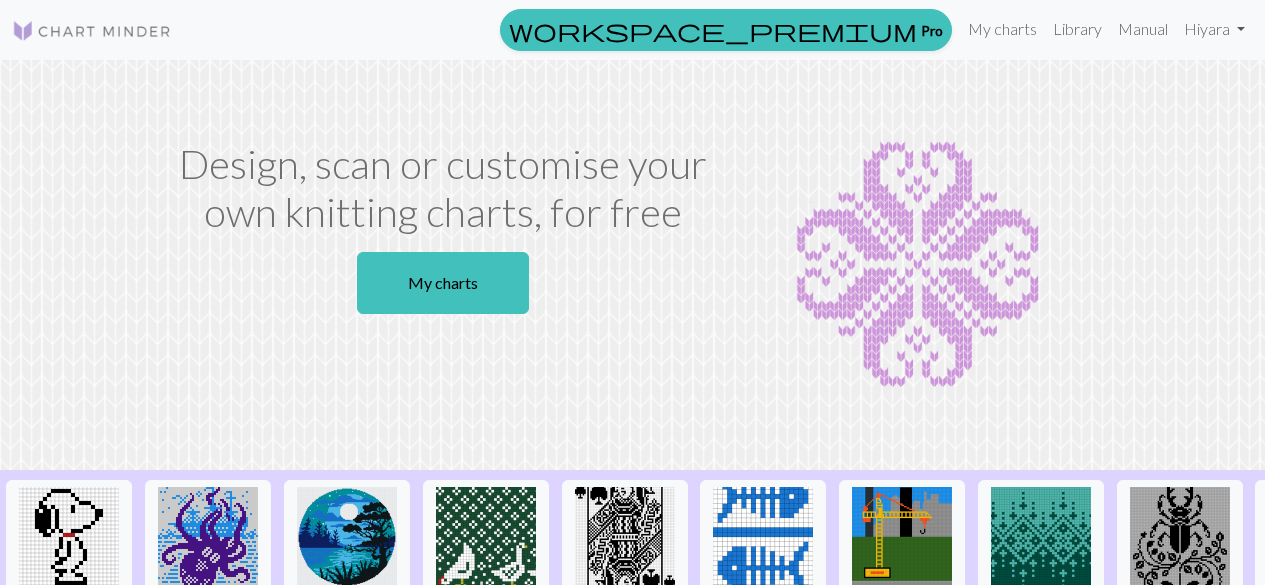 scroll, scrollTop: 0, scrollLeft: 0, axis: both 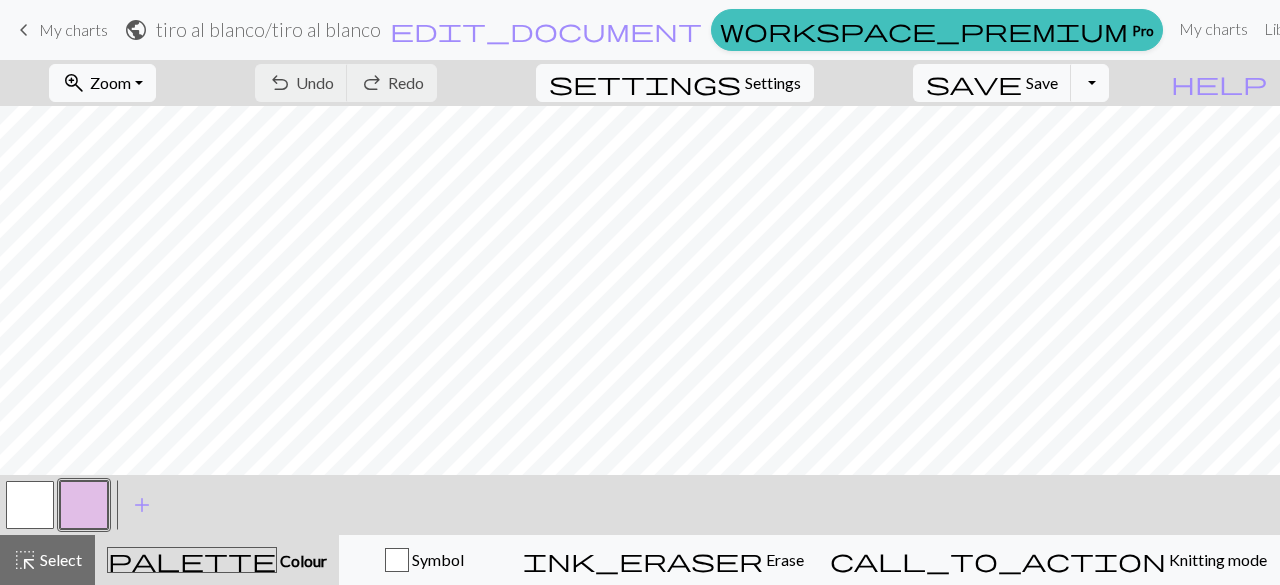 click on "undo Undo Undo redo Redo Redo" at bounding box center (346, 83) 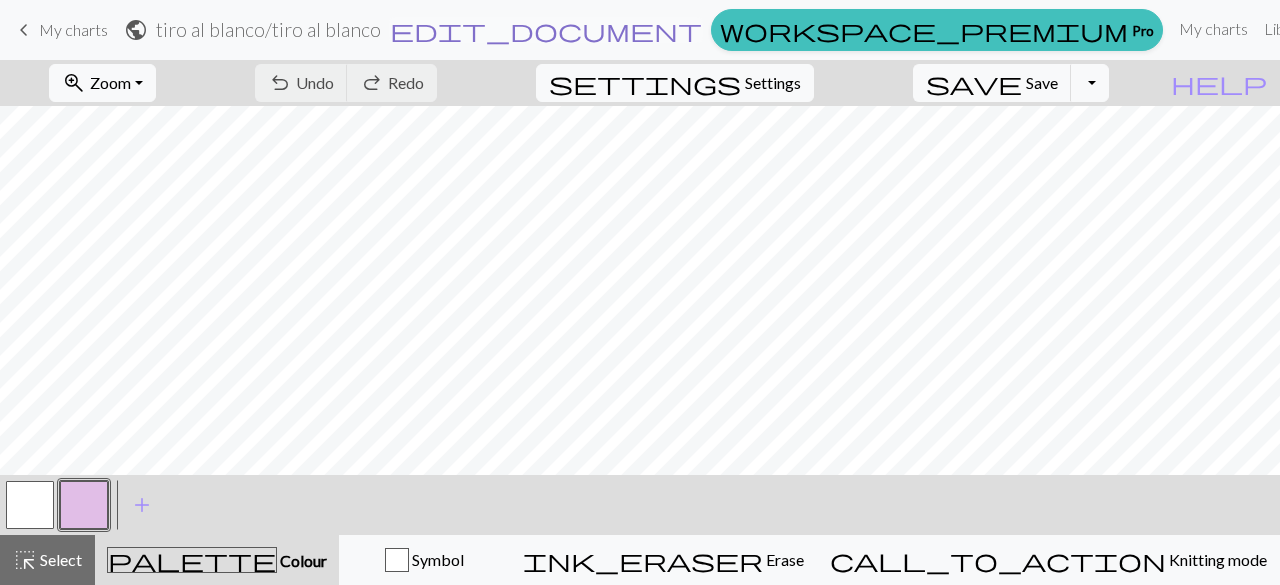 click on "edit_document" at bounding box center (546, 30) 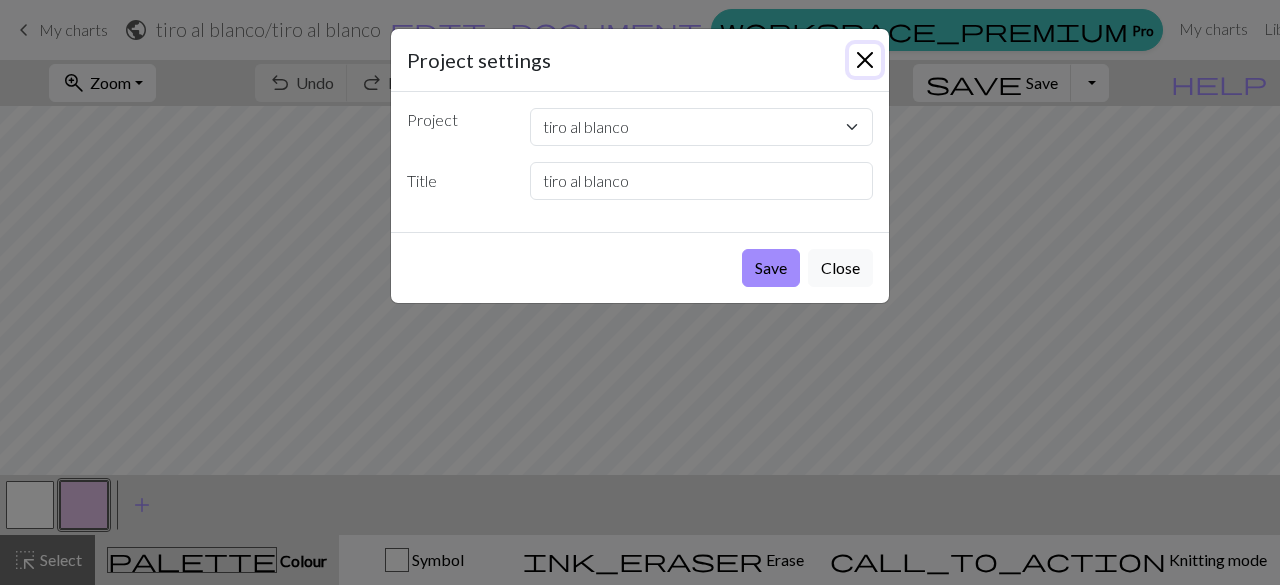 click at bounding box center [865, 60] 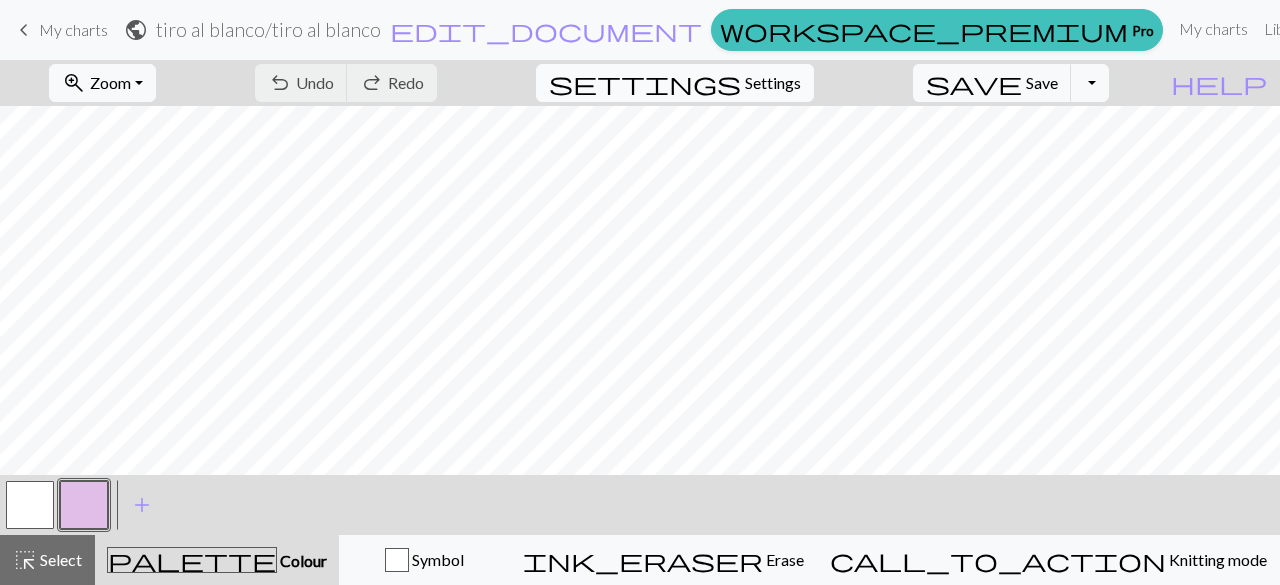 click on "Settings" at bounding box center (773, 83) 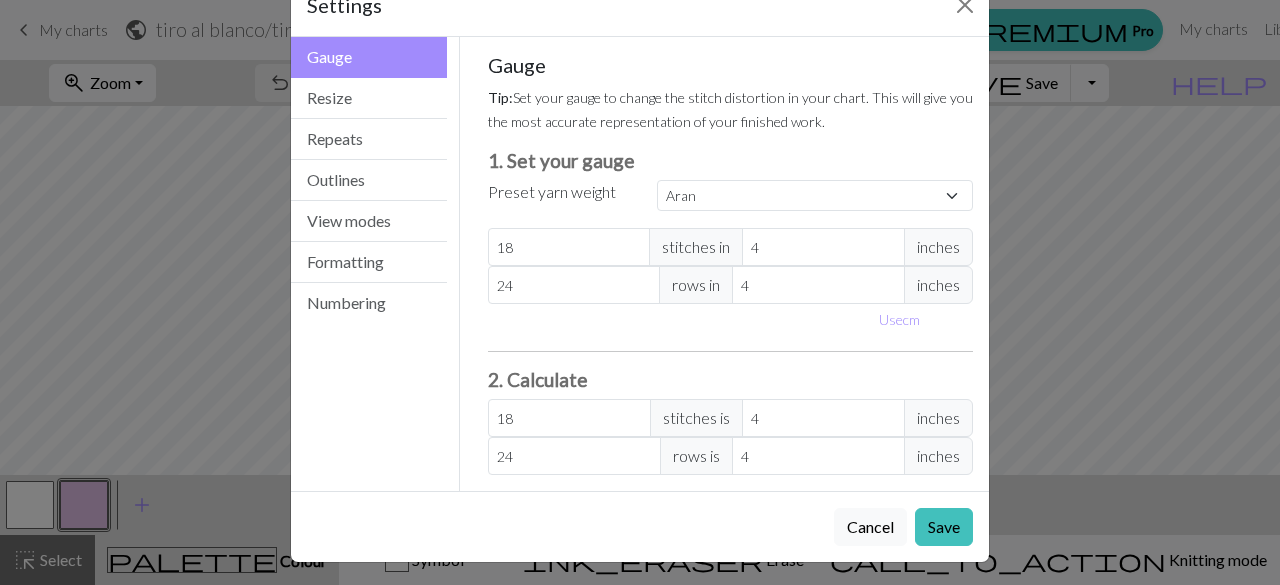 scroll, scrollTop: 54, scrollLeft: 0, axis: vertical 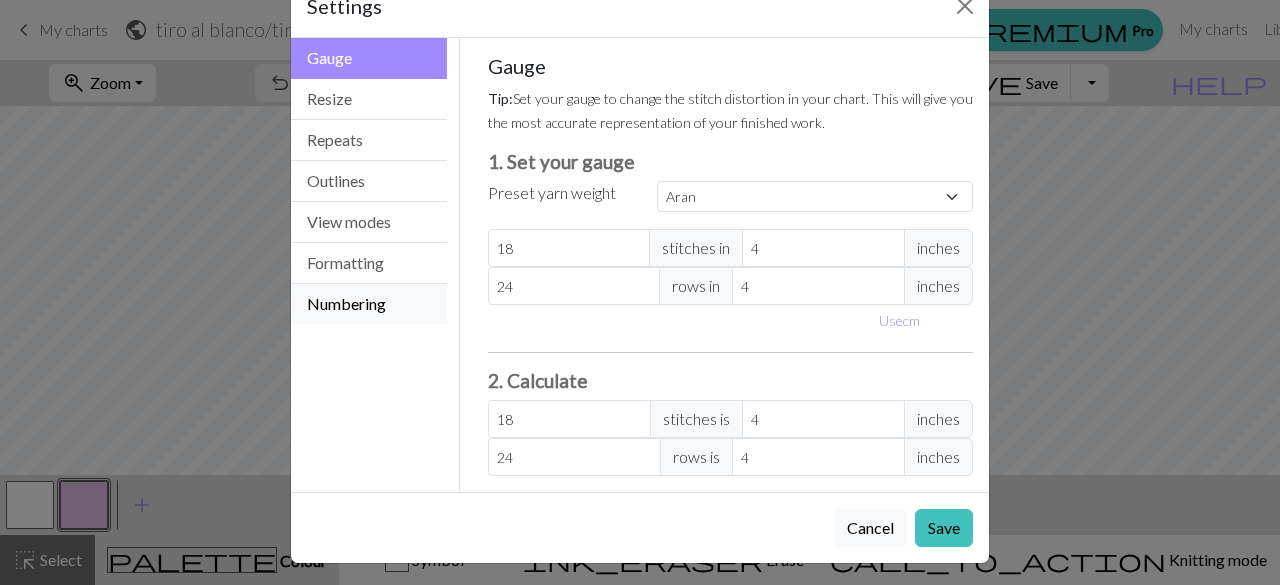 click on "Numbering" at bounding box center [369, 304] 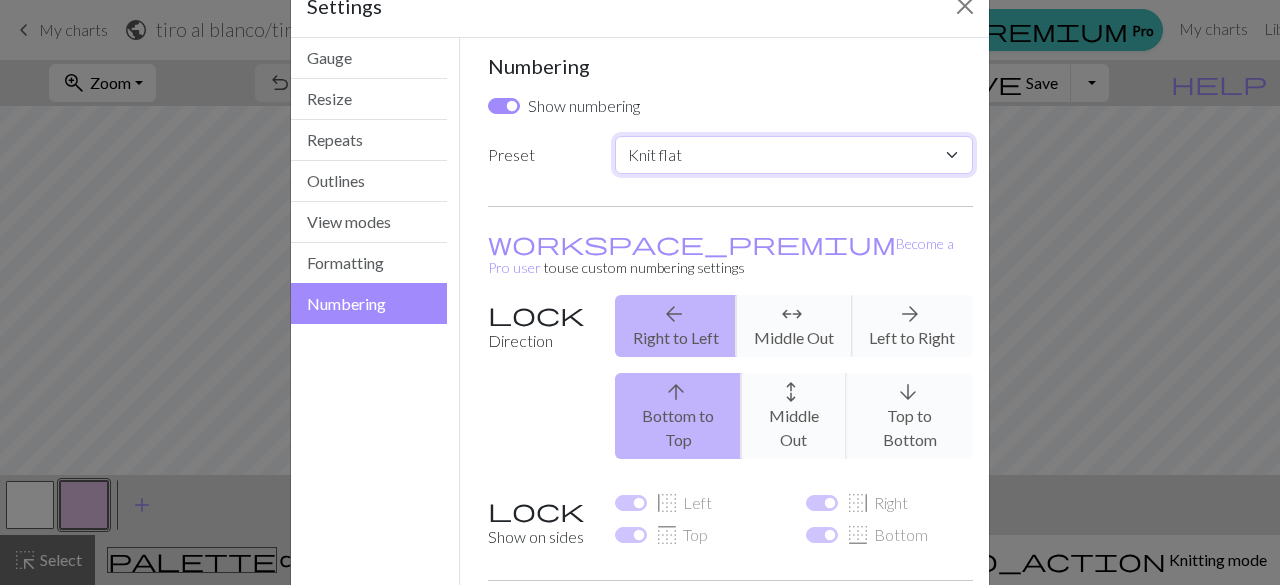 click on "Custom Knit flat Knit in the round Lace knitting Cross stitch" at bounding box center (794, 155) 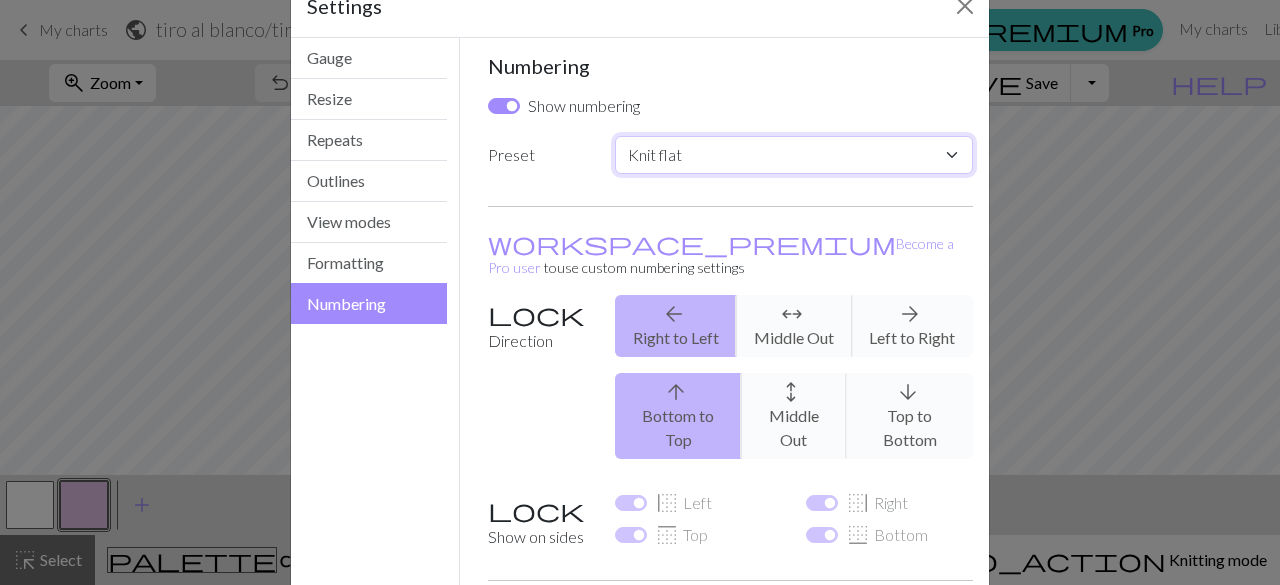 select on "crossstitch" 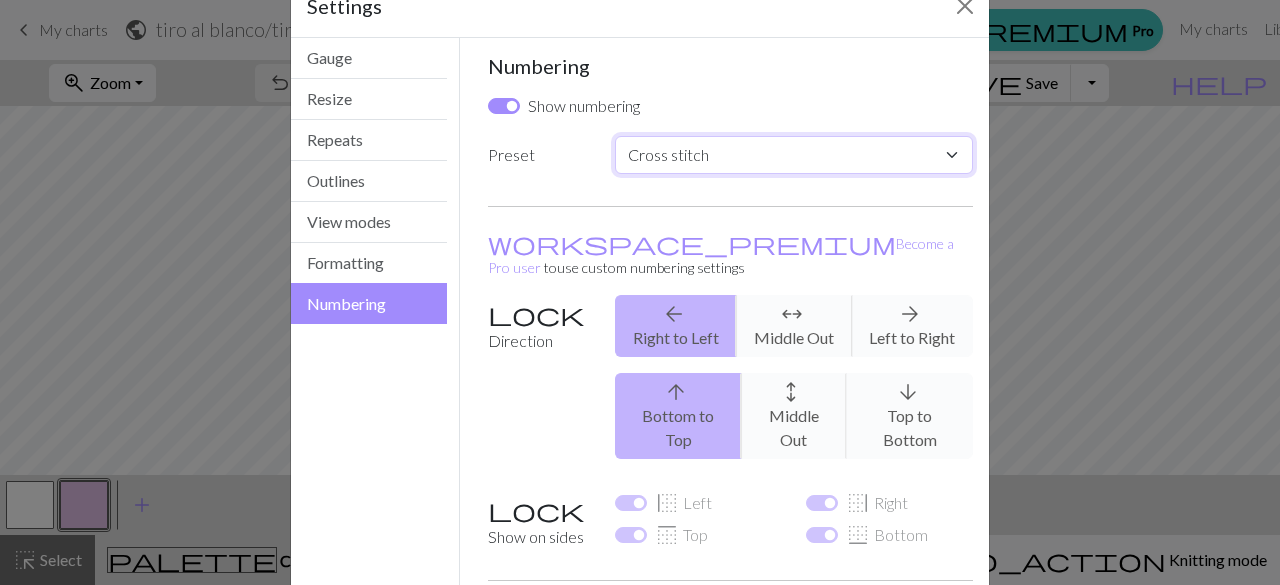 click on "Custom Knit flat Knit in the round Lace knitting Cross stitch" at bounding box center (794, 155) 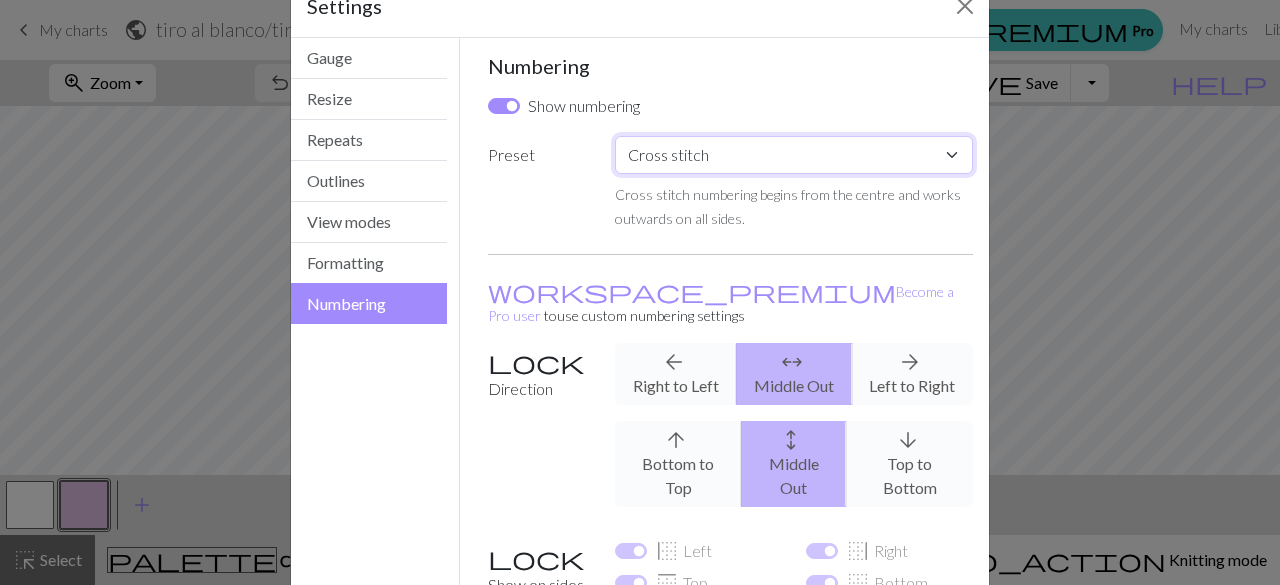 click on "Custom Knit flat Knit in the round Lace knitting Cross stitch" at bounding box center (794, 155) 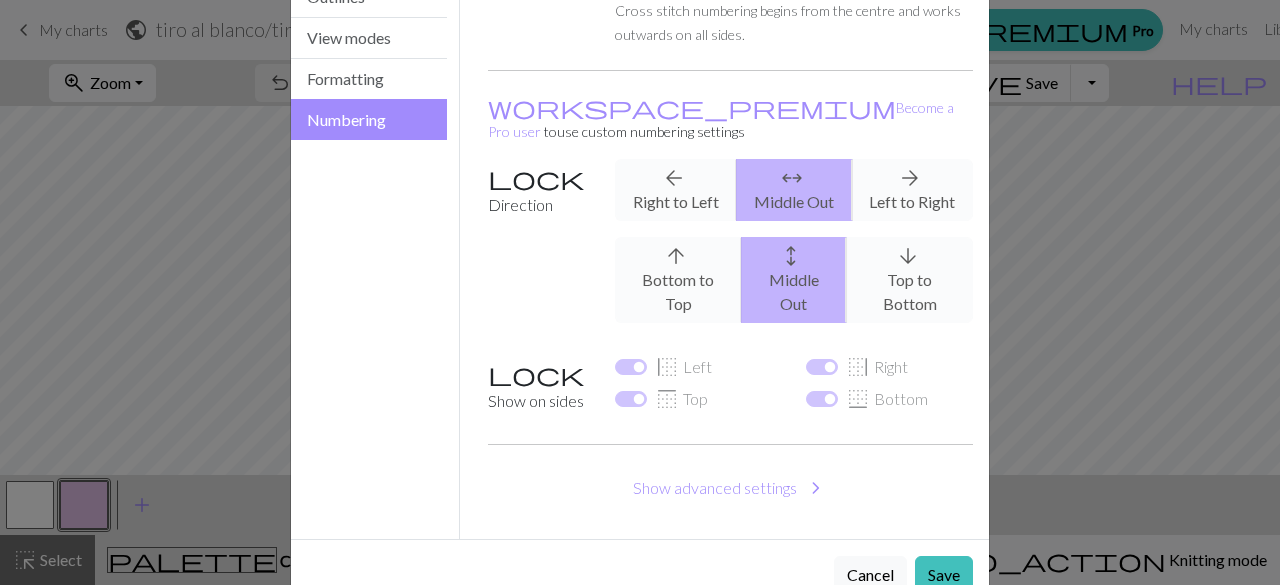 scroll, scrollTop: 237, scrollLeft: 0, axis: vertical 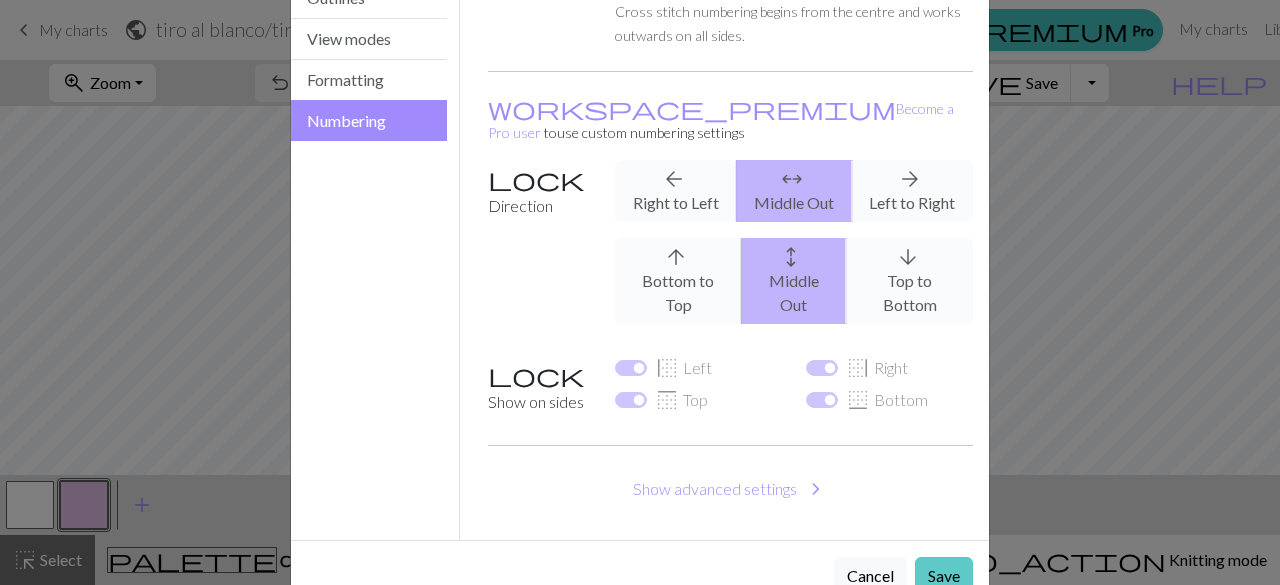 click on "Save" at bounding box center [944, 576] 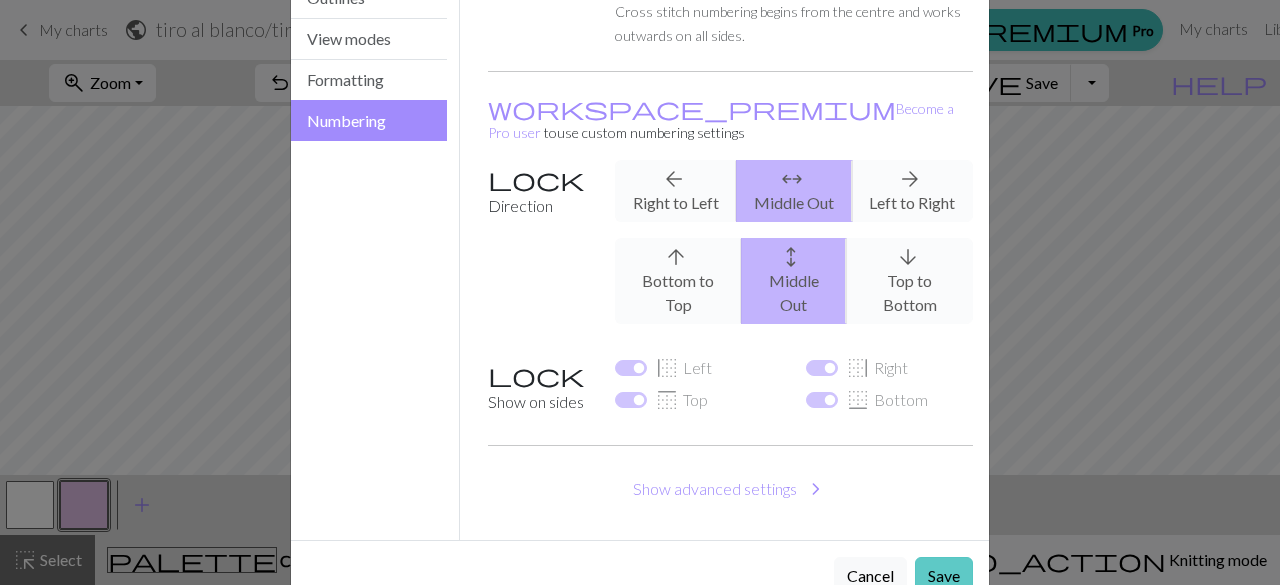 click on "Save" at bounding box center [944, 576] 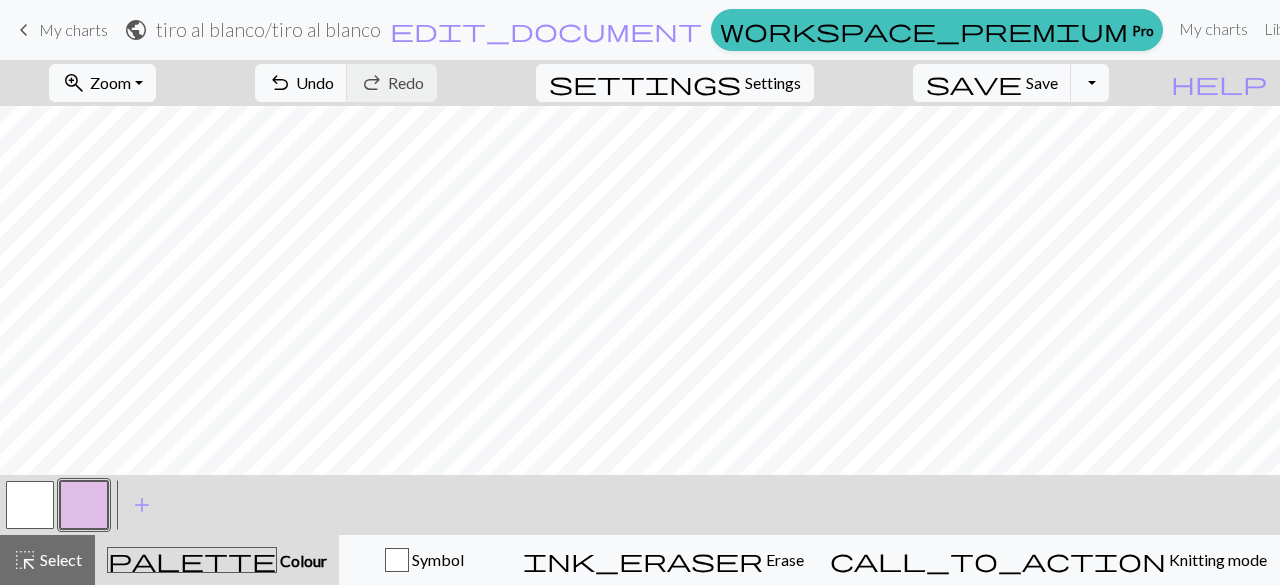 scroll, scrollTop: 206, scrollLeft: 0, axis: vertical 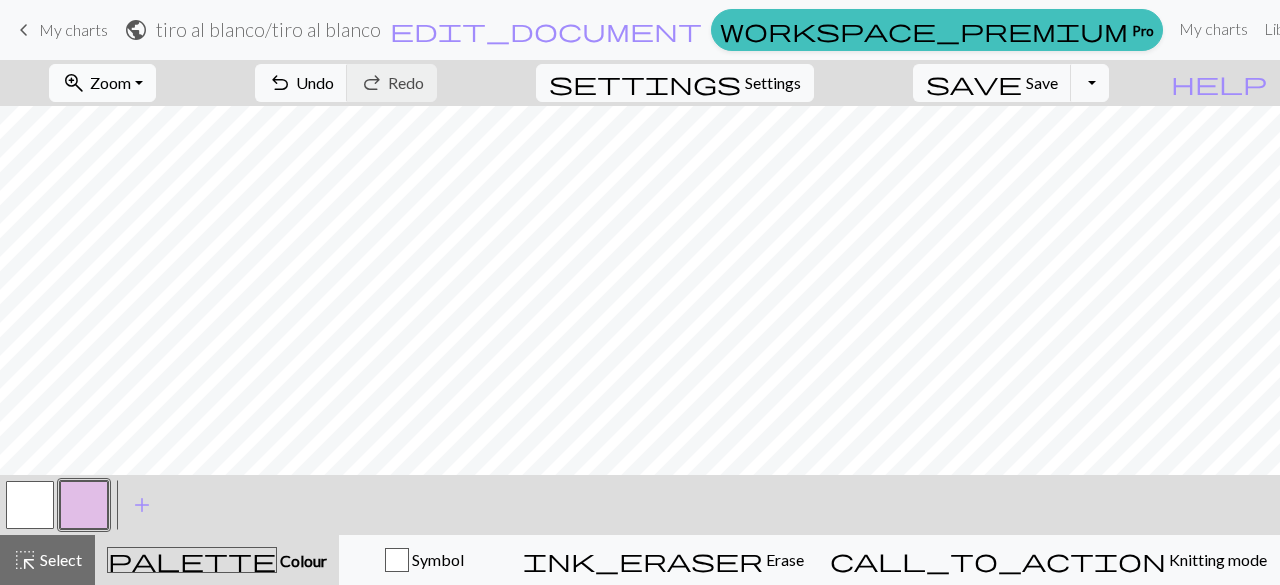 click on "Zoom" at bounding box center [110, 82] 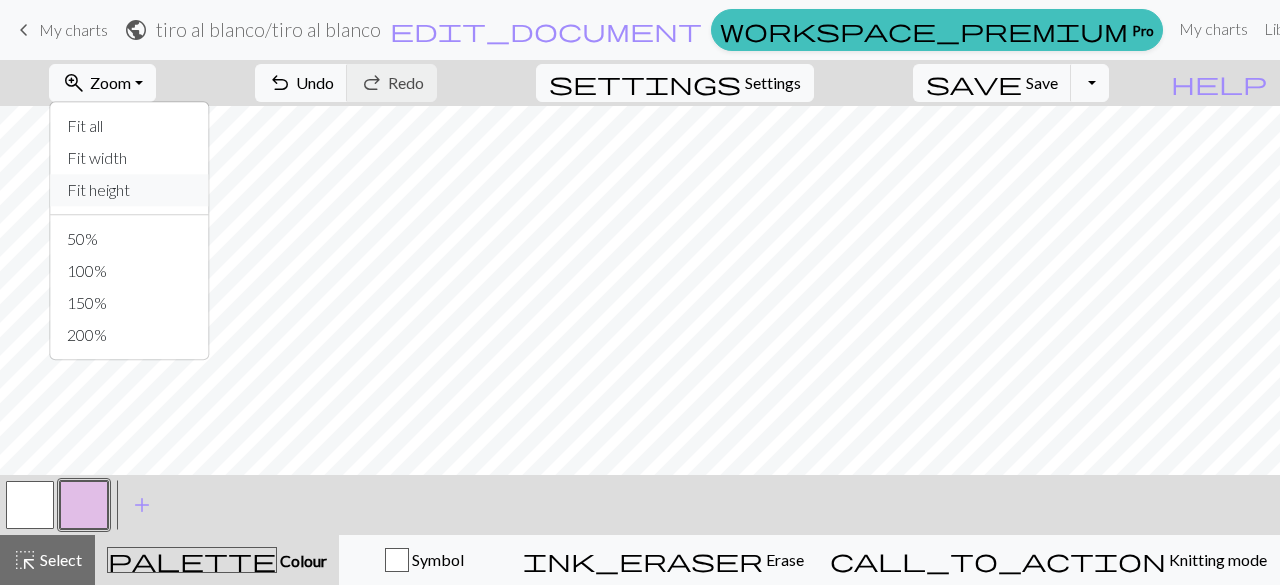 click on "Fit height" at bounding box center [130, 190] 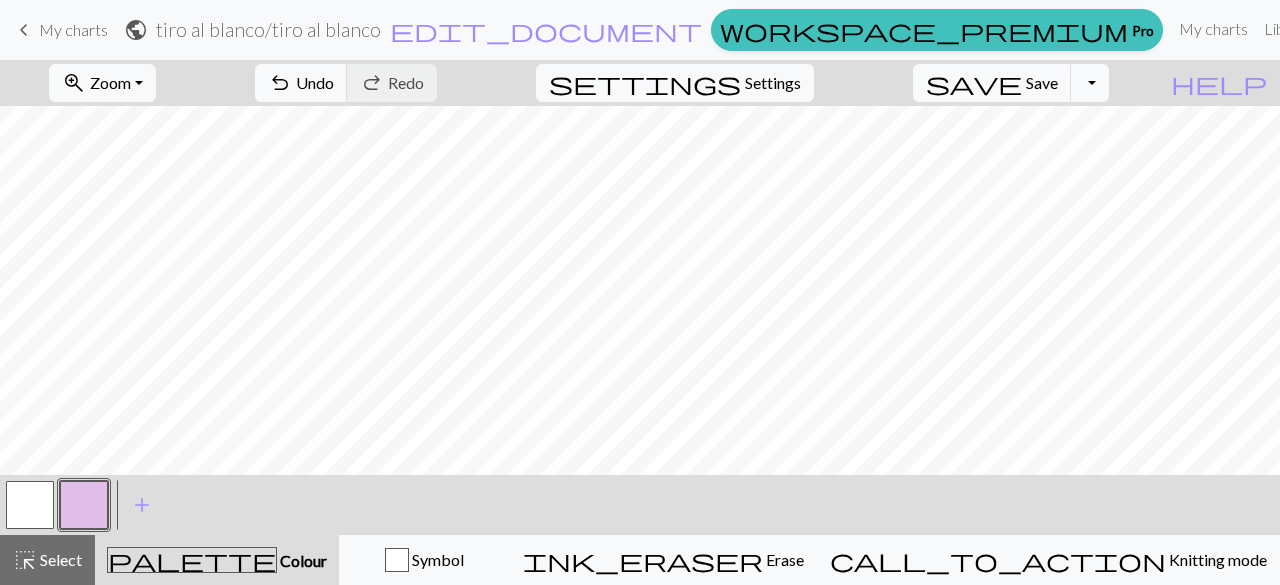 scroll, scrollTop: 0, scrollLeft: 0, axis: both 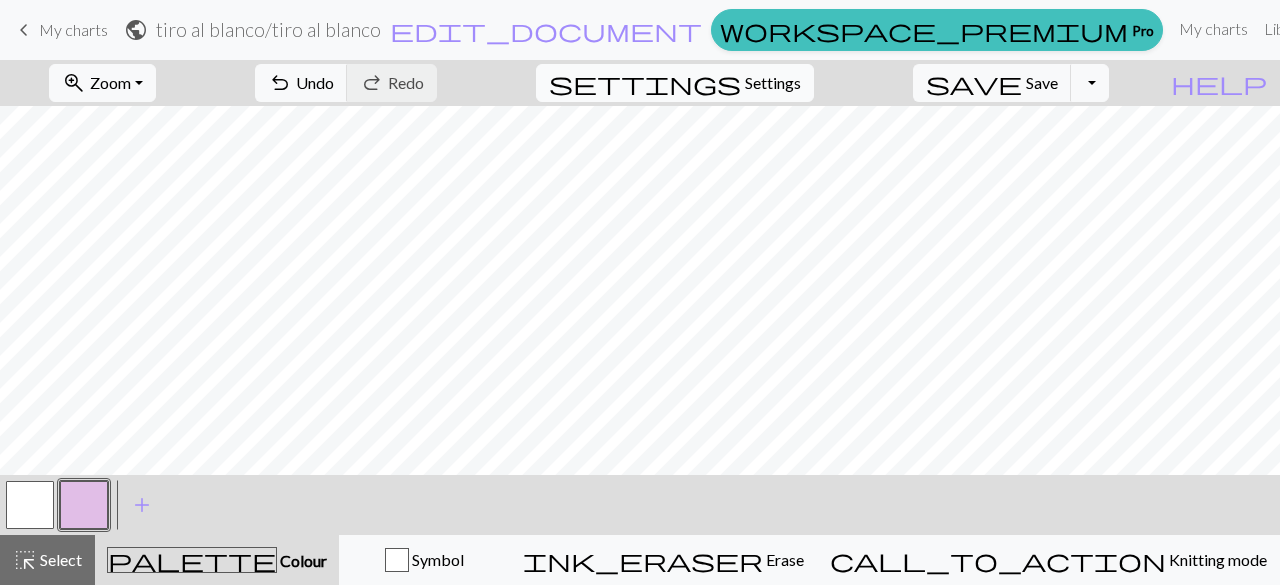 click on "zoom_in Zoom Zoom Fit all Fit width Fit height 50% 100% 150% 200% undo Undo Undo redo Redo Redo settings  Settings save Save Save Toggle Dropdown file_copy  Save a copy save_alt  Download help Show me around < > add Add a  colour highlight_alt   Select   Select palette   Colour   Colour   Symbol ink_eraser   Erase   Erase call_to_action   Knitting mode   Knitting mode" at bounding box center [640, 322] 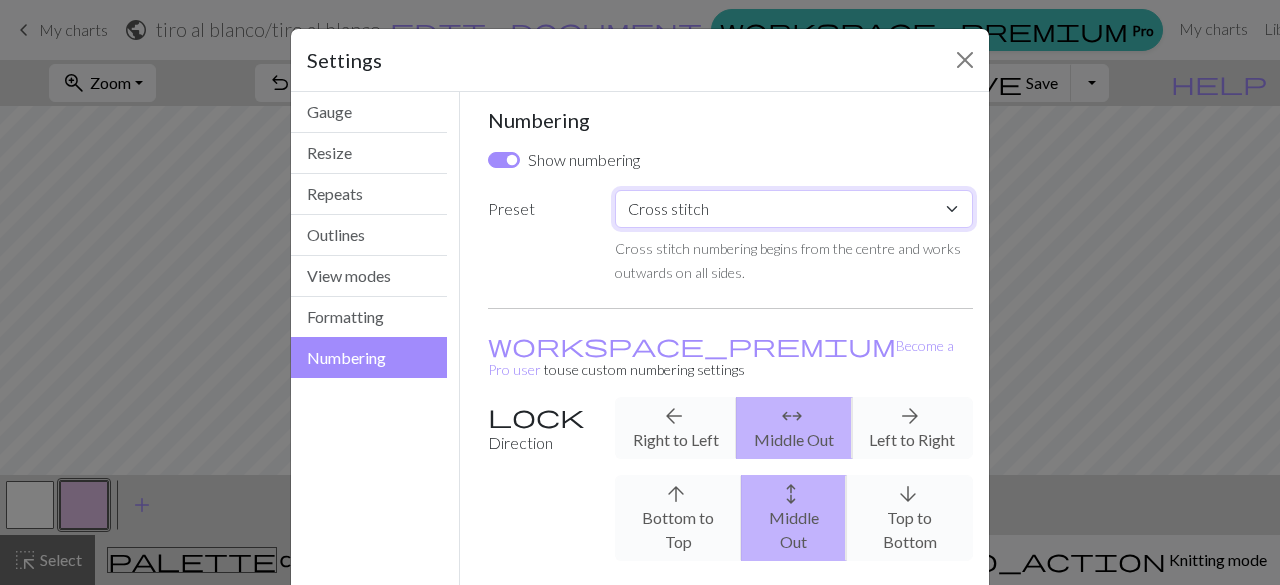 click on "Custom Knit flat Knit in the round Lace knitting Cross stitch" at bounding box center (794, 209) 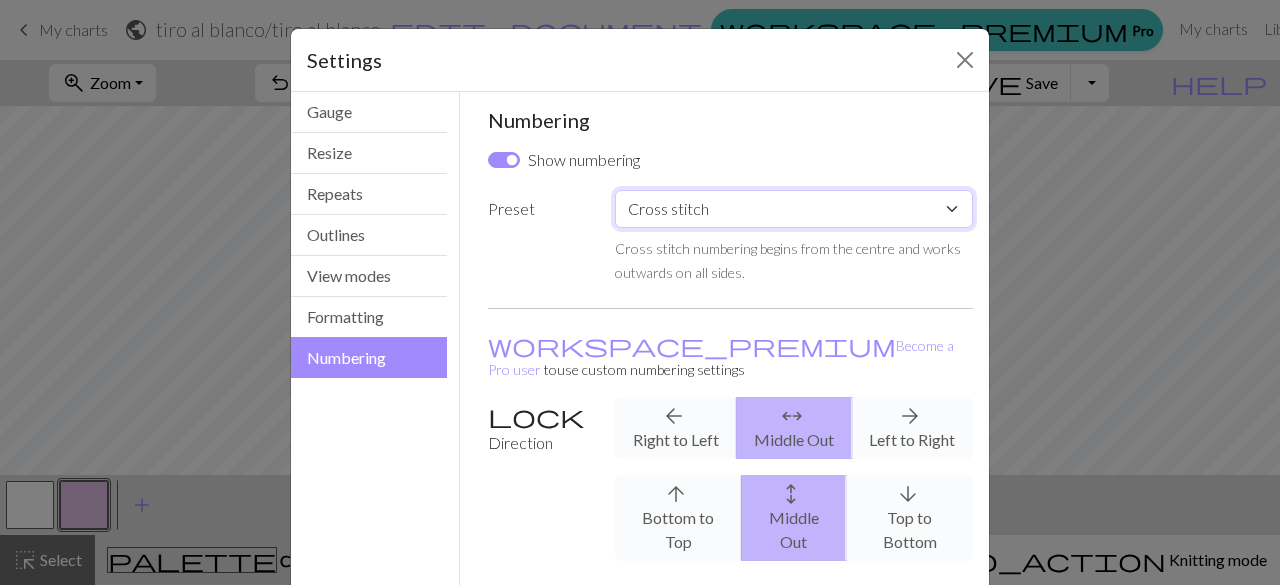 select on "flat" 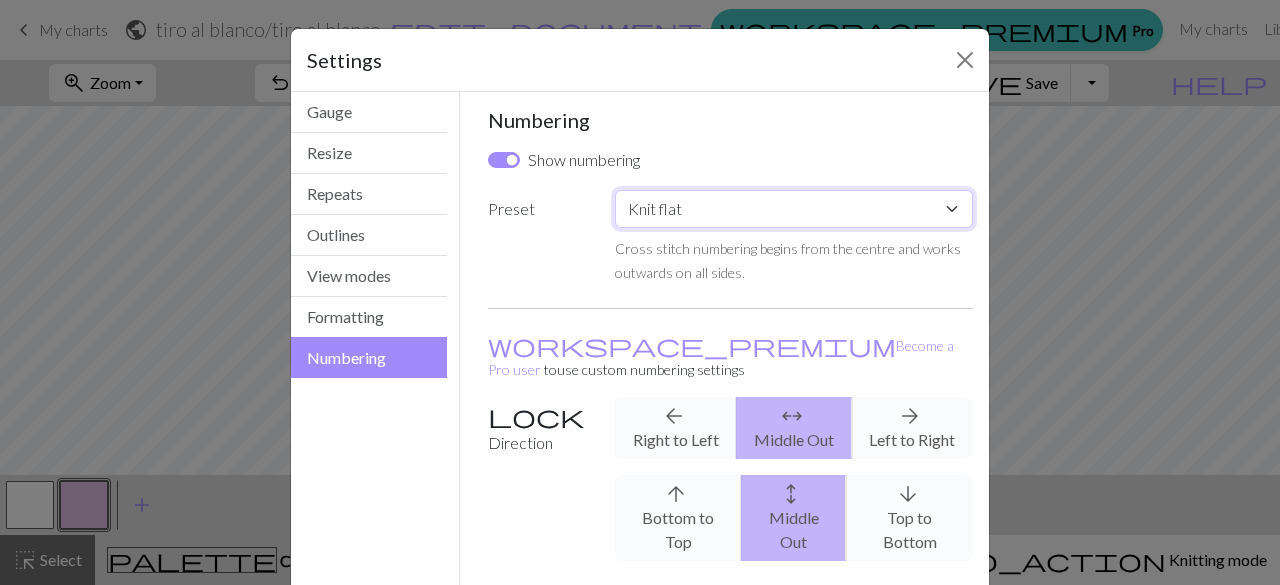 click on "Custom Knit flat Knit in the round Lace knitting Cross stitch" at bounding box center (794, 209) 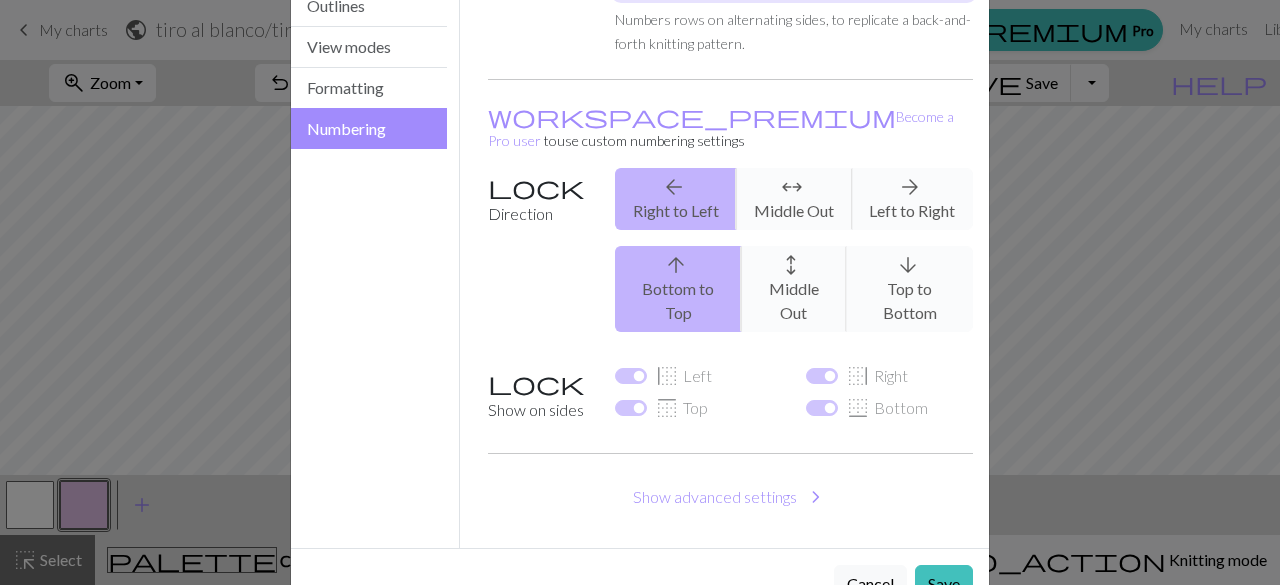 scroll, scrollTop: 229, scrollLeft: 0, axis: vertical 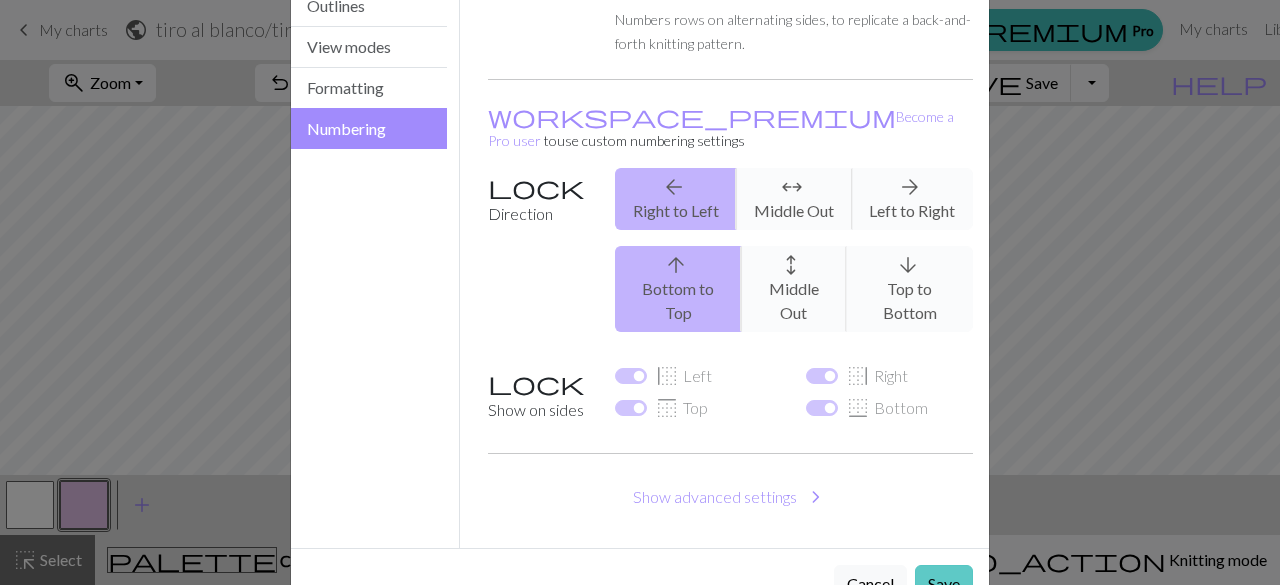 click on "Save" at bounding box center (944, 584) 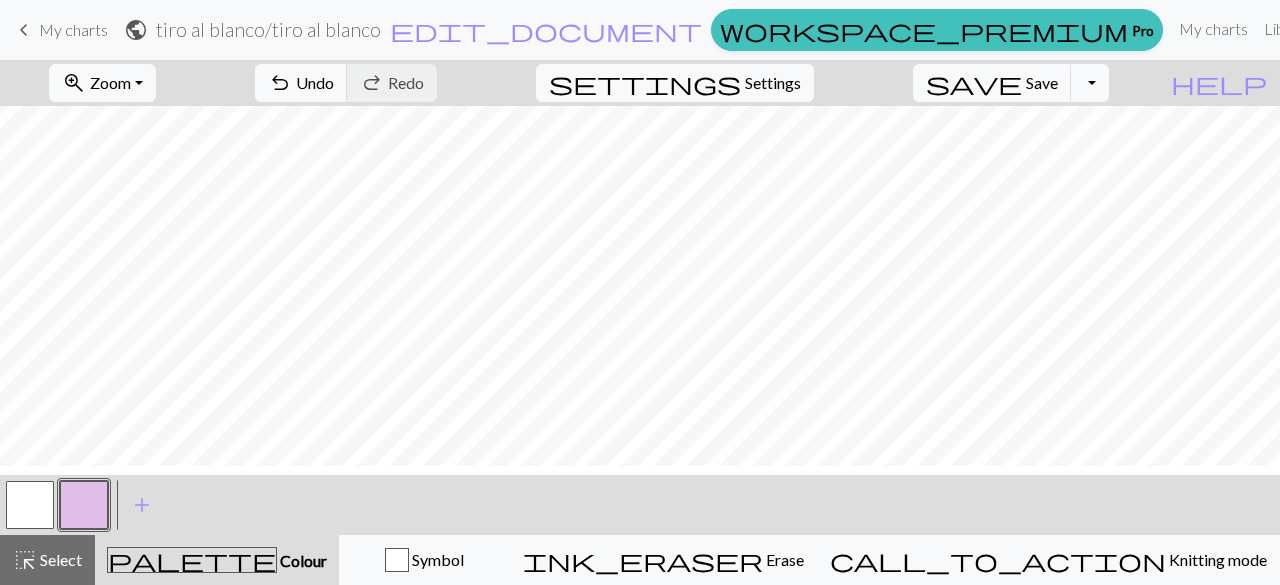 scroll, scrollTop: 0, scrollLeft: 0, axis: both 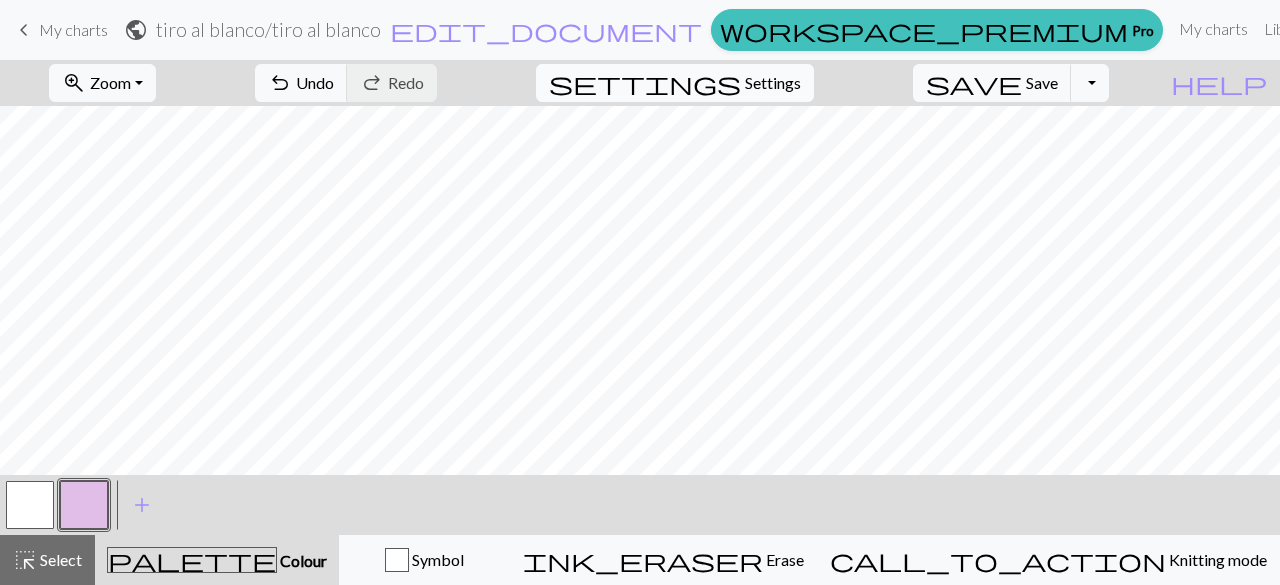 click on "settings  Settings" at bounding box center [675, 83] 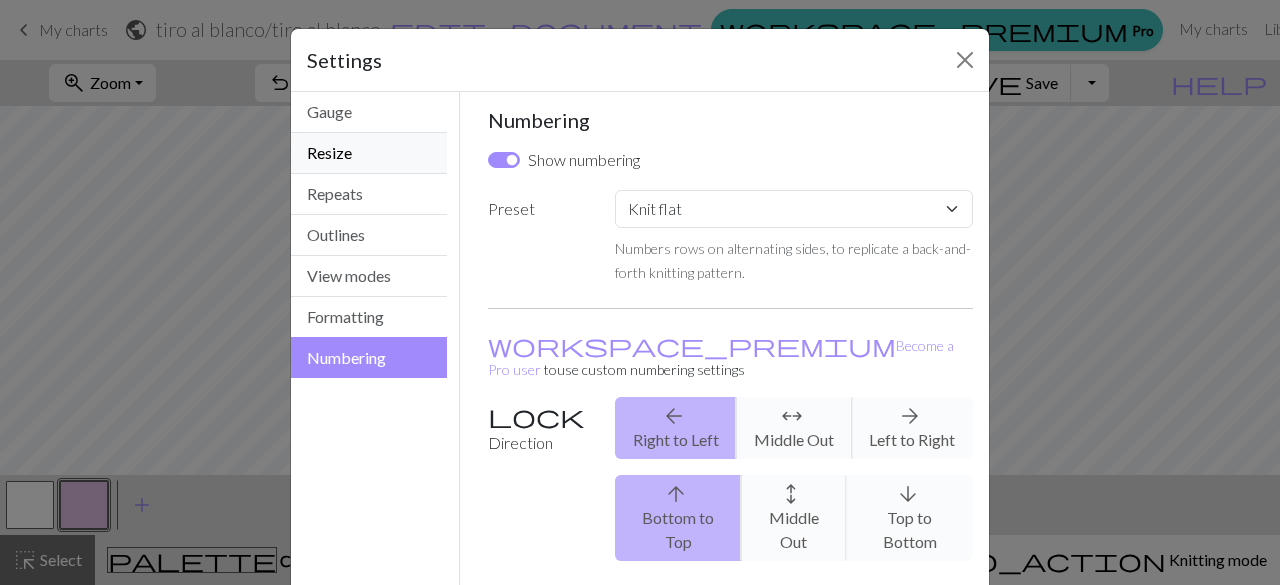 click on "Resize" at bounding box center (369, 153) 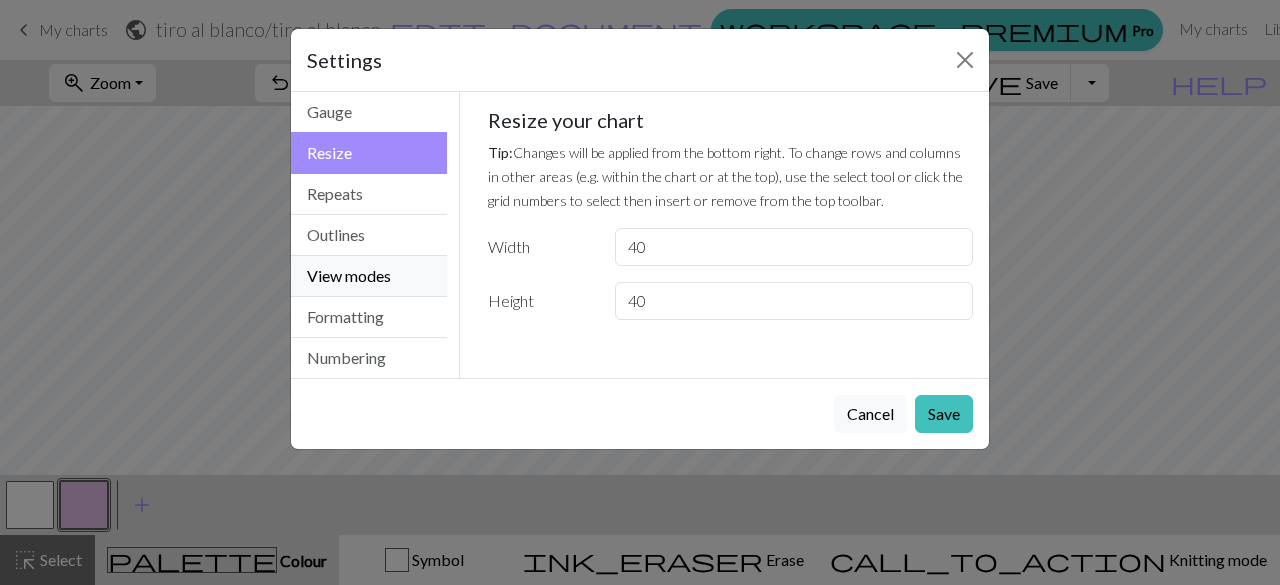 click on "View modes" at bounding box center (369, 276) 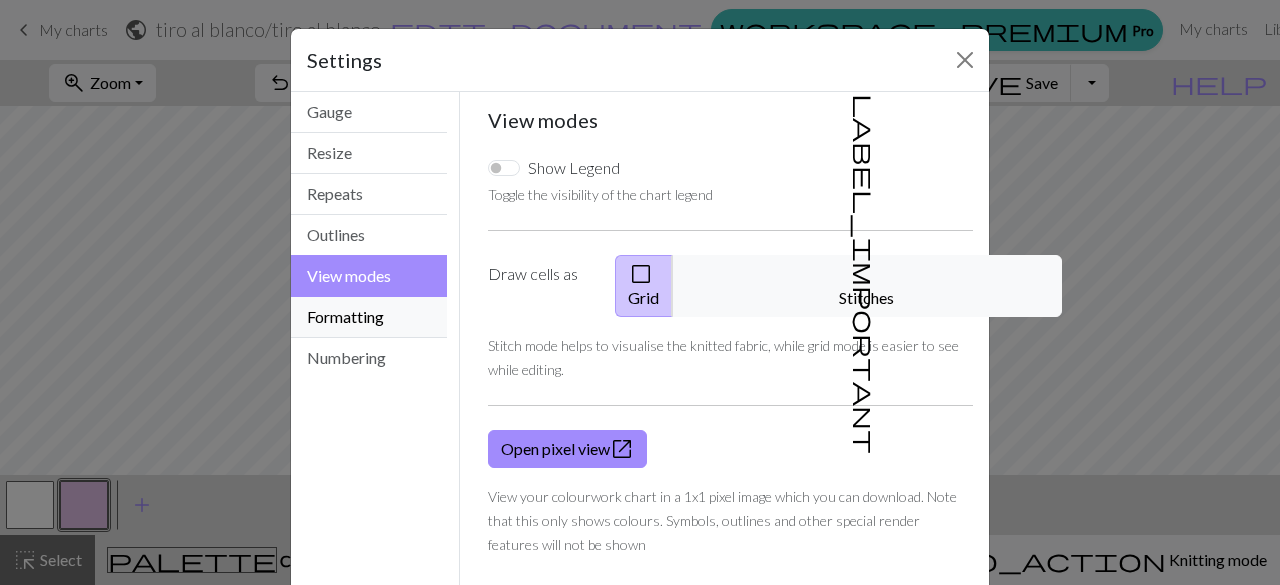 click on "Formatting" at bounding box center [369, 317] 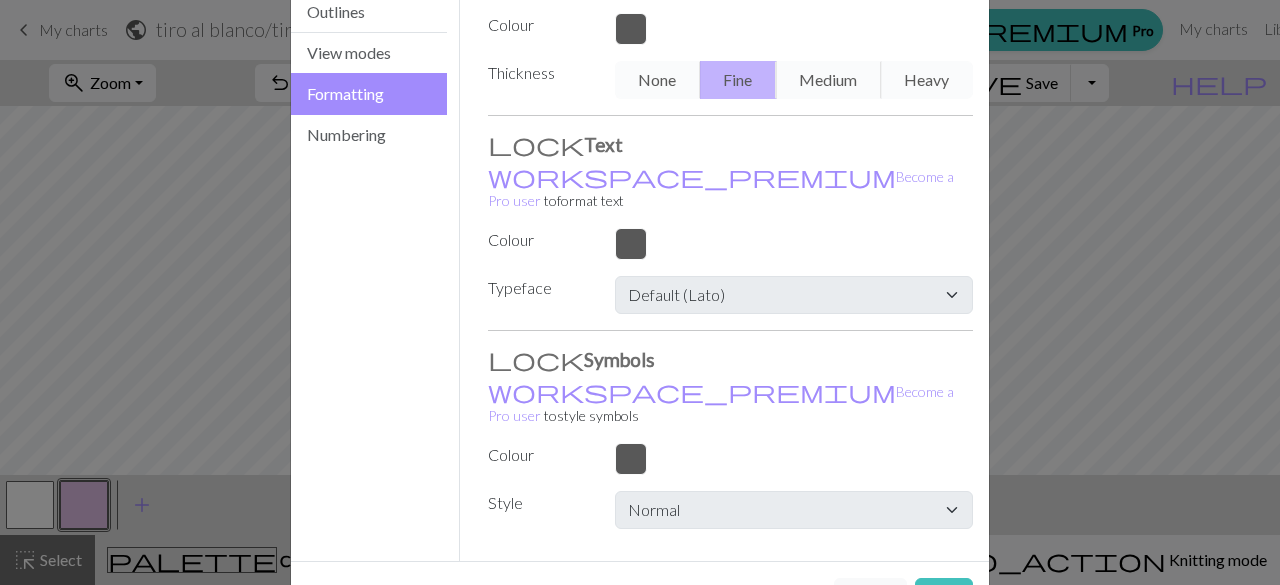 scroll, scrollTop: 222, scrollLeft: 0, axis: vertical 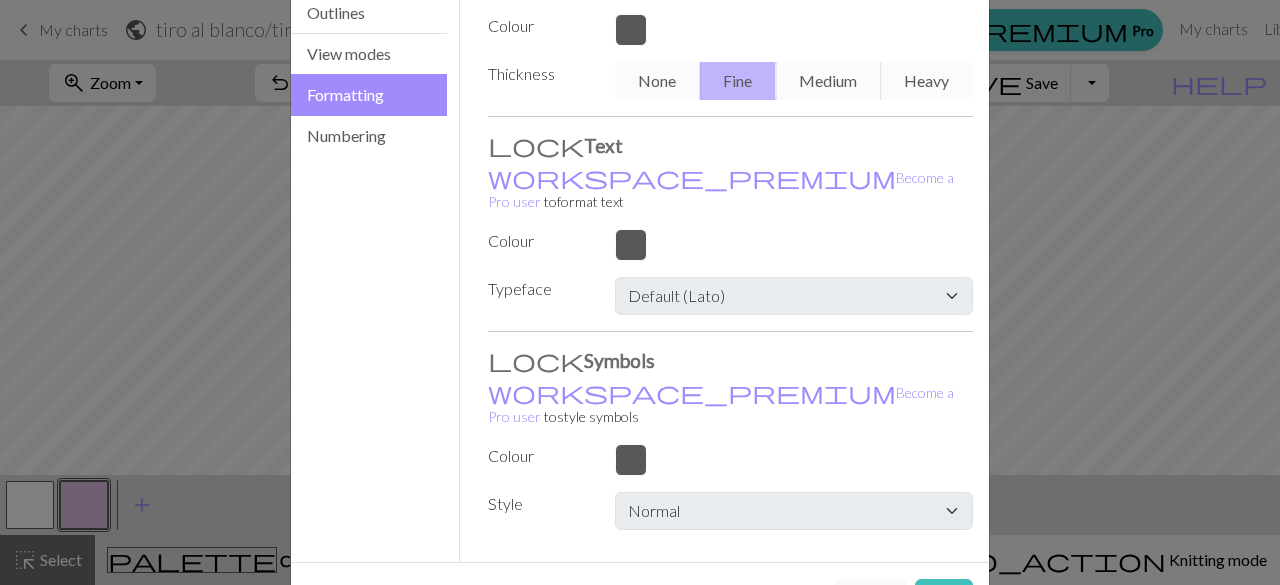 click on "Settings Formatting Gauge Resize Repeats Outlines View modes Formatting Numbering Gauge Resize Repeats Outlines View modes Formatting Numbering Gauge Tip:  Set your gauge to change the stitch distortion in your chart. This will give you the most accurate representation of your finished work. 1. Set your gauge Preset yarn weight Custom Square Lace Light Fingering Fingering Sport Double knit Worsted Aran Bulky Super Bulky 18 stitches in  4 inches 24 rows in  4 inches Use  cm 2. Calculate 18 stitches is 4 inches 24 rows is 4 inches Resize your chart Tip:  Changes will be applied from the bottom right. To change rows and columns in other areas (e.g. within the chart or at the top), use the select tool or click the grid numbers to select then insert or remove from the top toolbar. Width 40 Height 40 Repeats workspace_premium Become a Pro user   to  visualise repeats Tip:   This will show your entire chart repeated, so you can preview what joining panels look like together. arrow_forward  Horizontal 1  Vertical 1" at bounding box center [640, 292] 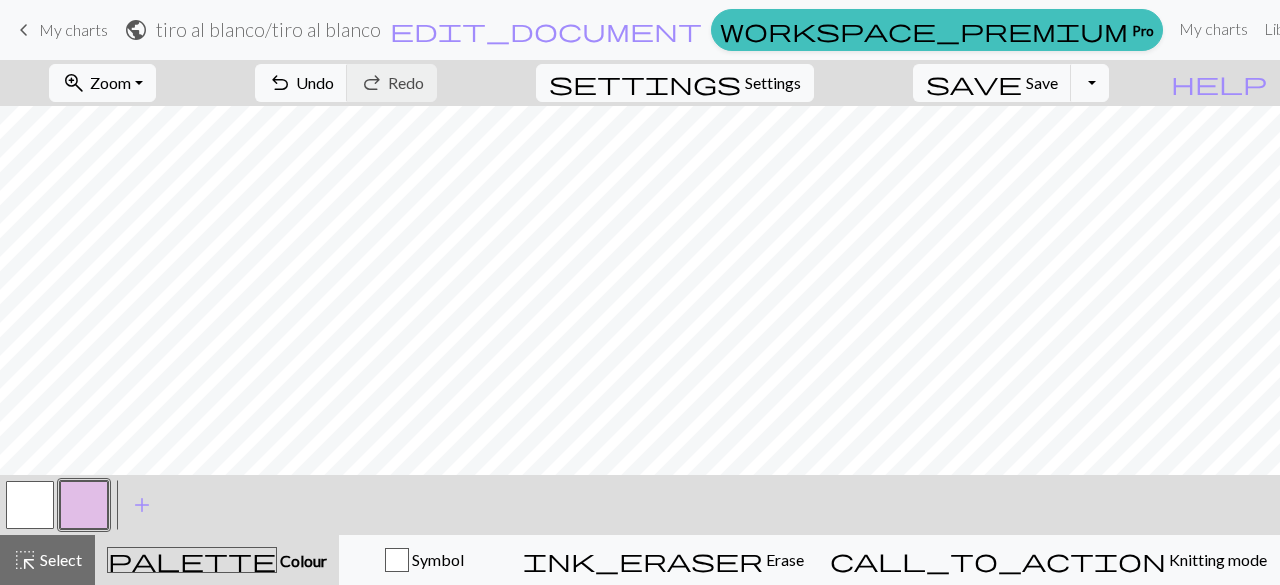 click at bounding box center [84, 505] 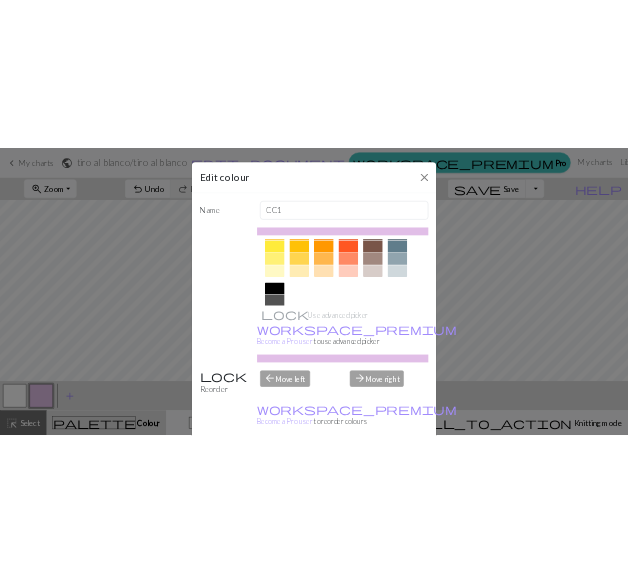 scroll, scrollTop: 336, scrollLeft: 0, axis: vertical 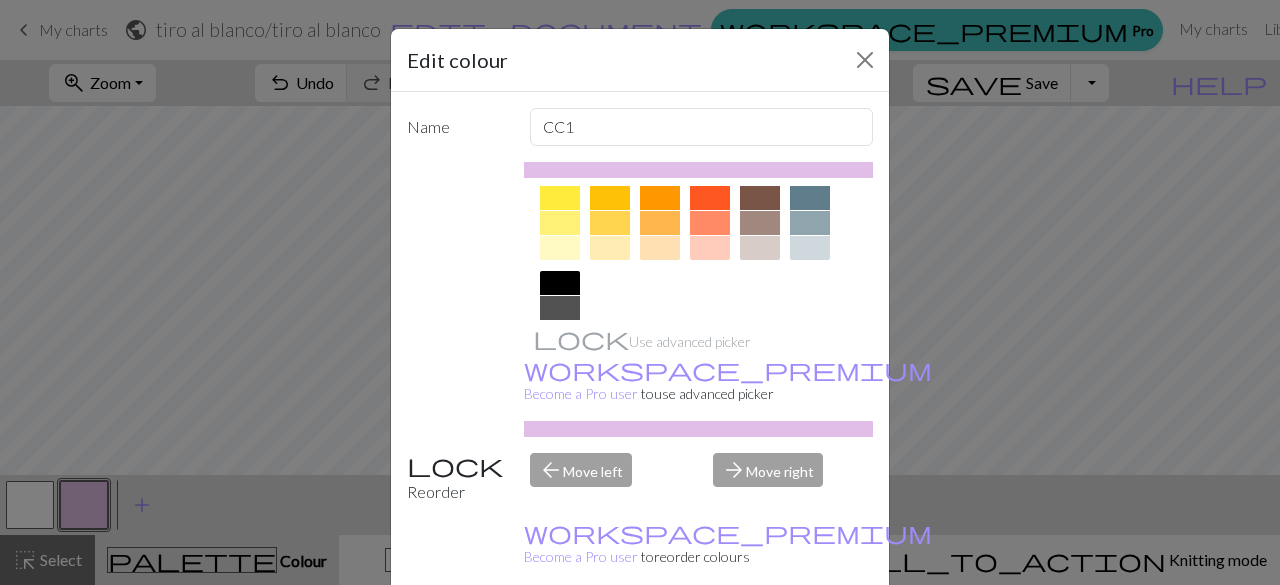 click on "Edit colour Name CC1 Use advanced picker workspace_premium Become a Pro user   to  use advanced picker Reorder arrow_back Move left arrow_forward Move right workspace_premium Become a Pro user   to  reorder colours Delete Done Cancel" at bounding box center [640, 292] 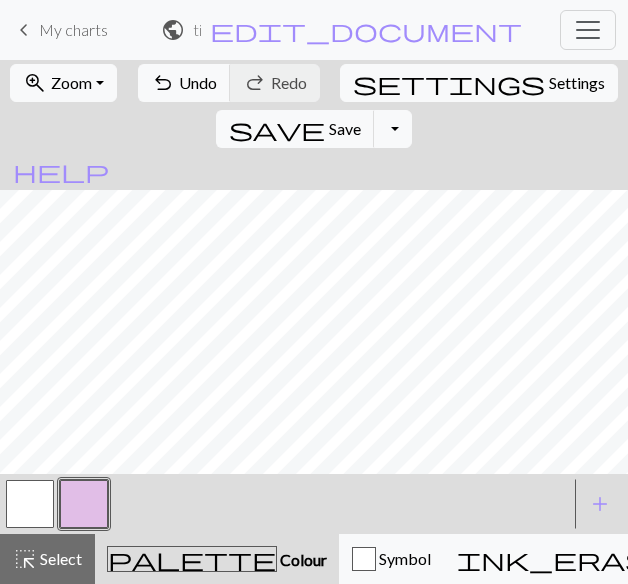 click at bounding box center [30, 504] 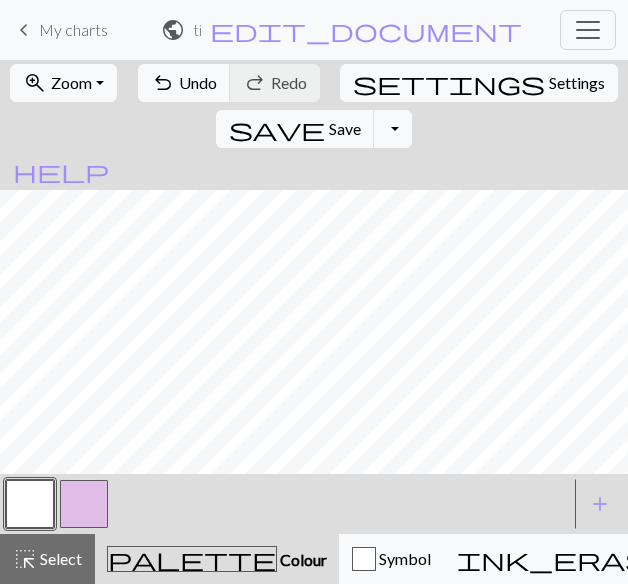click at bounding box center [84, 504] 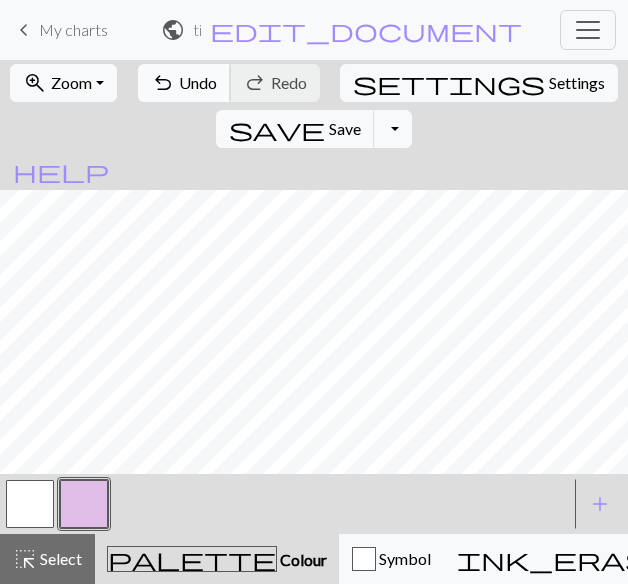 type 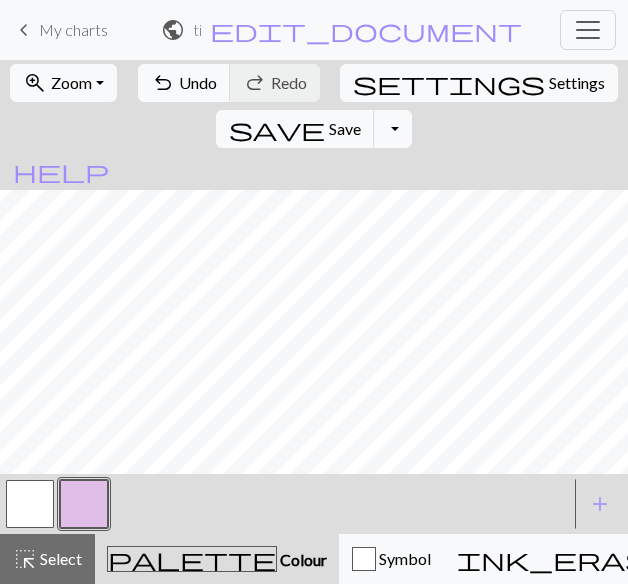 scroll, scrollTop: 0, scrollLeft: 0, axis: both 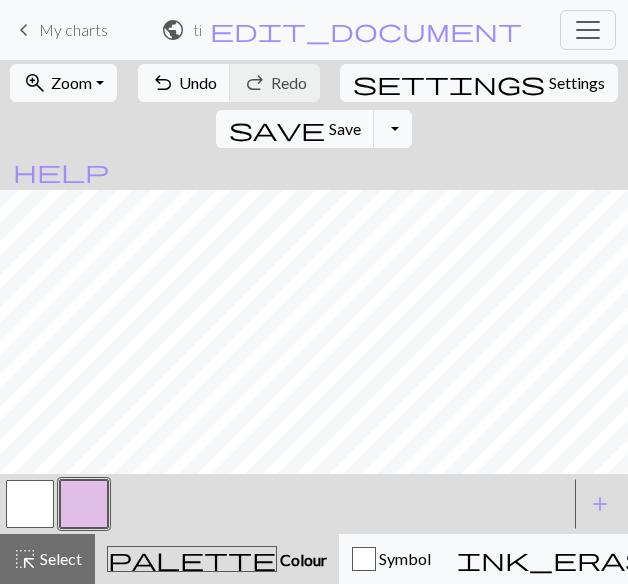 click at bounding box center (30, 504) 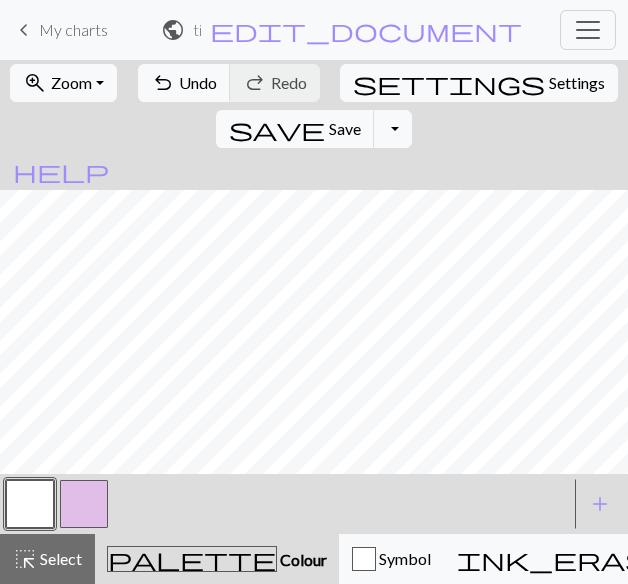 type 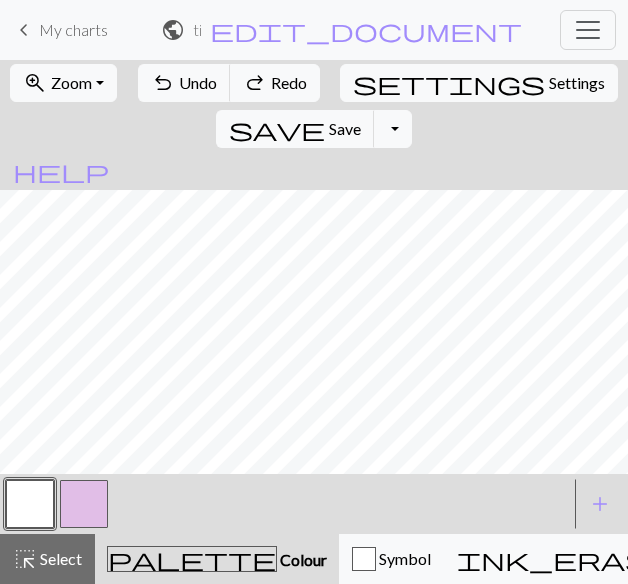click at bounding box center [84, 504] 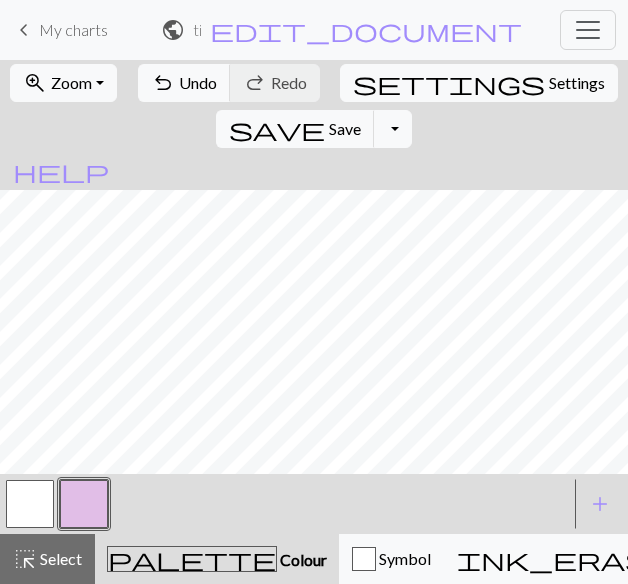 scroll, scrollTop: 0, scrollLeft: 0, axis: both 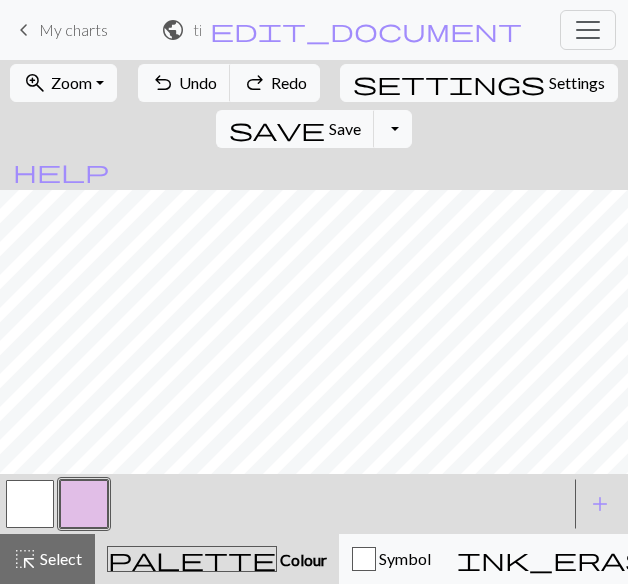 click at bounding box center [30, 504] 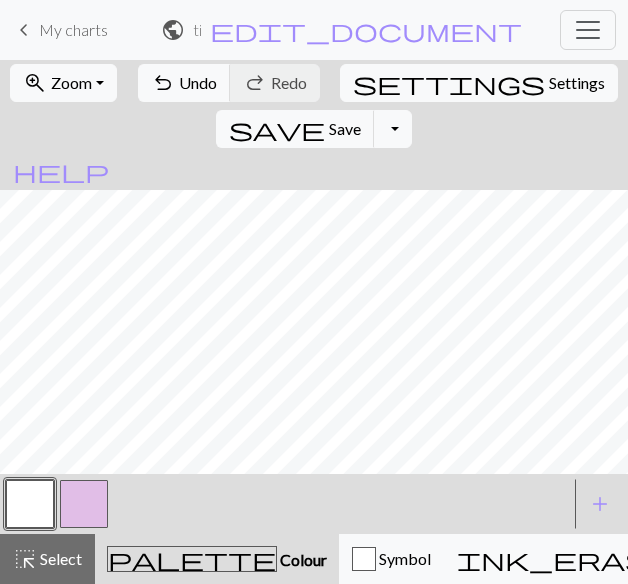 click at bounding box center (84, 504) 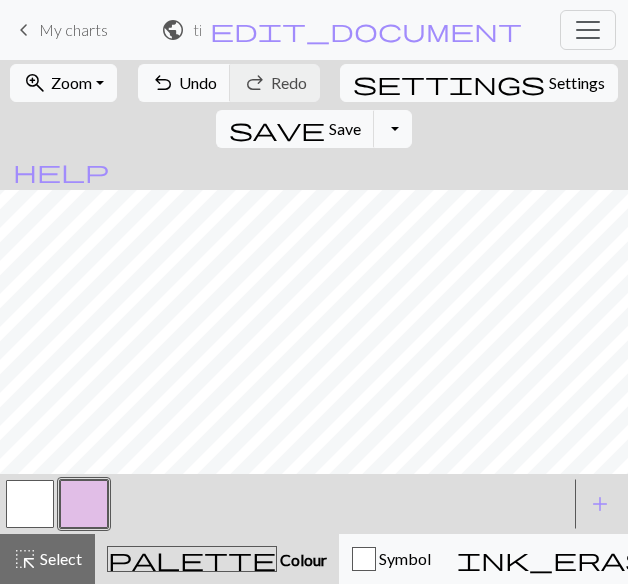 scroll, scrollTop: 0, scrollLeft: 0, axis: both 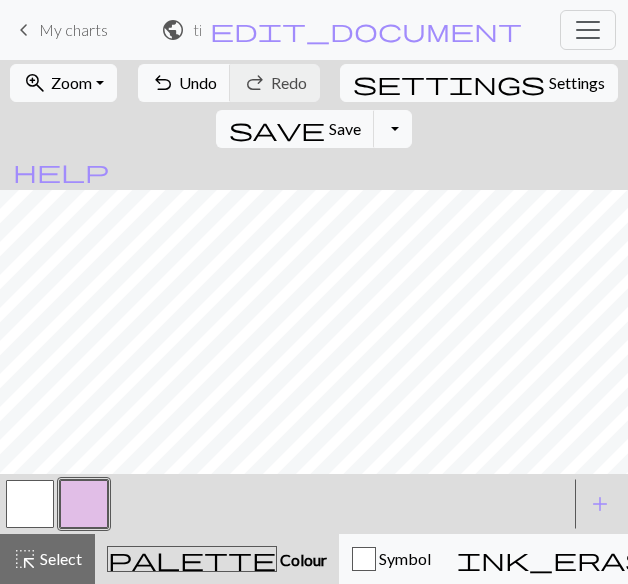click at bounding box center (30, 504) 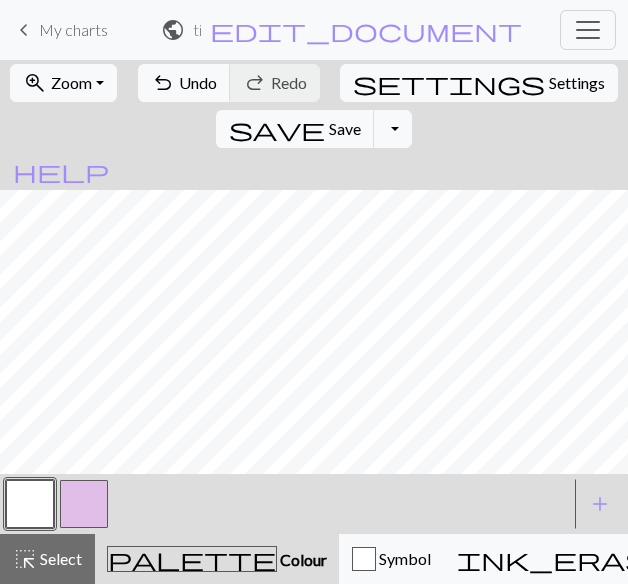 click at bounding box center (84, 504) 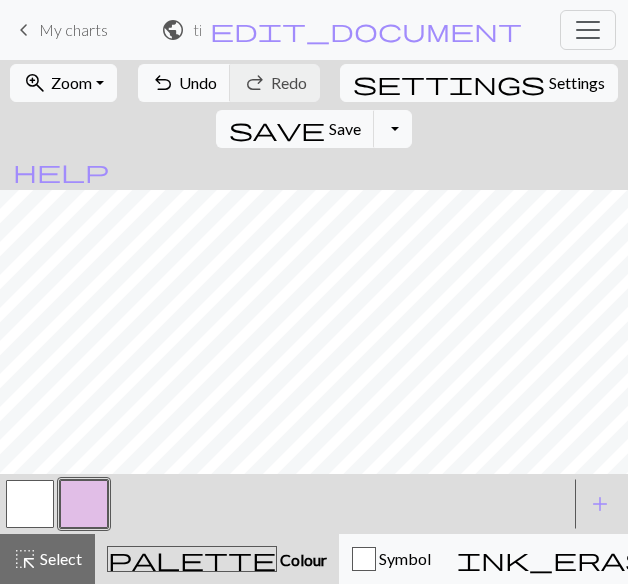 click at bounding box center [30, 504] 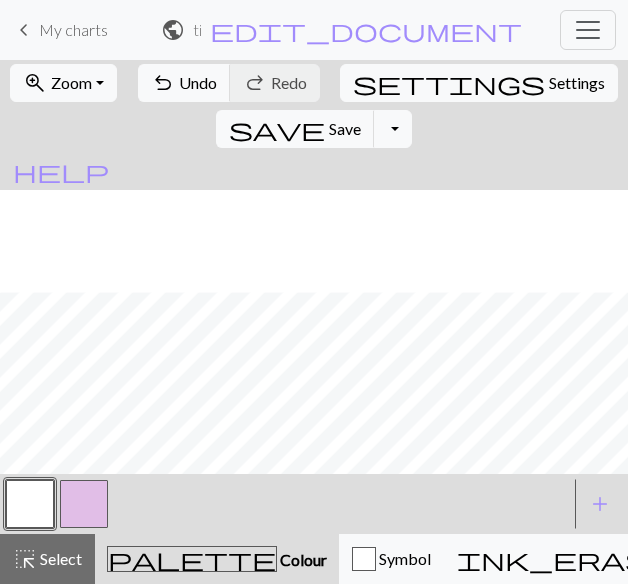 scroll, scrollTop: 116, scrollLeft: 0, axis: vertical 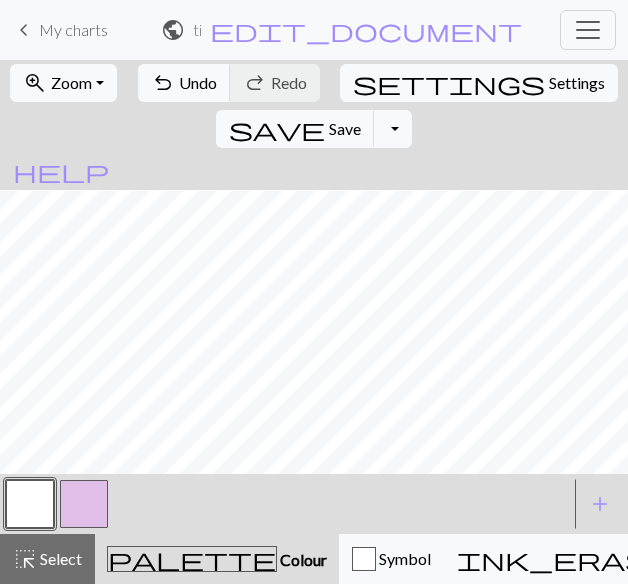 click at bounding box center [84, 504] 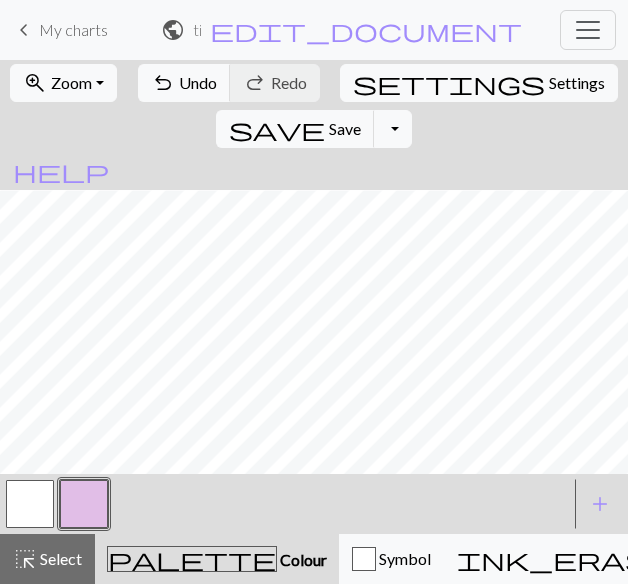 click at bounding box center (30, 504) 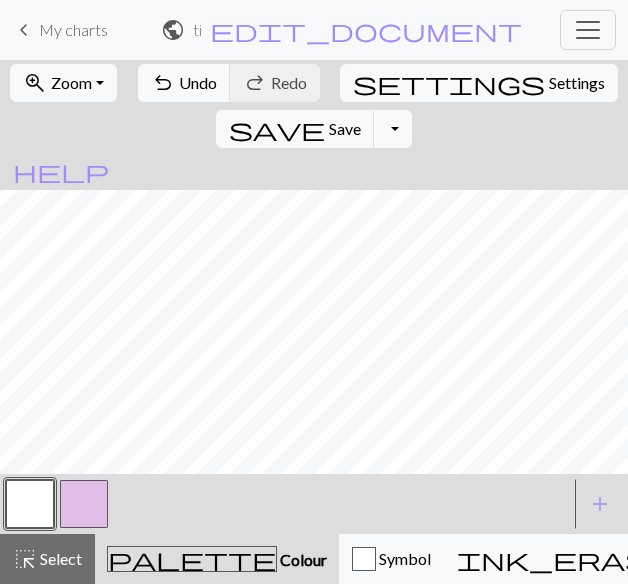 scroll, scrollTop: 0, scrollLeft: 0, axis: both 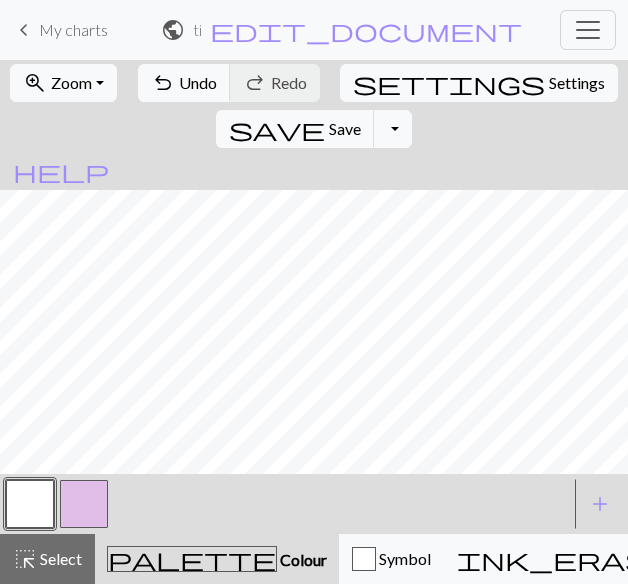 click at bounding box center (84, 504) 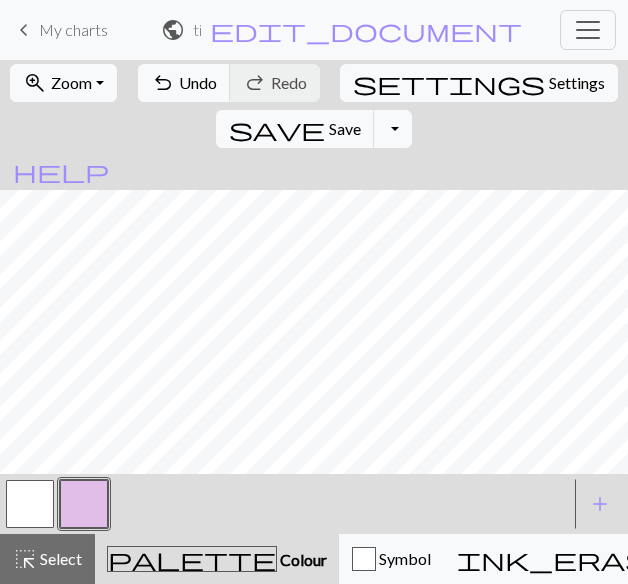 click at bounding box center (30, 504) 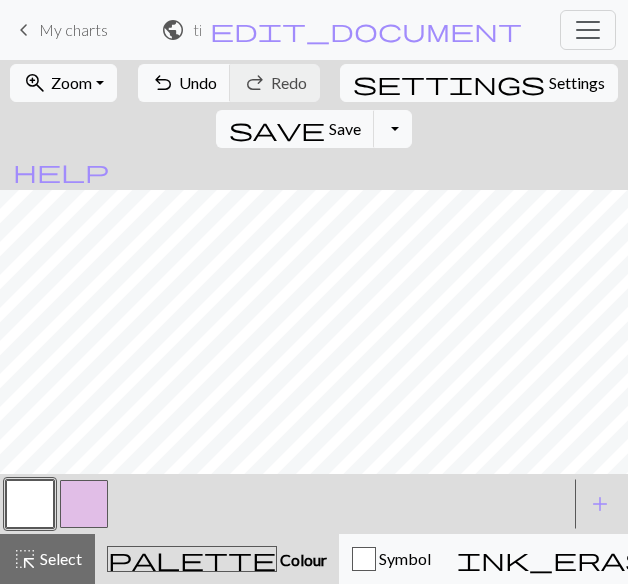 click at bounding box center [84, 504] 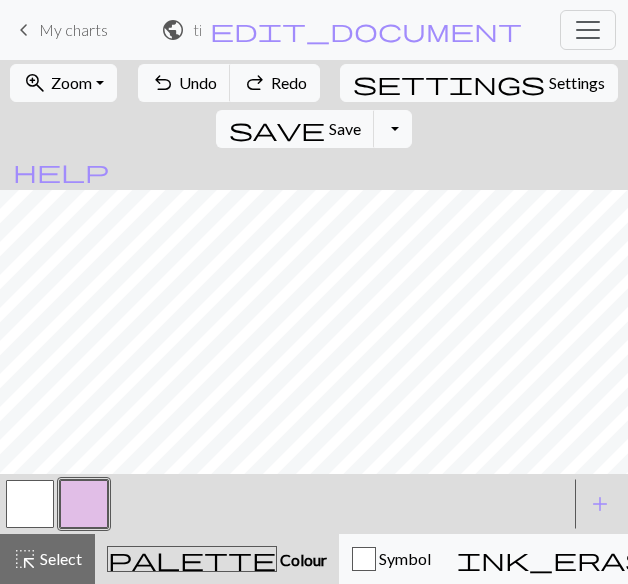 click at bounding box center [30, 504] 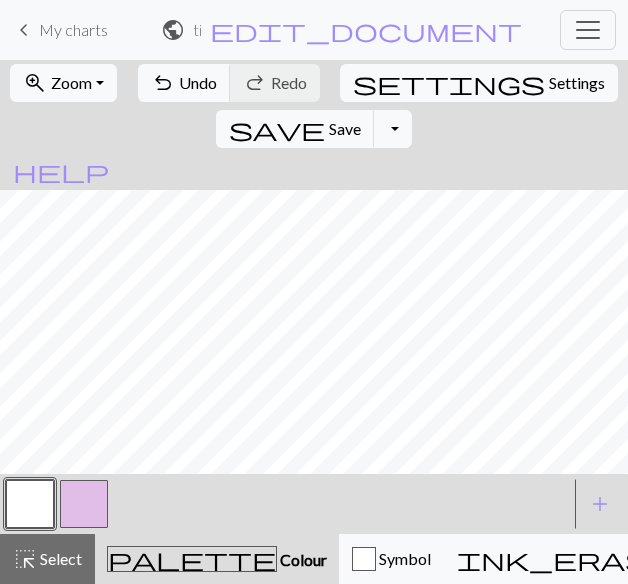 click at bounding box center [84, 504] 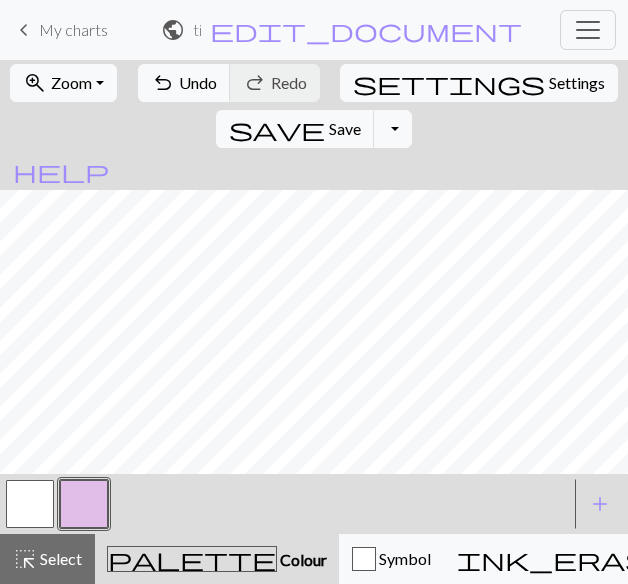 click at bounding box center [30, 504] 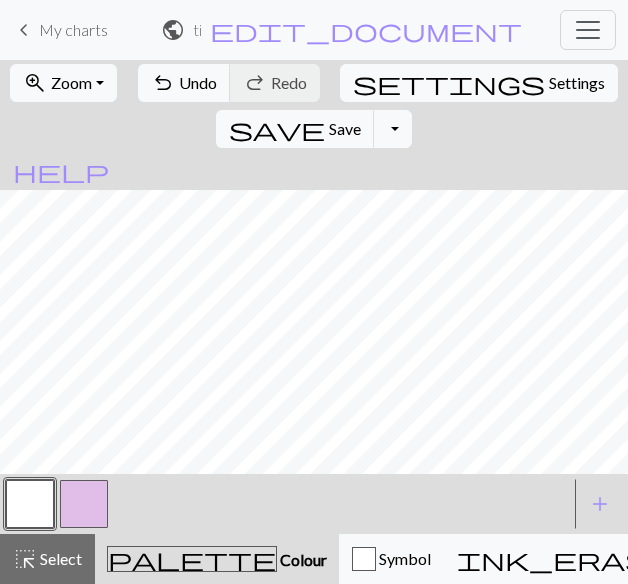 click at bounding box center (84, 504) 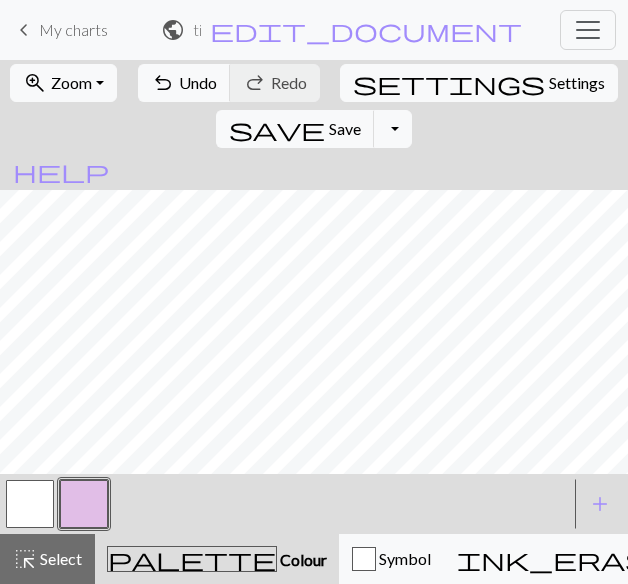 click at bounding box center [30, 504] 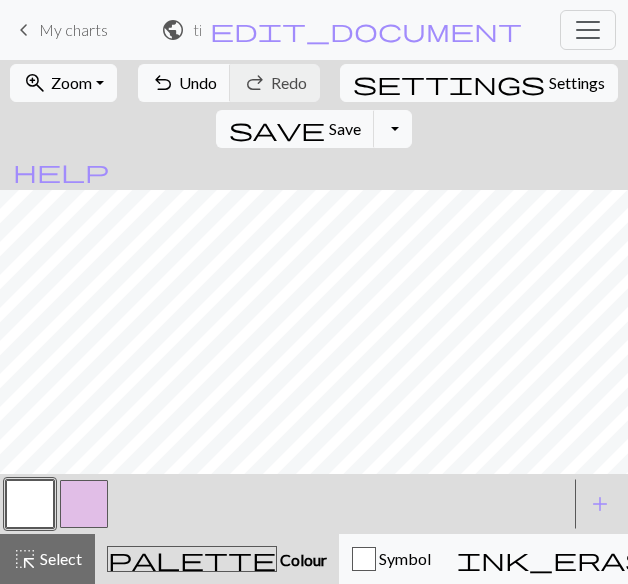 click at bounding box center (84, 504) 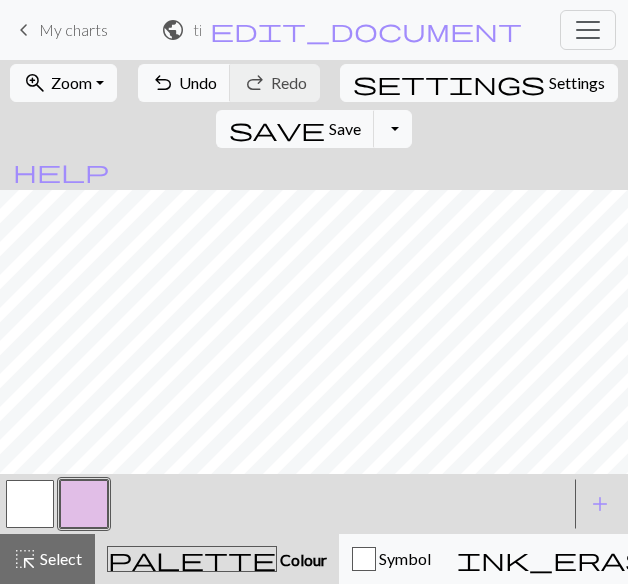click at bounding box center [84, 504] 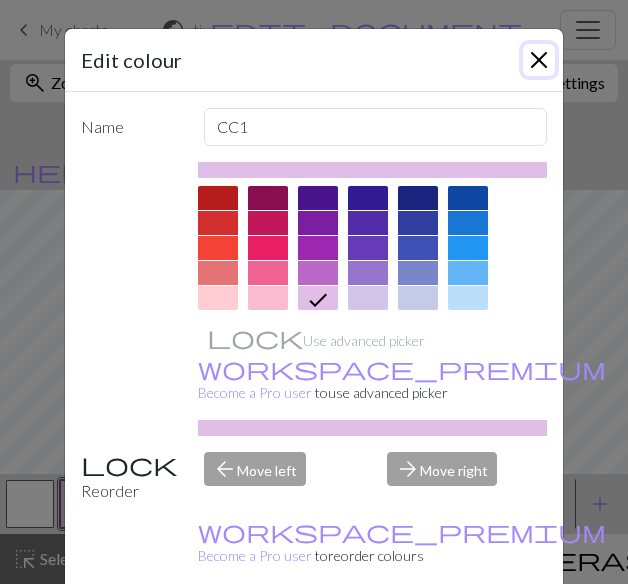 click at bounding box center [539, 60] 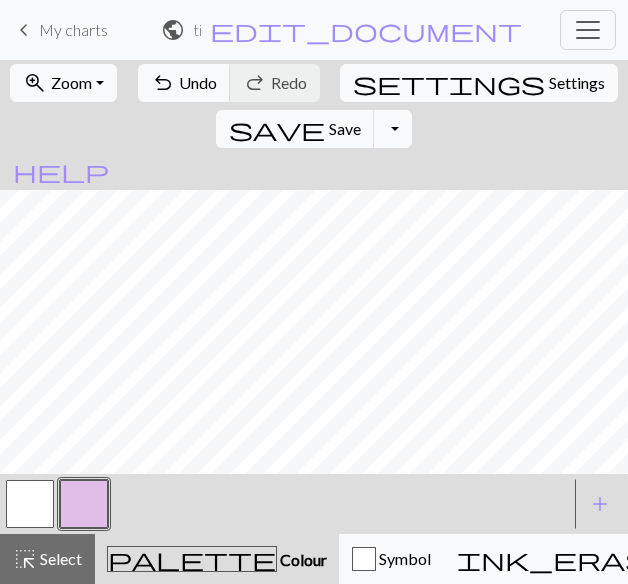 click on "palette" at bounding box center [192, 559] 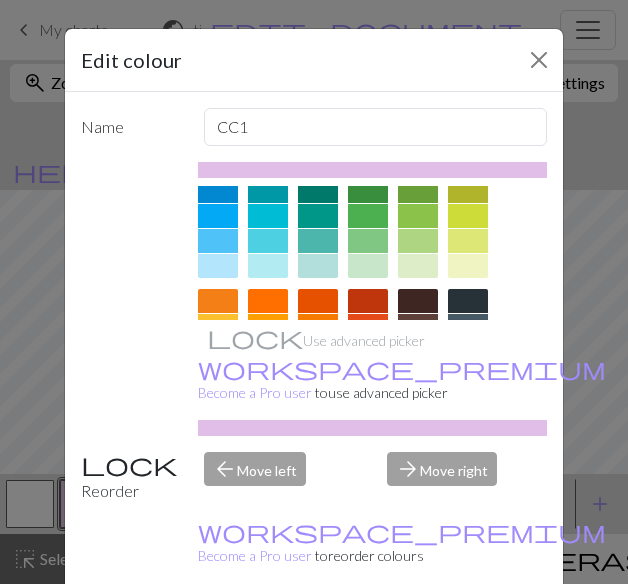 scroll, scrollTop: 211, scrollLeft: 0, axis: vertical 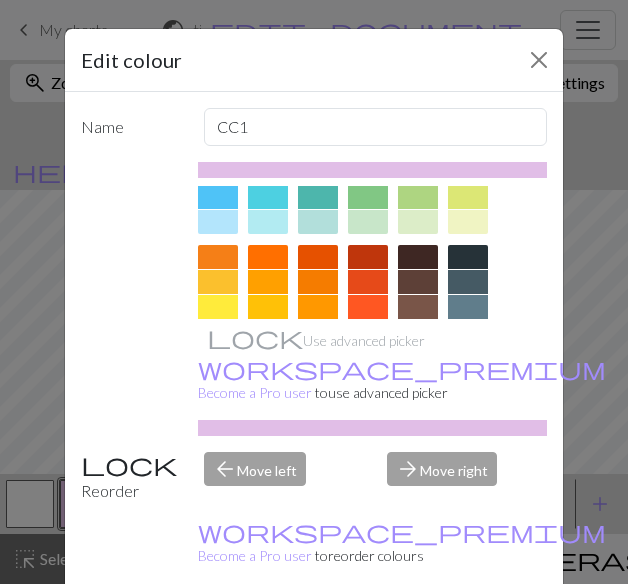 click on "Name CC1 Use advanced picker workspace_premium Become a Pro user   to  use advanced picker Reorder arrow_back Move left arrow_forward Move right workspace_premium Become a Pro user   to  reorder colours" at bounding box center [314, 345] 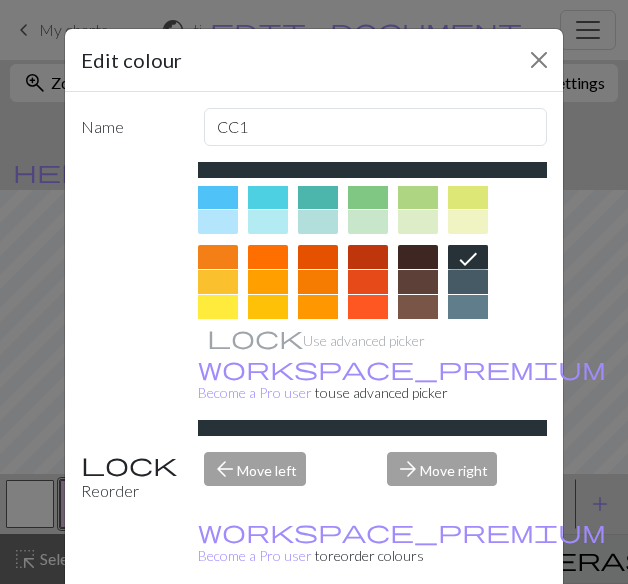 click on "Done" at bounding box center [434, 635] 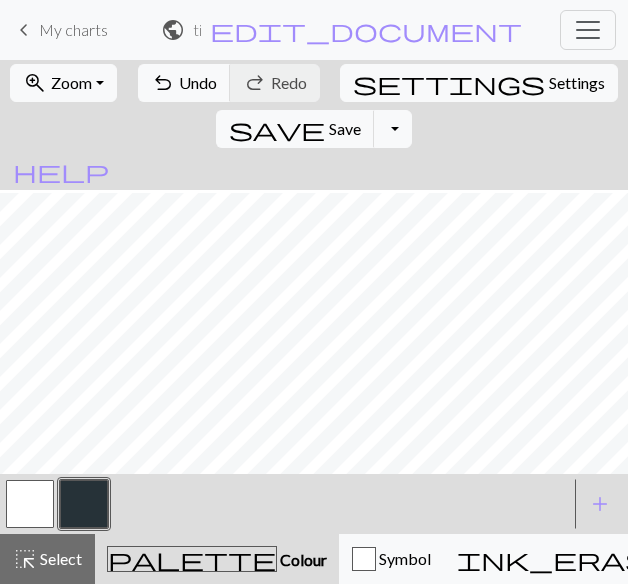 scroll, scrollTop: 26, scrollLeft: 0, axis: vertical 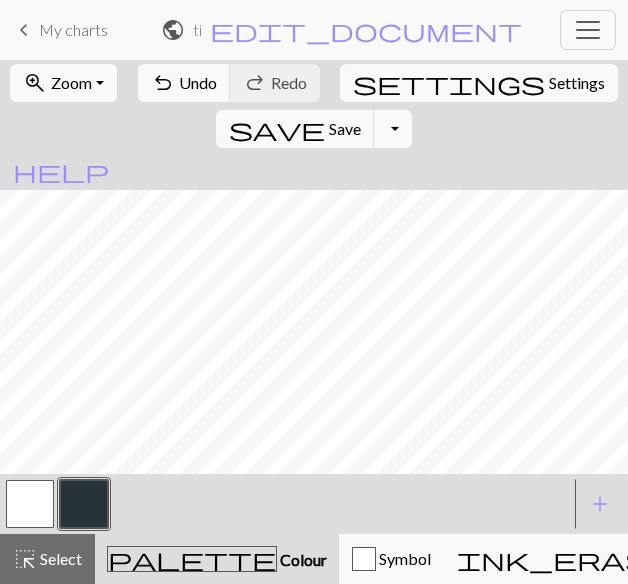 click at bounding box center [30, 504] 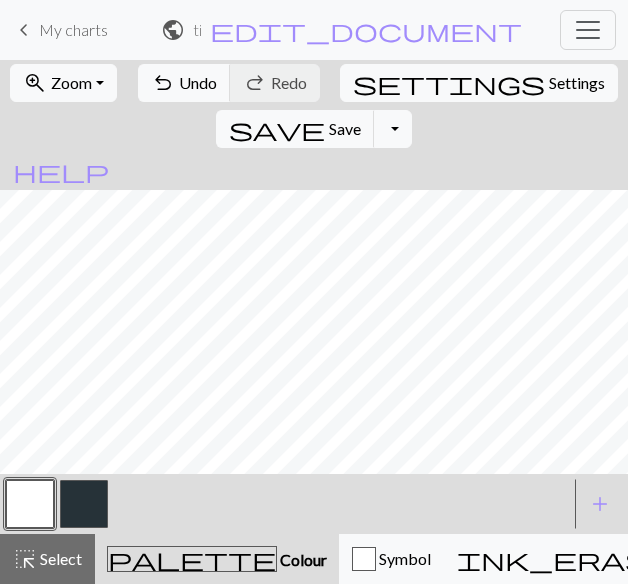click at bounding box center (84, 504) 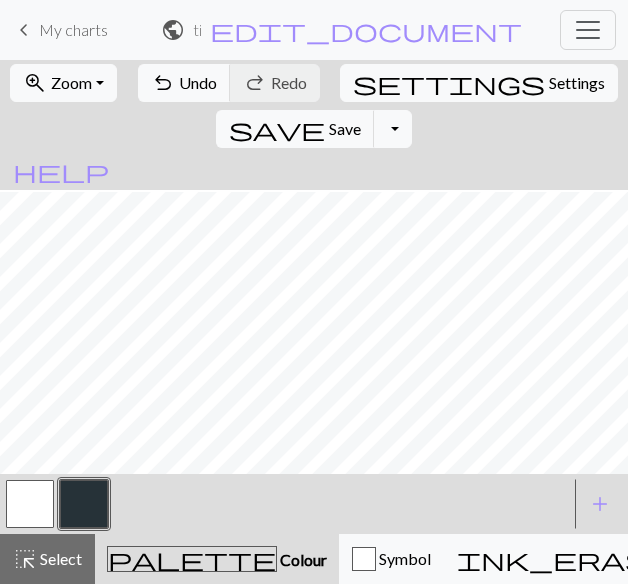 scroll, scrollTop: 112, scrollLeft: 0, axis: vertical 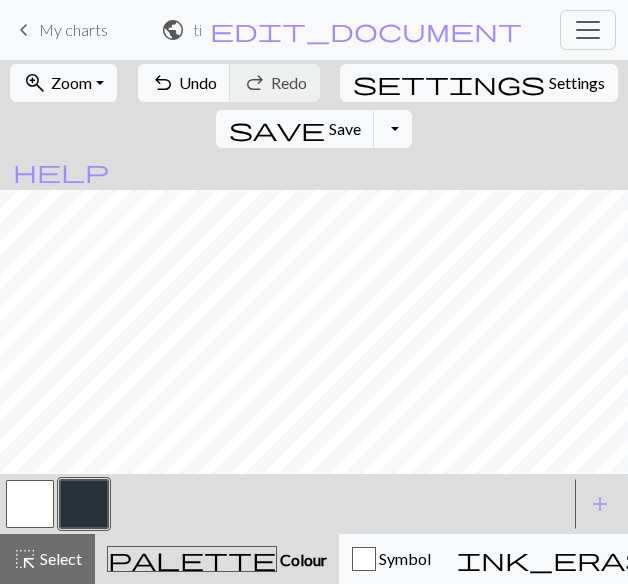 click at bounding box center (30, 504) 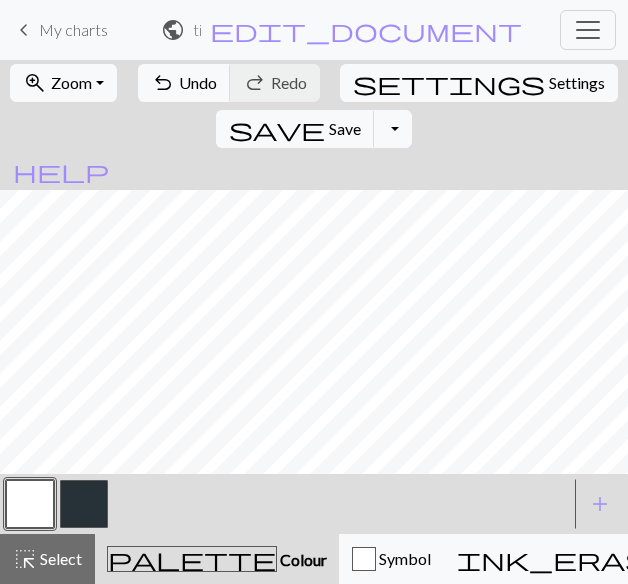 click at bounding box center [84, 504] 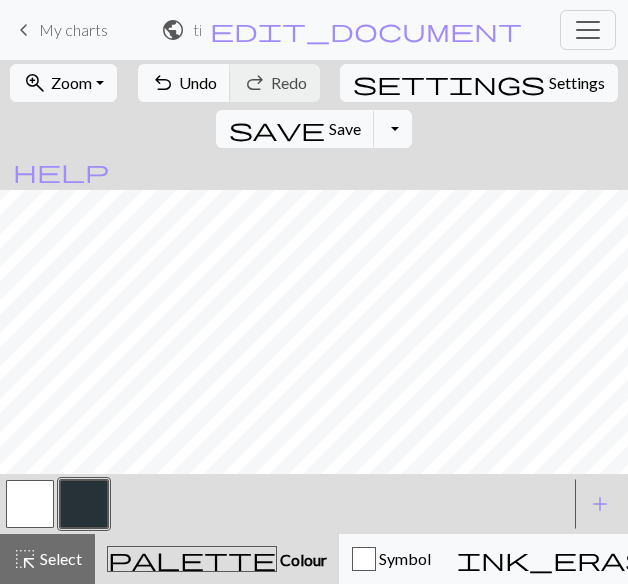 scroll, scrollTop: 5, scrollLeft: 0, axis: vertical 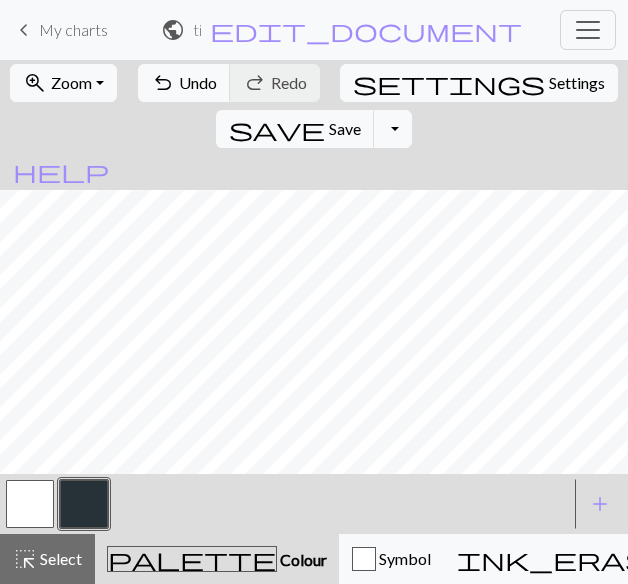 click at bounding box center [30, 504] 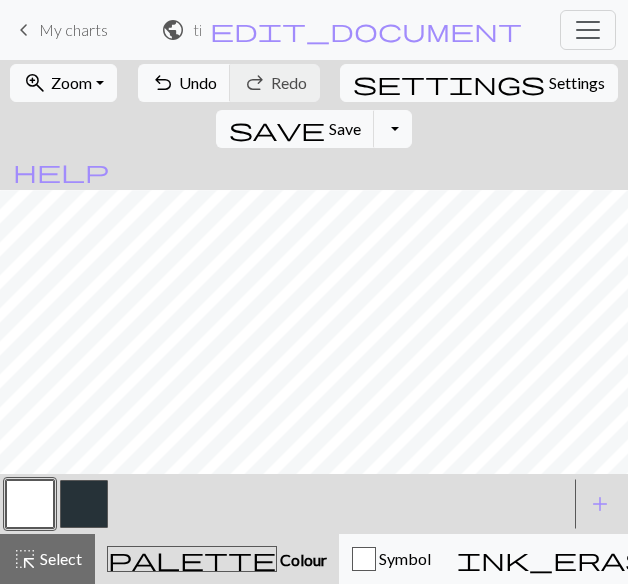 click at bounding box center (30, 504) 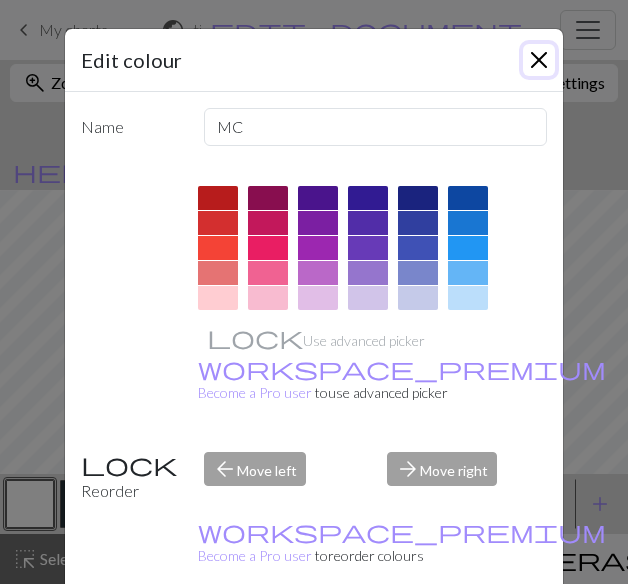 click at bounding box center [539, 60] 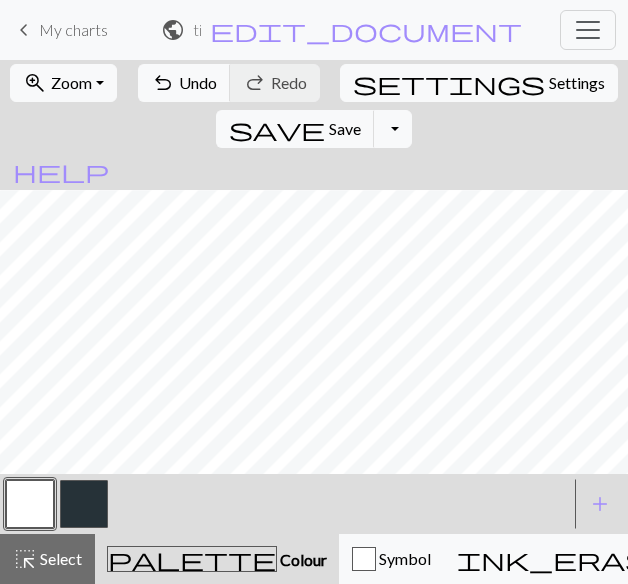 click at bounding box center [84, 504] 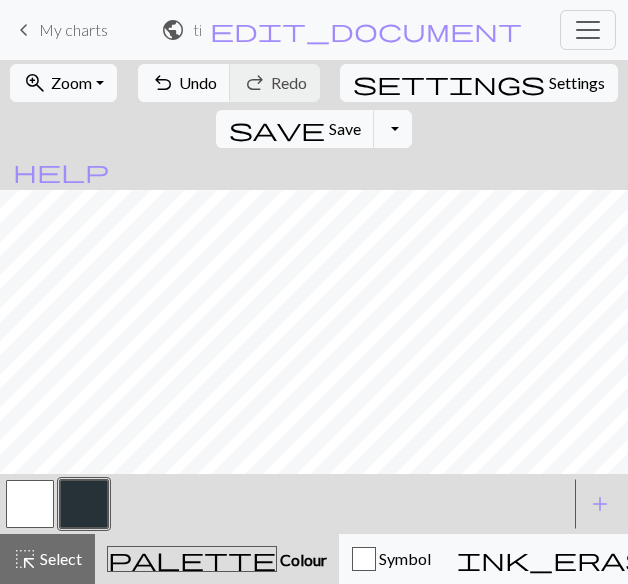click at bounding box center (30, 504) 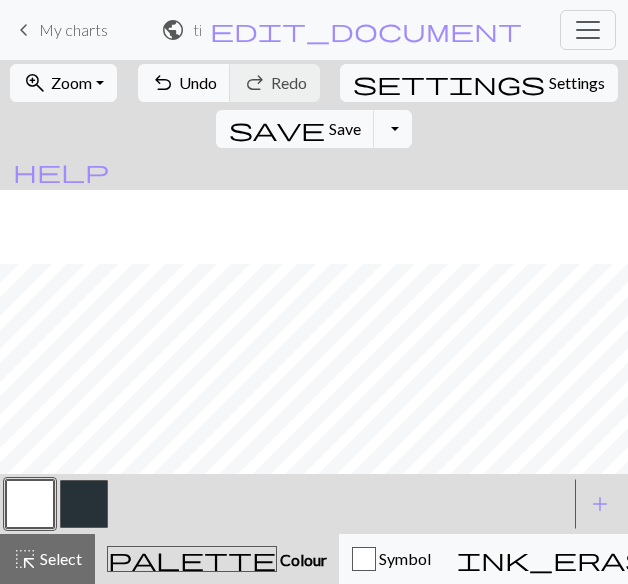 scroll, scrollTop: 116, scrollLeft: 0, axis: vertical 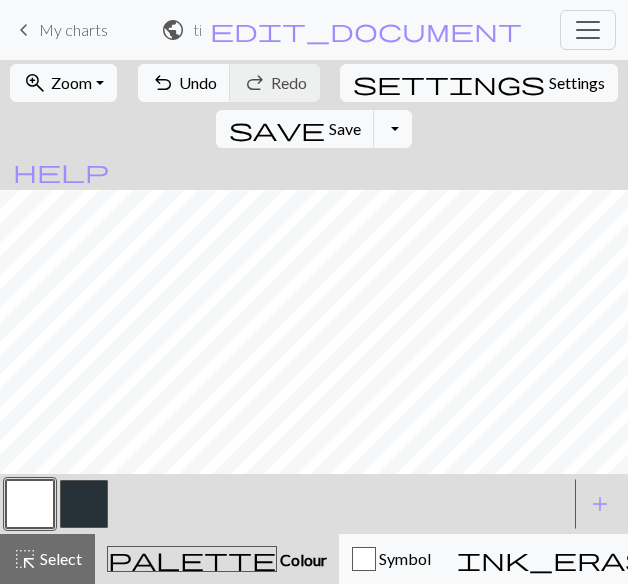 click at bounding box center [30, 504] 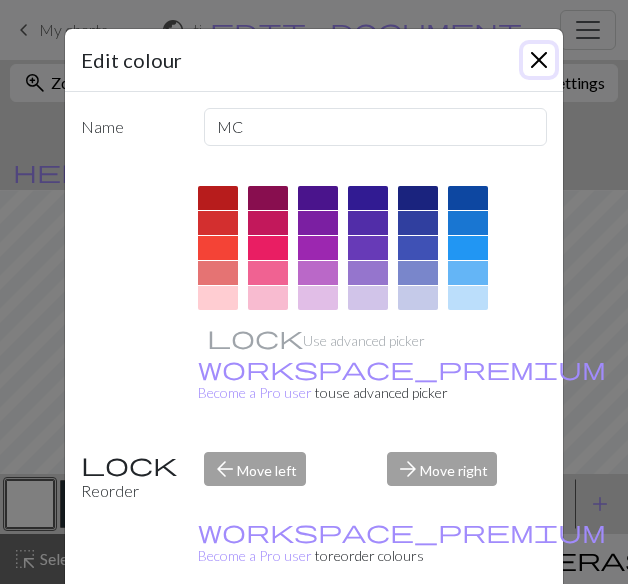click at bounding box center (539, 60) 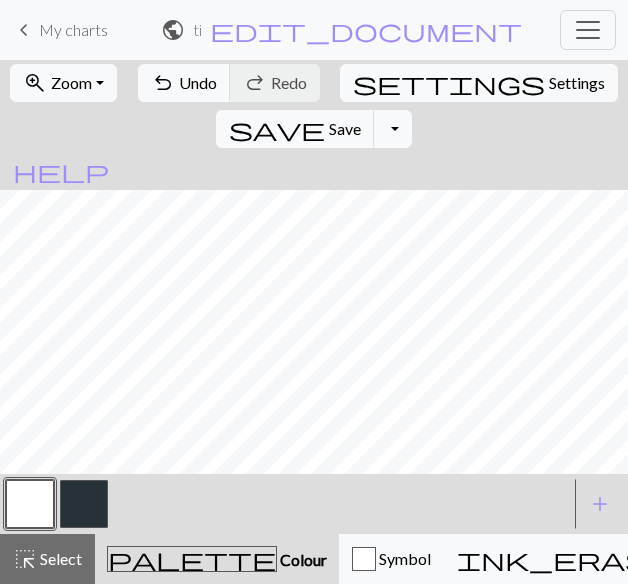 click at bounding box center (84, 504) 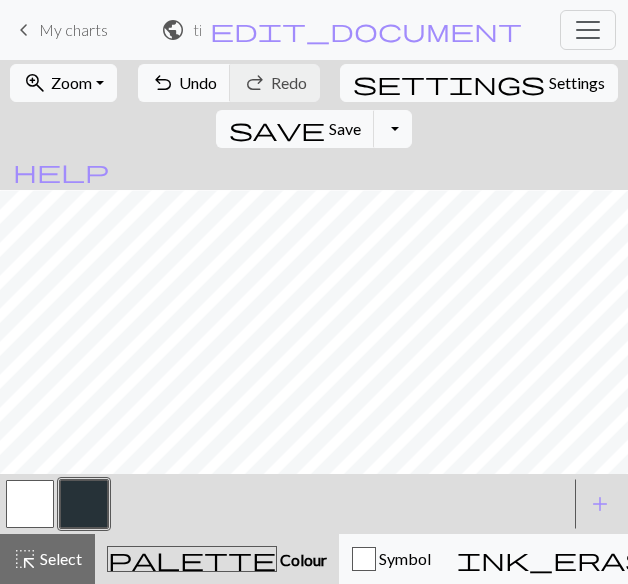 click at bounding box center [84, 504] 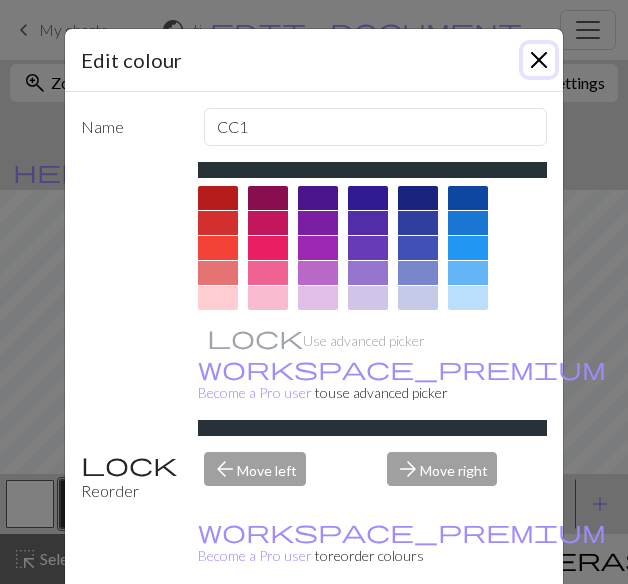 click at bounding box center (539, 60) 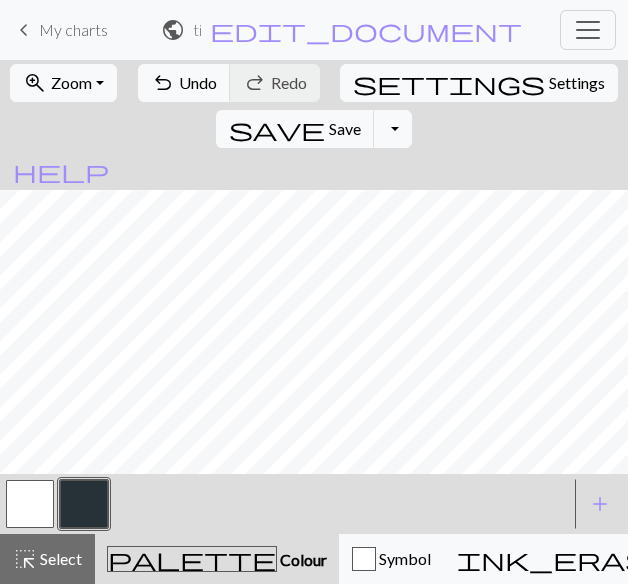 click at bounding box center [30, 504] 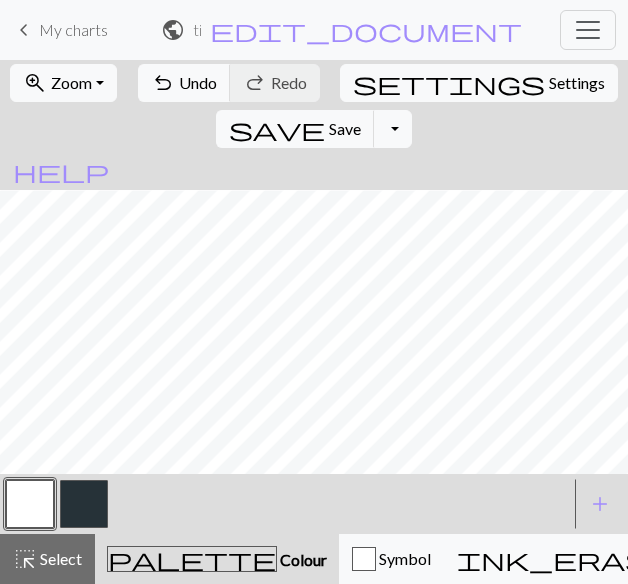 click at bounding box center [84, 504] 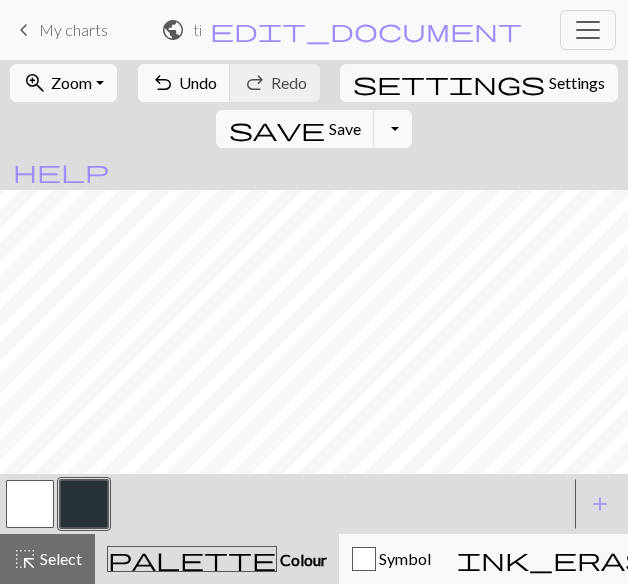 scroll, scrollTop: 68, scrollLeft: 0, axis: vertical 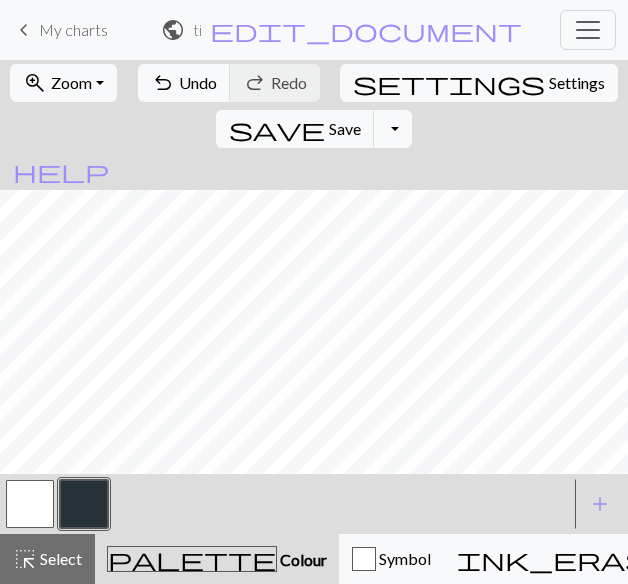 click at bounding box center [30, 504] 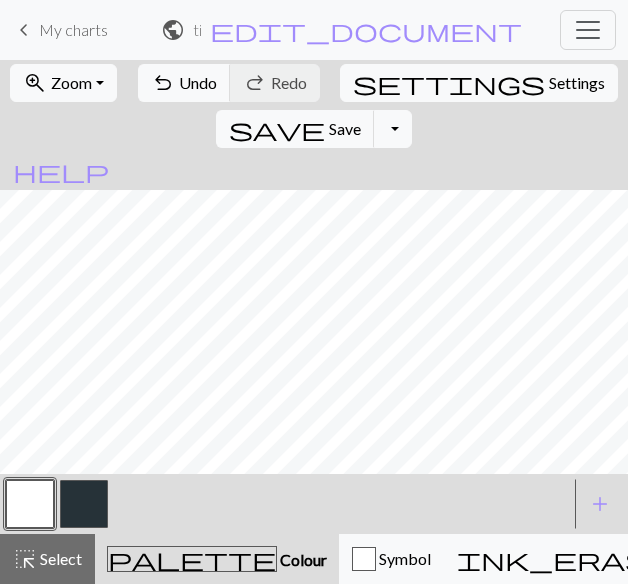 click at bounding box center (84, 504) 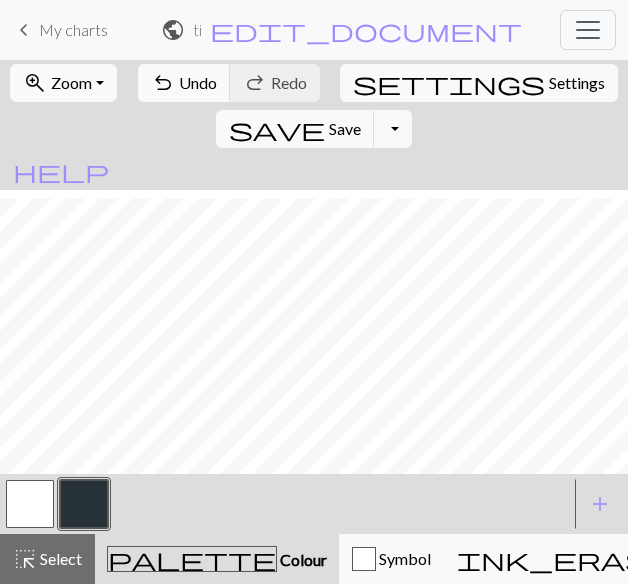 scroll, scrollTop: 14, scrollLeft: 0, axis: vertical 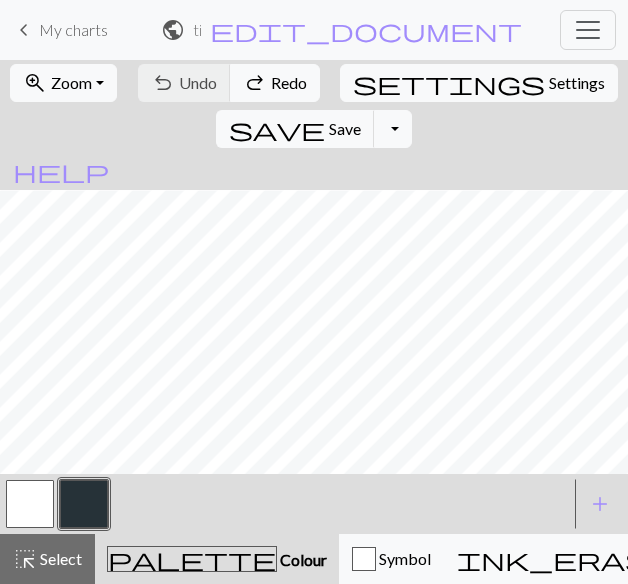 click on "undo Undo Undo redo Redo Redo" at bounding box center [229, 83] 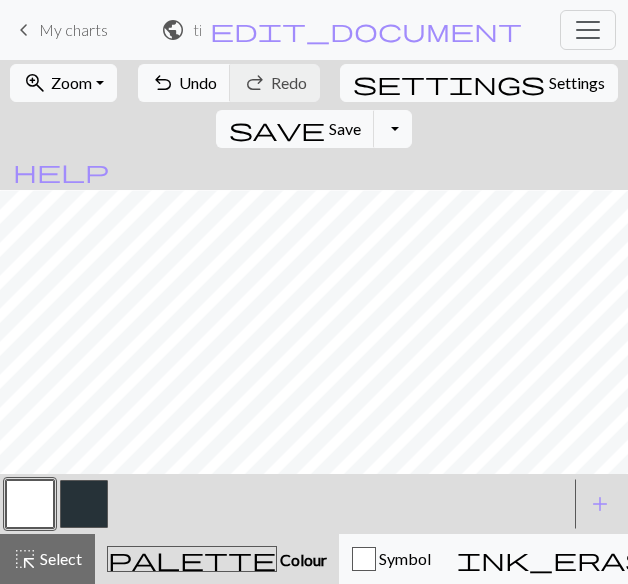 click at bounding box center [84, 504] 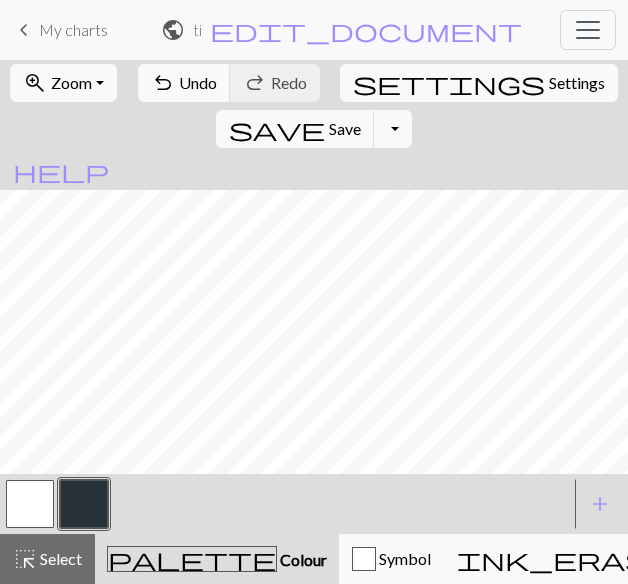 scroll, scrollTop: 52, scrollLeft: 0, axis: vertical 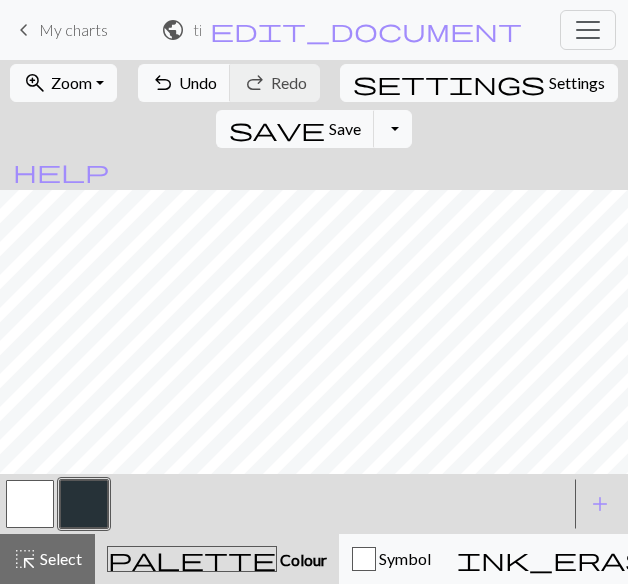 click at bounding box center [30, 504] 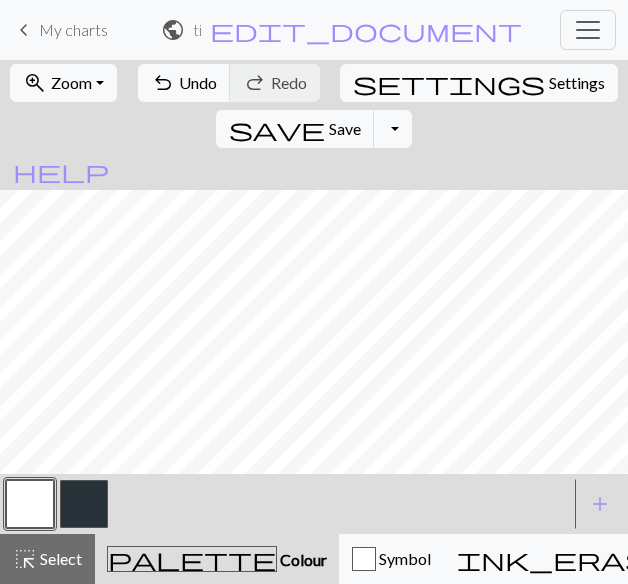 click at bounding box center (84, 504) 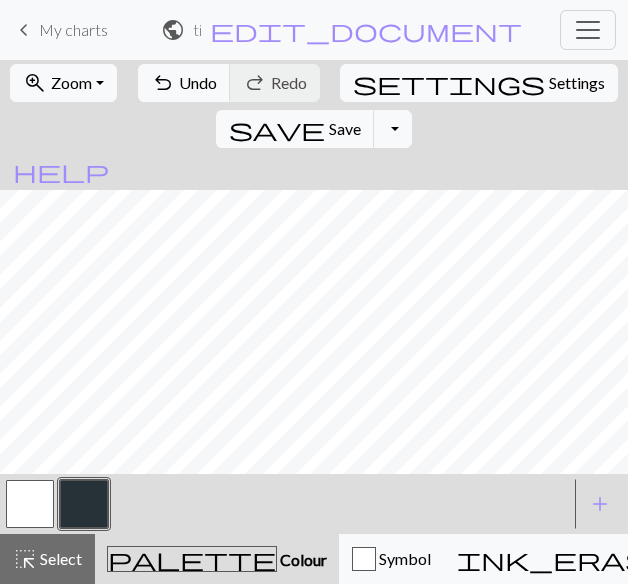 click at bounding box center (30, 504) 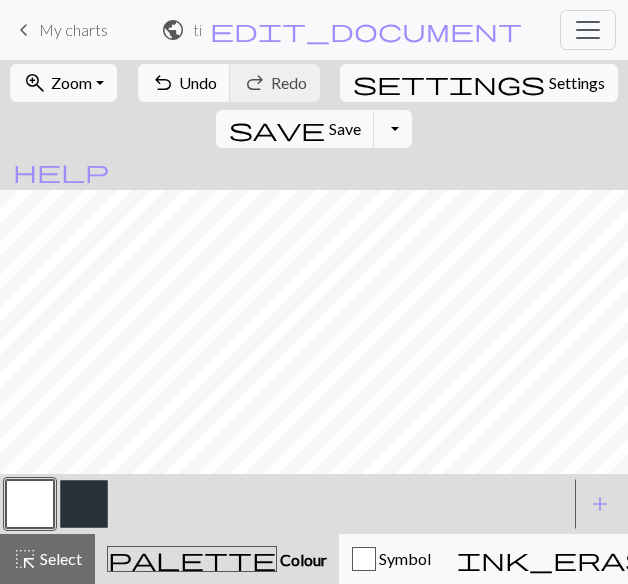 click at bounding box center (84, 504) 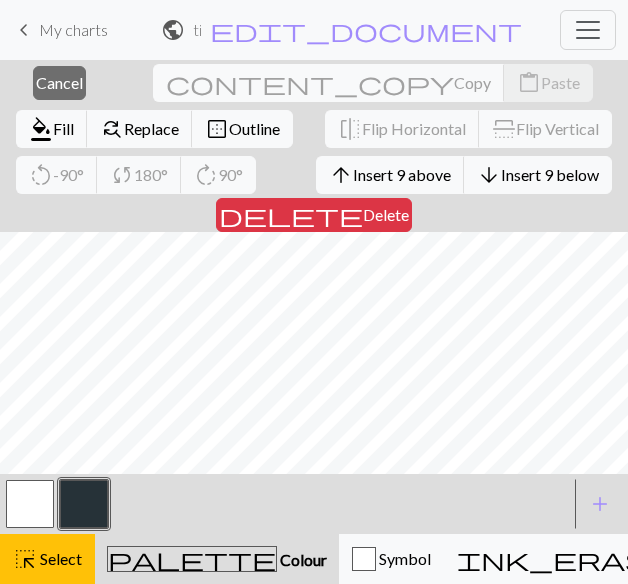 click on "delete  Delete" at bounding box center [314, 215] 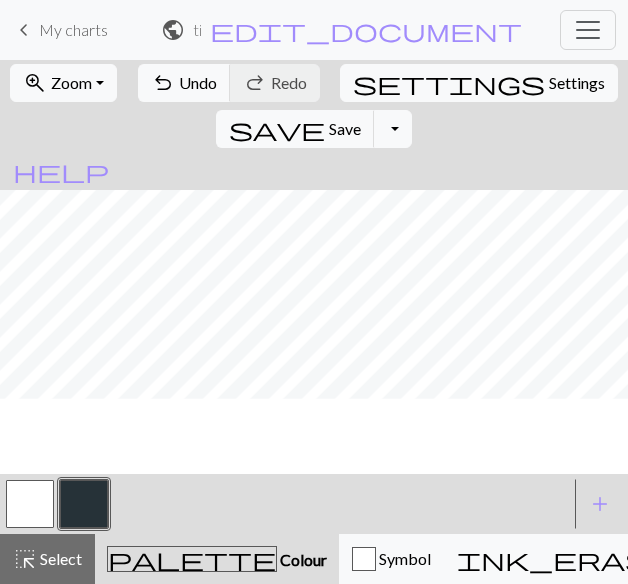 scroll, scrollTop: 26, scrollLeft: 0, axis: vertical 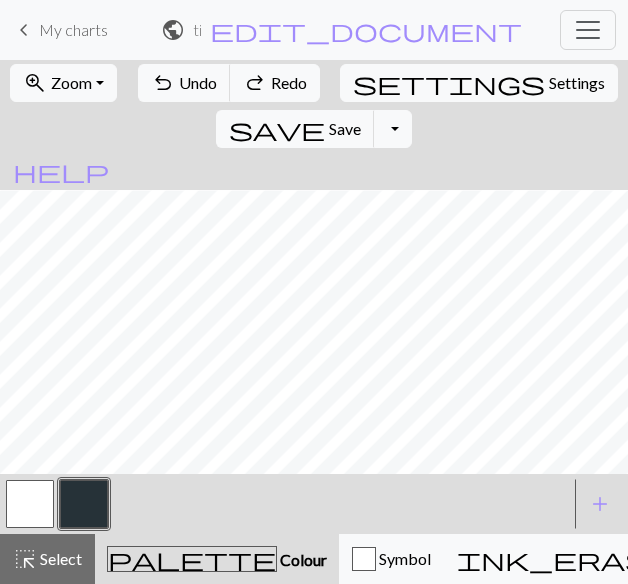 click at bounding box center [84, 504] 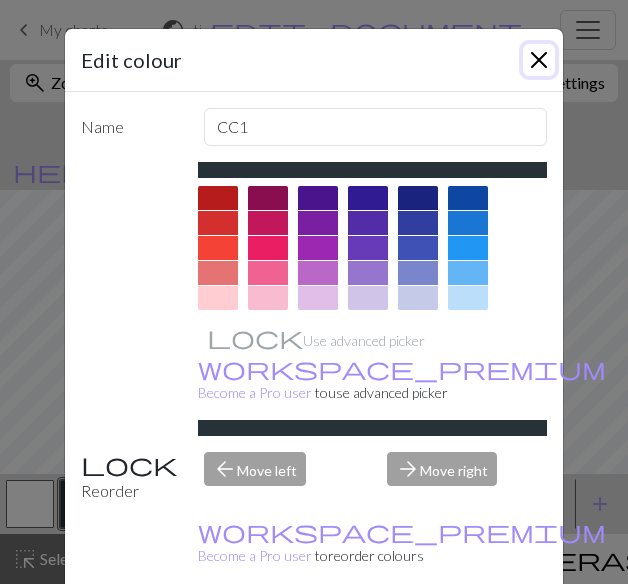 click at bounding box center [539, 60] 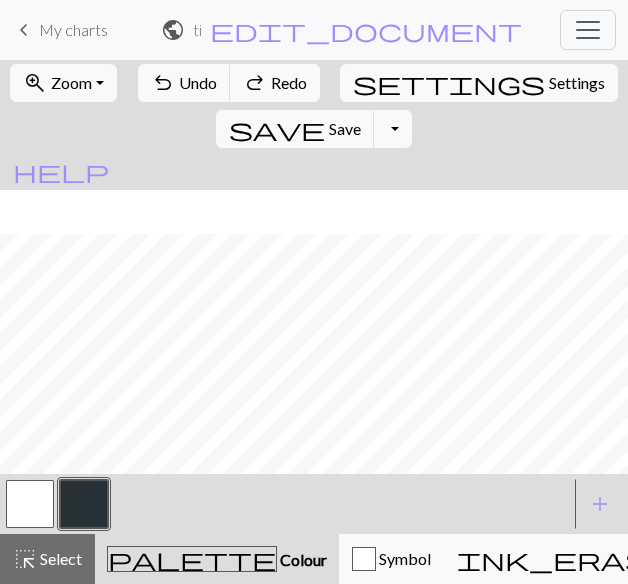 scroll, scrollTop: 44, scrollLeft: 0, axis: vertical 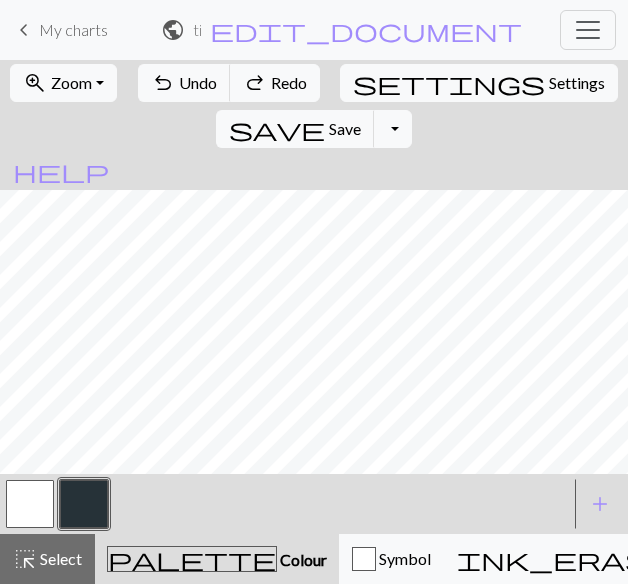 click at bounding box center [30, 504] 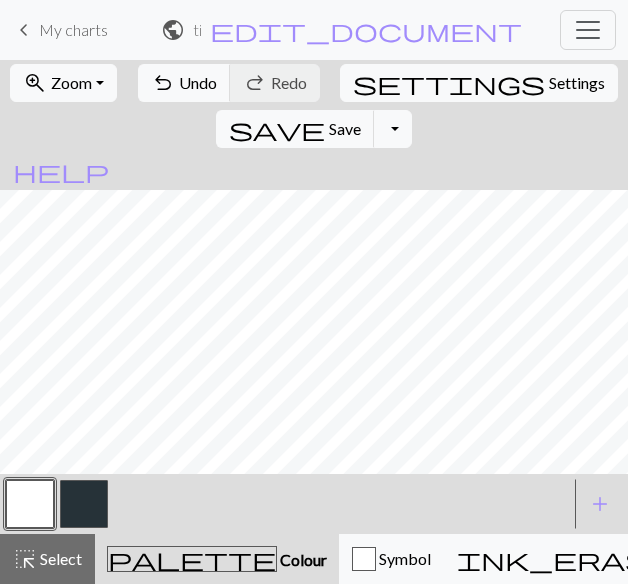 click at bounding box center [84, 504] 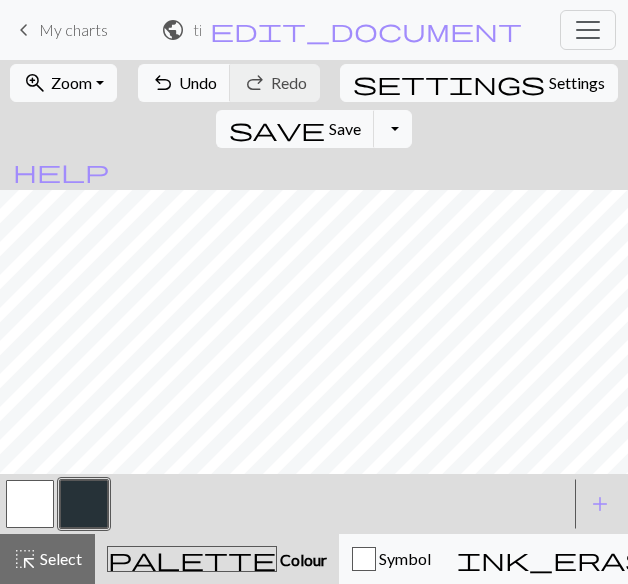 click at bounding box center (30, 504) 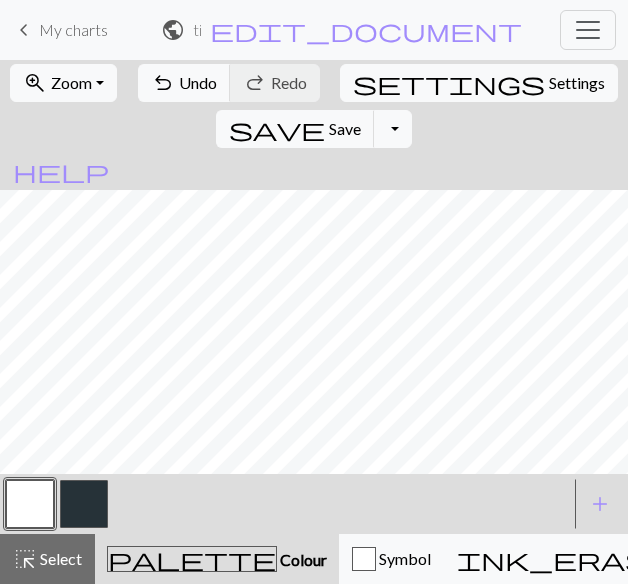 click at bounding box center (84, 504) 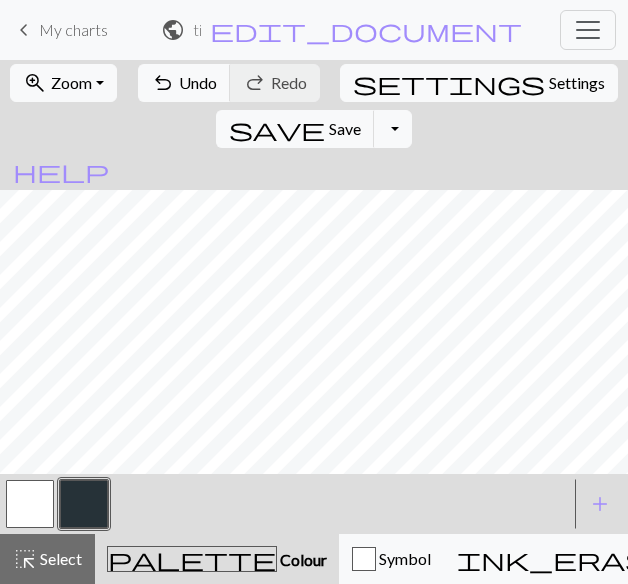 click at bounding box center [30, 504] 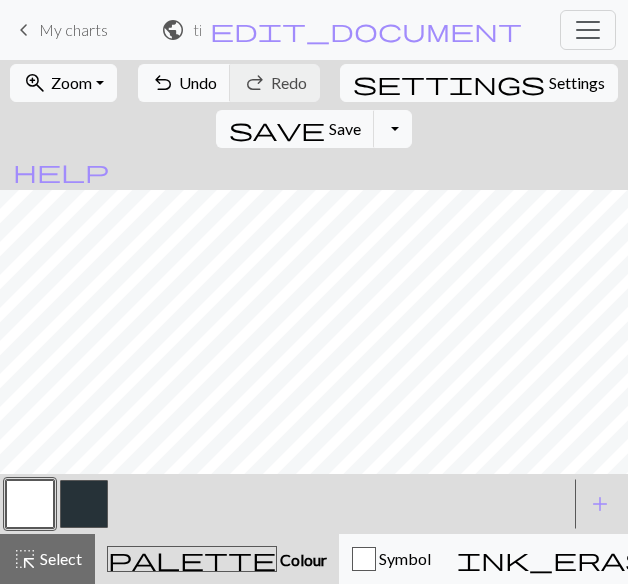 click at bounding box center [84, 504] 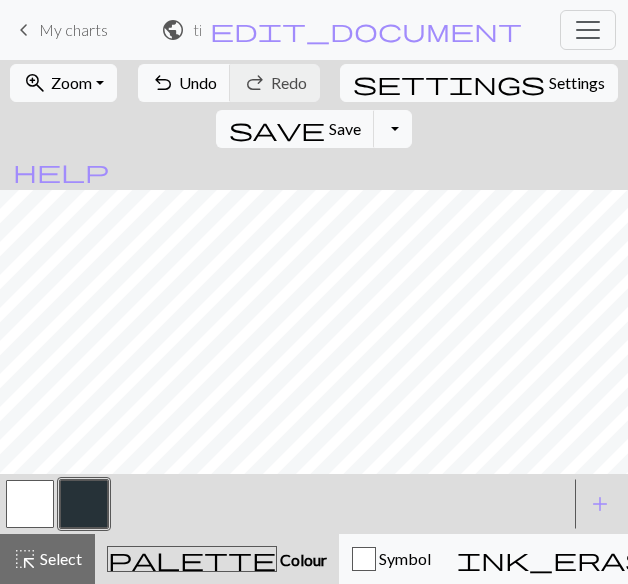 click at bounding box center [30, 504] 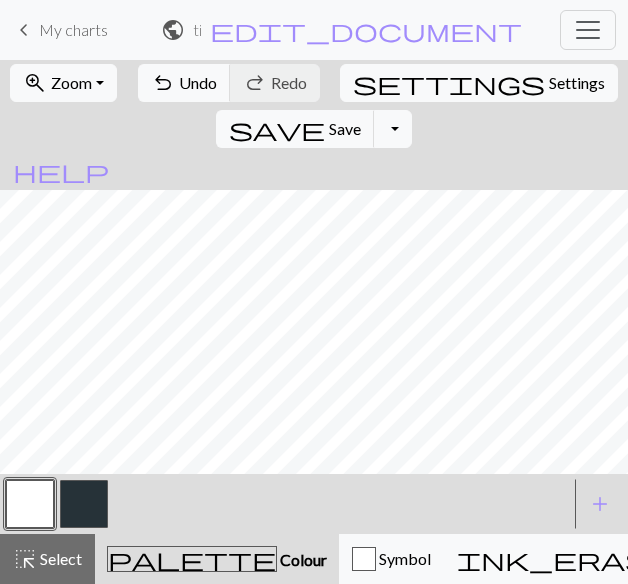 click at bounding box center [84, 504] 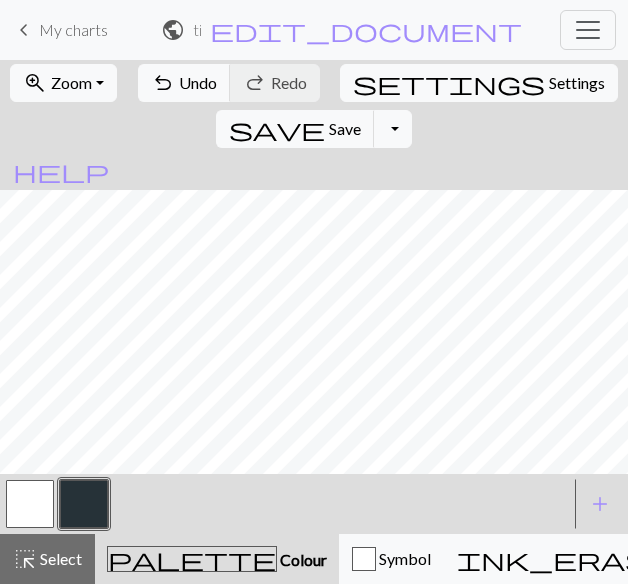 click at bounding box center [30, 504] 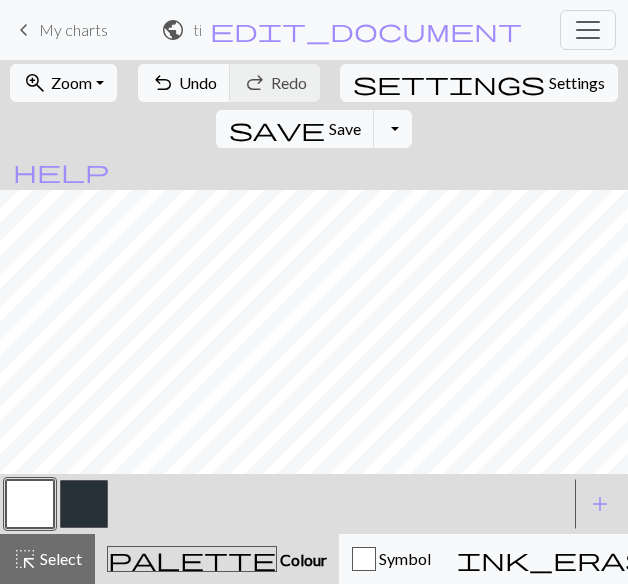 click at bounding box center (84, 504) 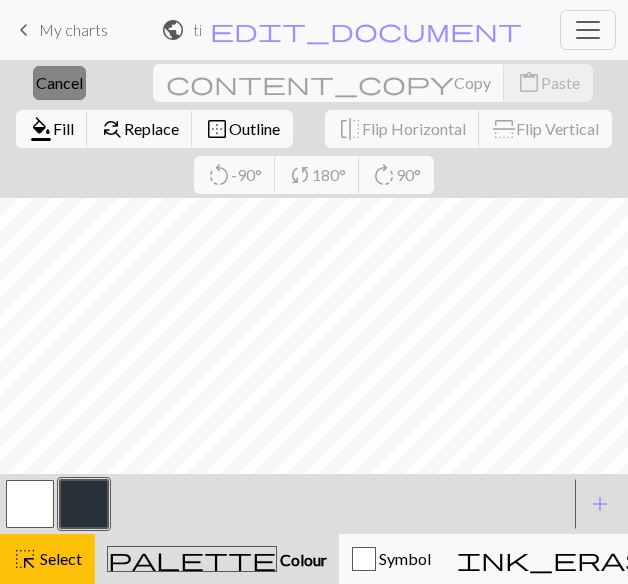 click on "Cancel" at bounding box center (59, 82) 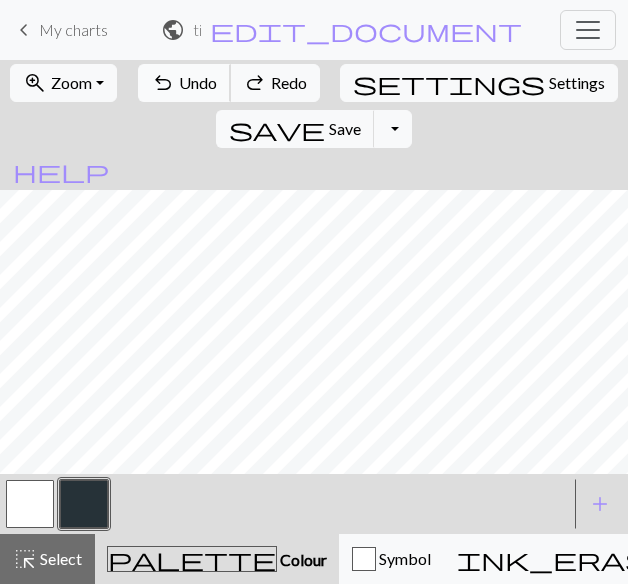 click on "Undo" at bounding box center [198, 82] 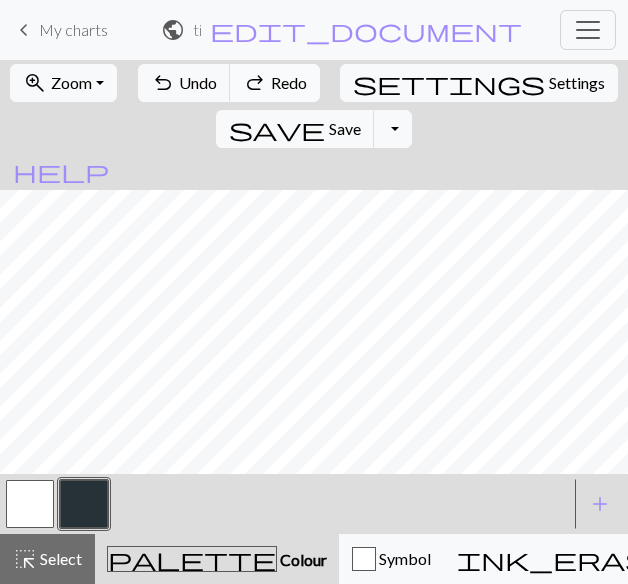 click on "redo" at bounding box center (255, 83) 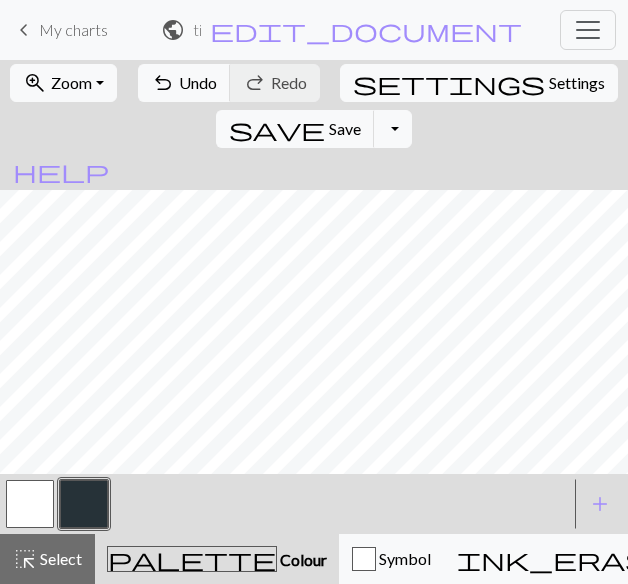 click at bounding box center (30, 504) 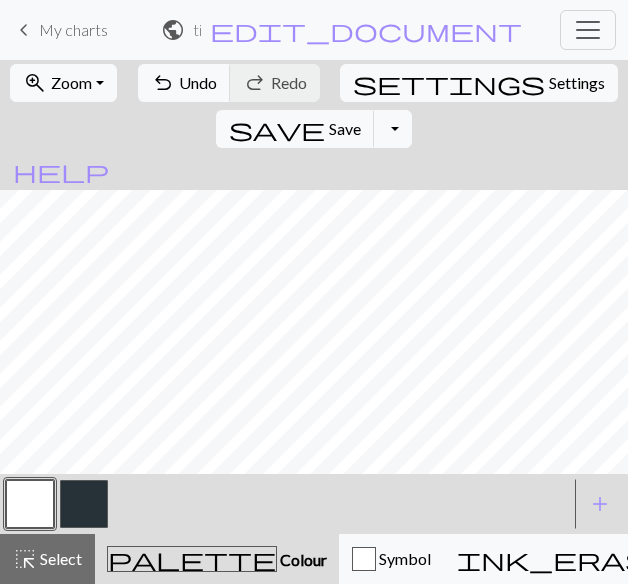 click at bounding box center (84, 504) 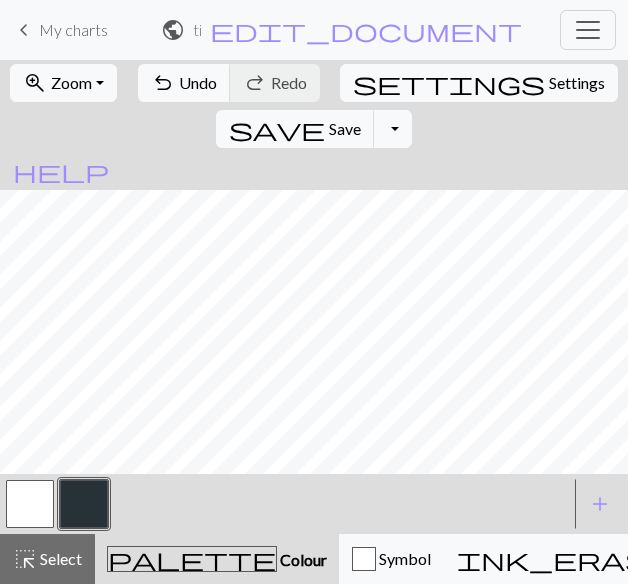 click at bounding box center [30, 504] 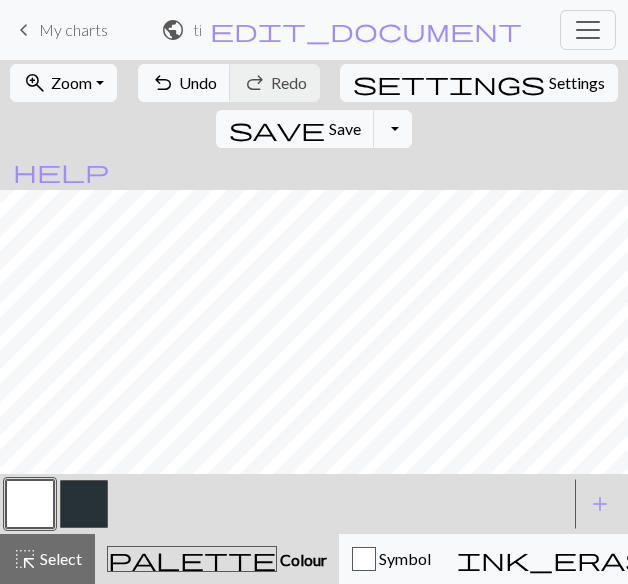 scroll, scrollTop: 0, scrollLeft: 0, axis: both 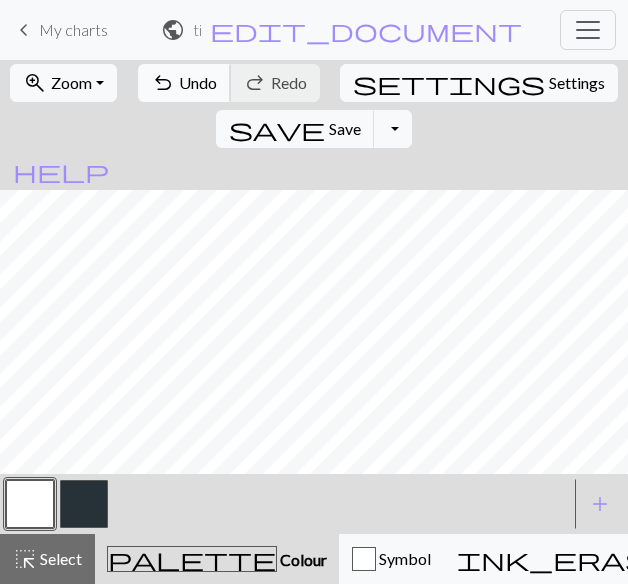 click on "Undo" at bounding box center [198, 82] 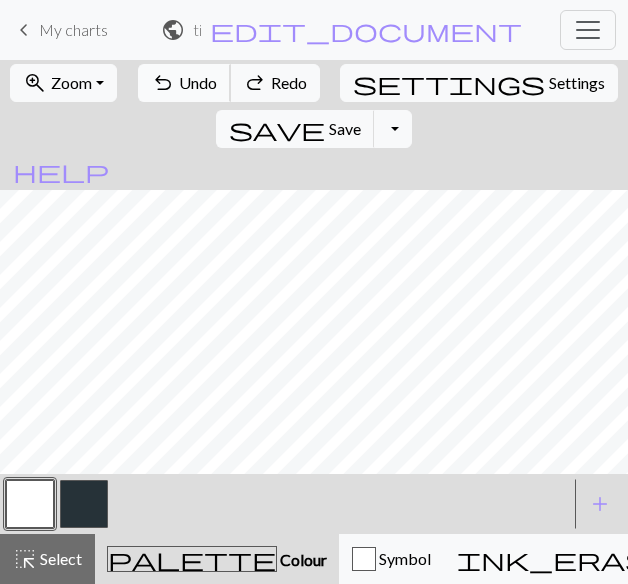 click on "Undo" at bounding box center [198, 82] 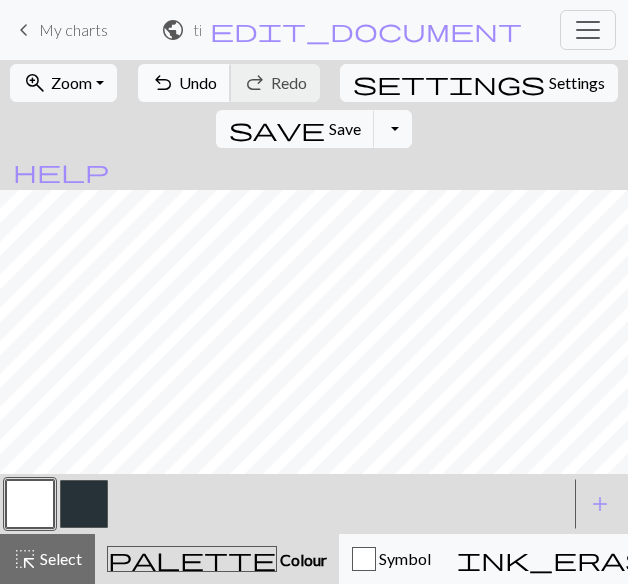 type 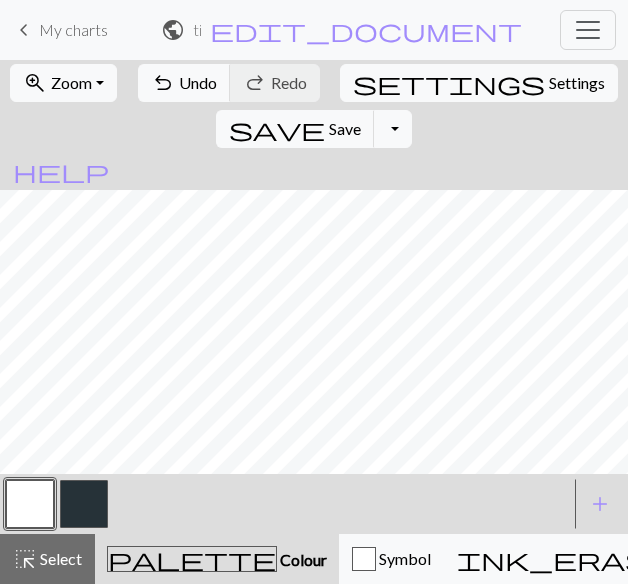 click at bounding box center (84, 504) 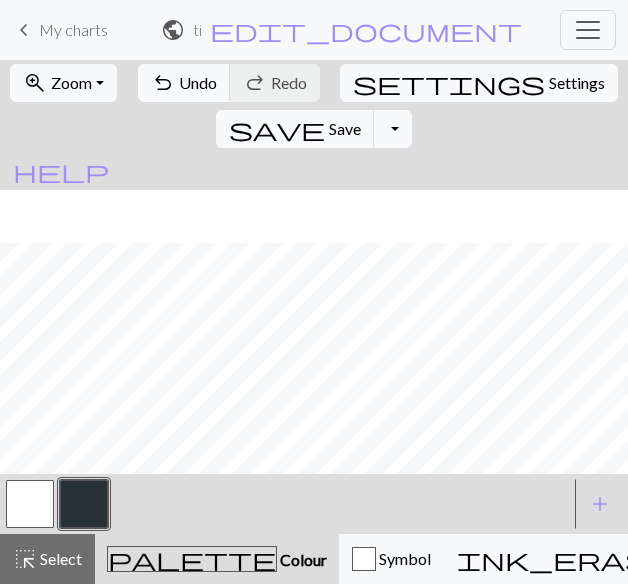 scroll, scrollTop: 116, scrollLeft: 0, axis: vertical 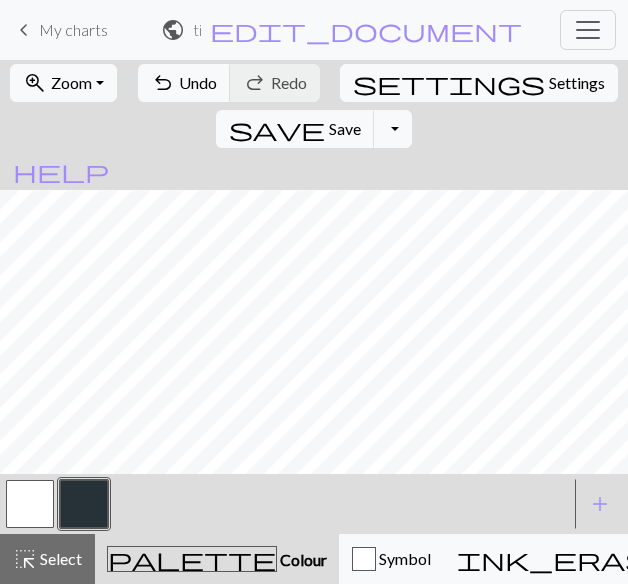 click at bounding box center [30, 504] 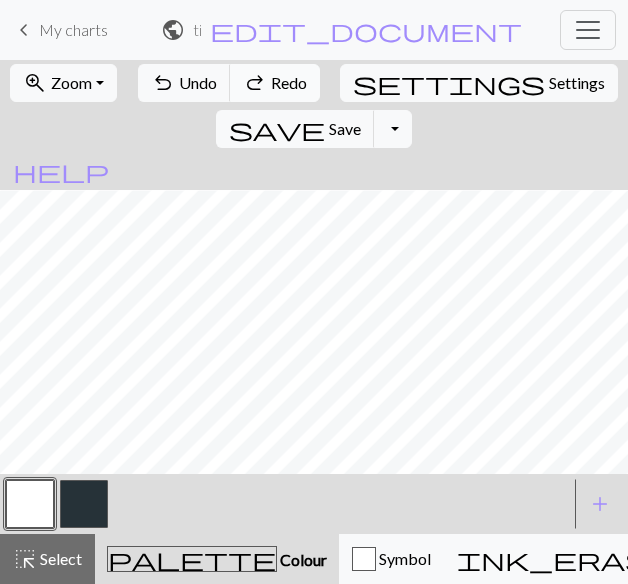 click on "redo" at bounding box center [255, 83] 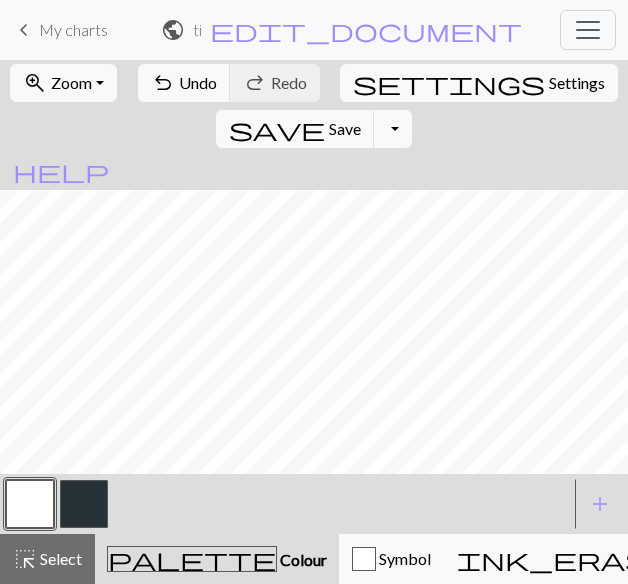 scroll, scrollTop: 116, scrollLeft: 0, axis: vertical 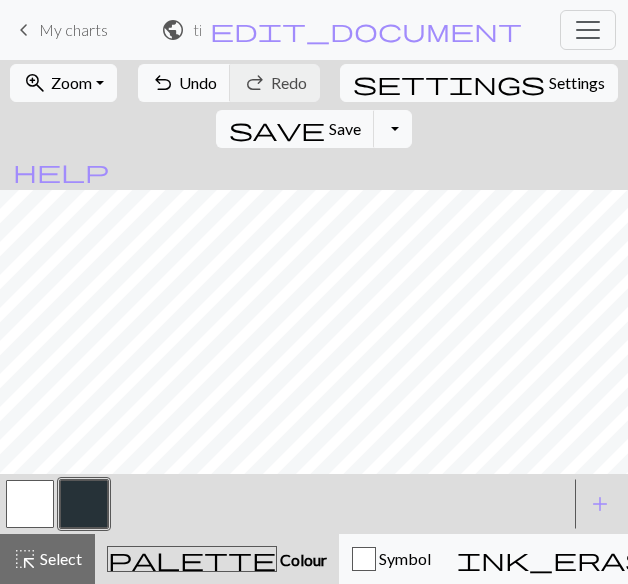 click at bounding box center (30, 504) 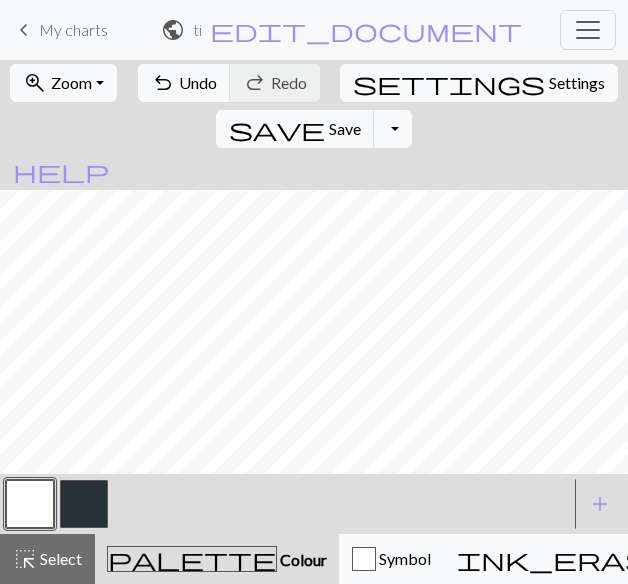 scroll, scrollTop: 12, scrollLeft: 0, axis: vertical 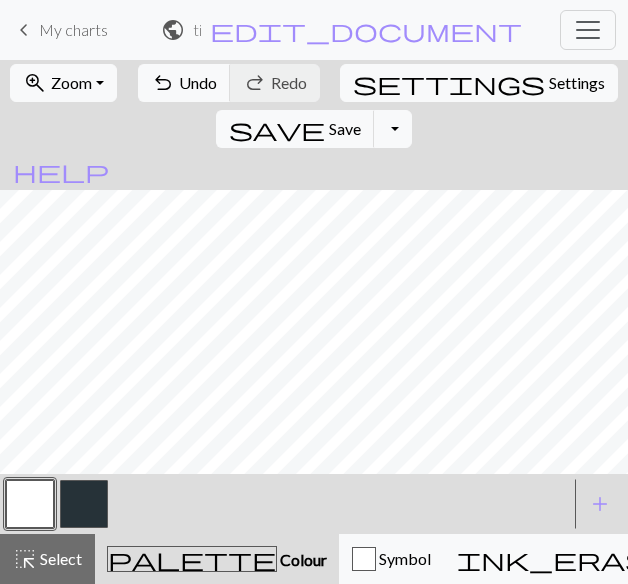 click at bounding box center (30, 504) 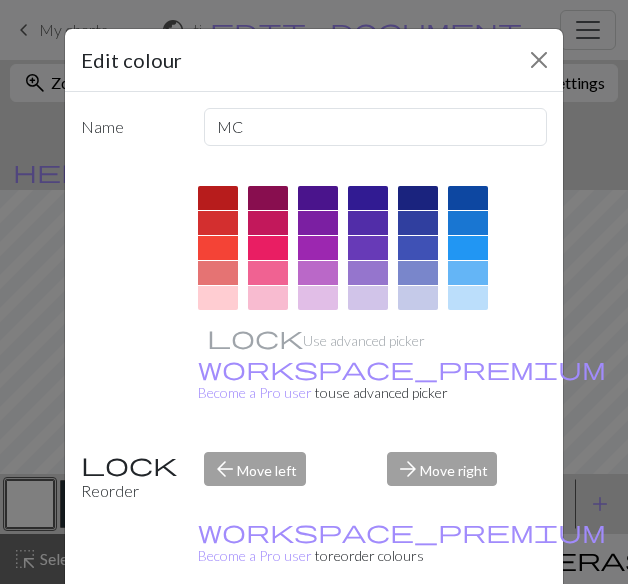 click at bounding box center [268, 273] 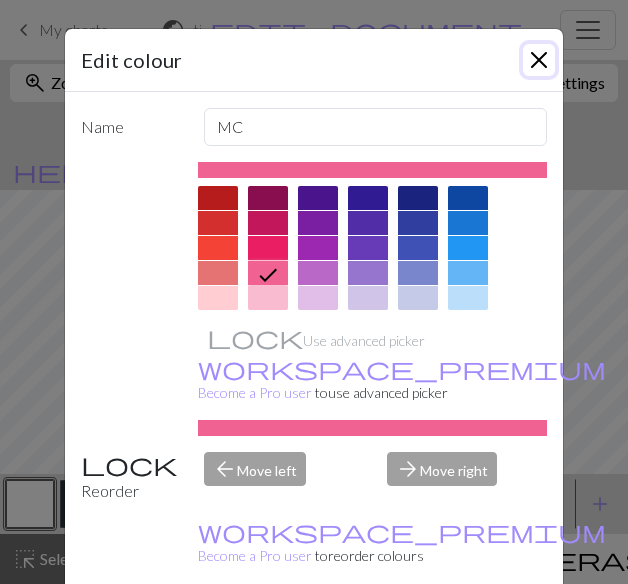 click at bounding box center [539, 60] 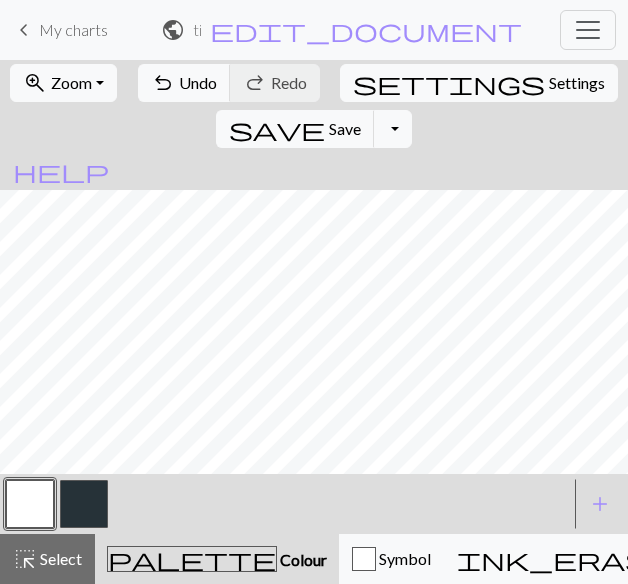 click at bounding box center (30, 504) 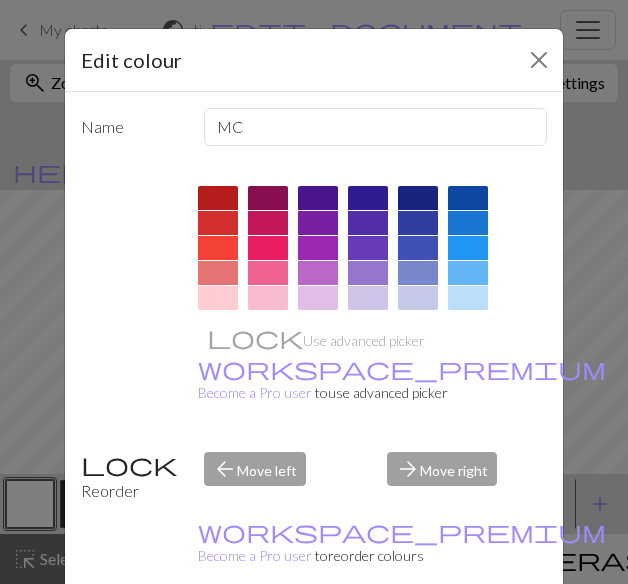 click on "Delete" at bounding box center (117, 635) 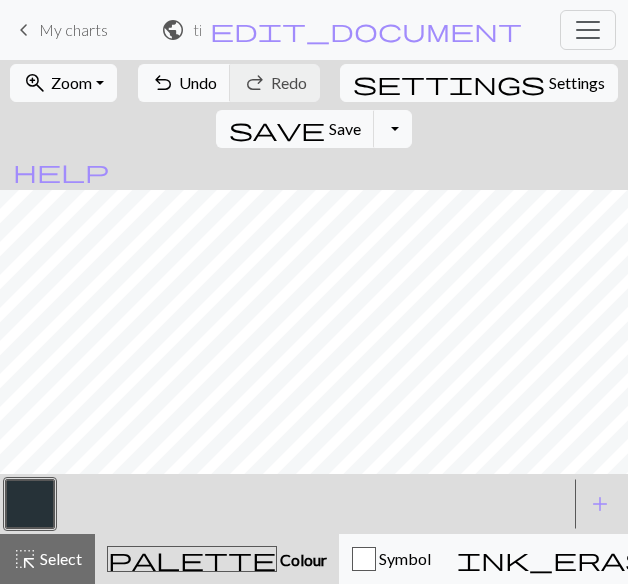 click on "undo Undo Undo" at bounding box center (184, 83) 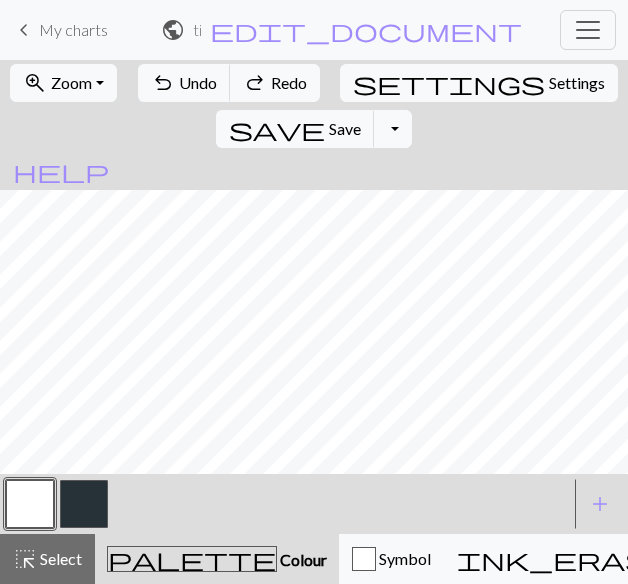 click at bounding box center (30, 504) 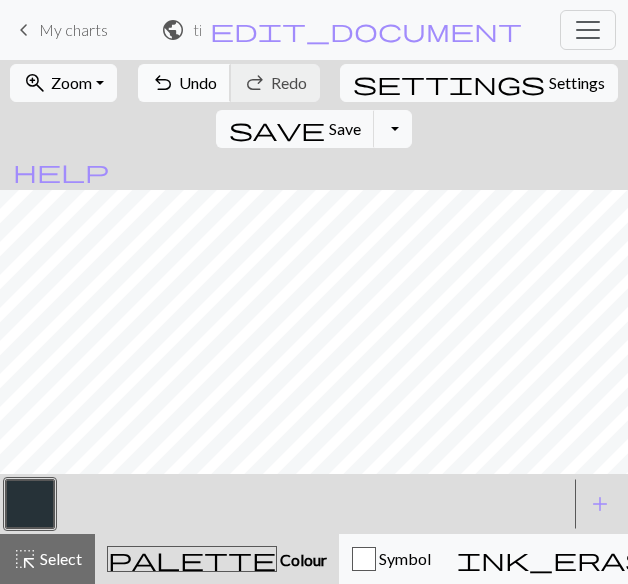 click on "Undo" at bounding box center [198, 82] 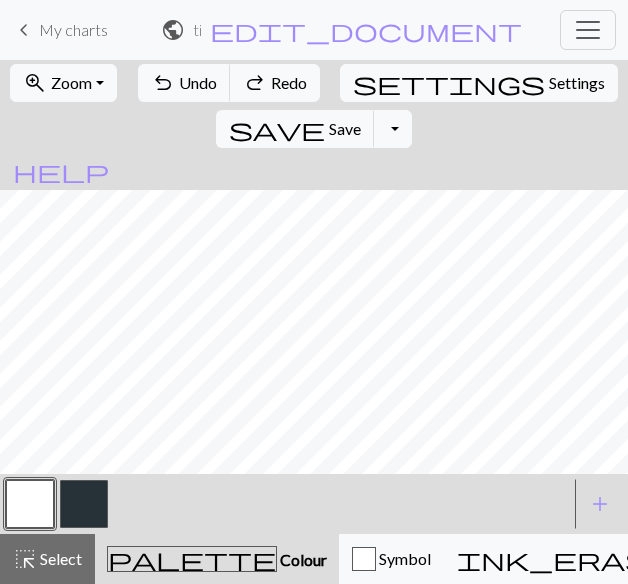 click at bounding box center (30, 504) 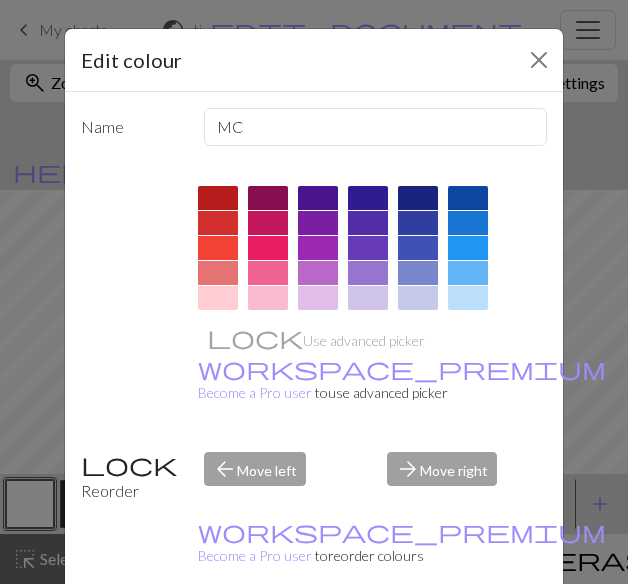click at bounding box center (268, 298) 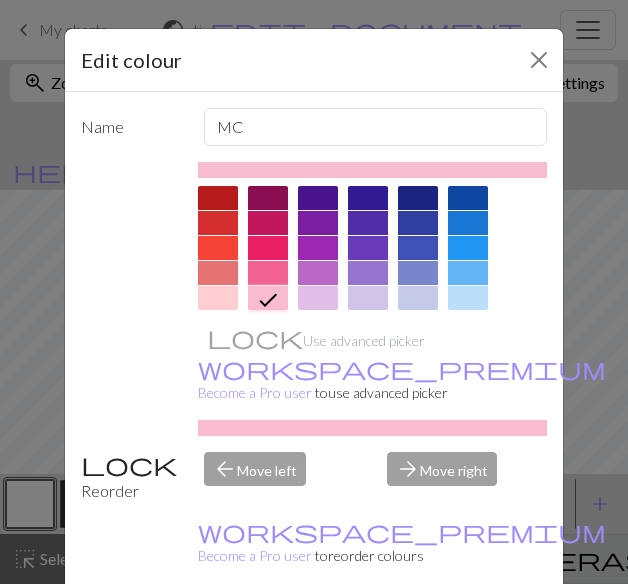 click on "Done" at bounding box center (434, 635) 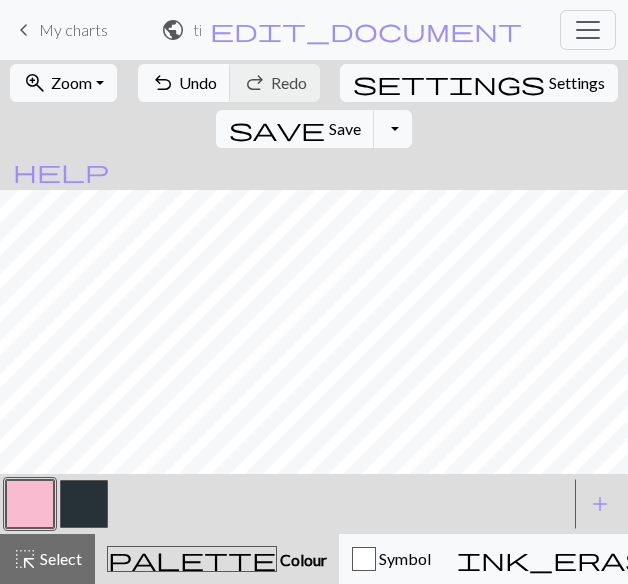 click on "palette" at bounding box center (192, 559) 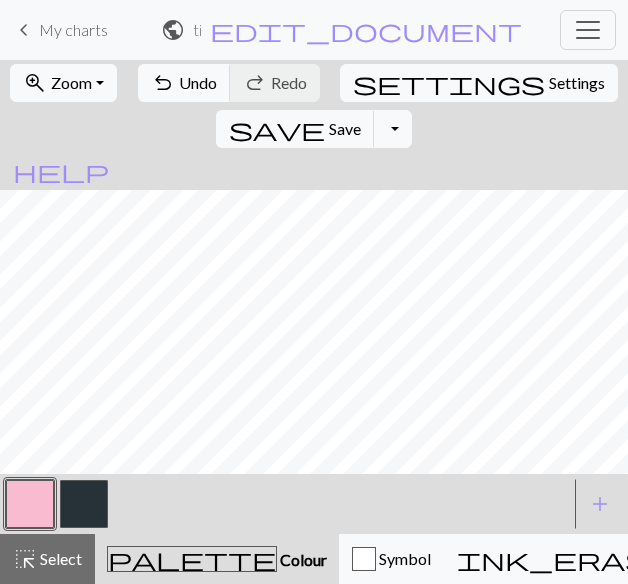 click on "Colour" at bounding box center (302, 559) 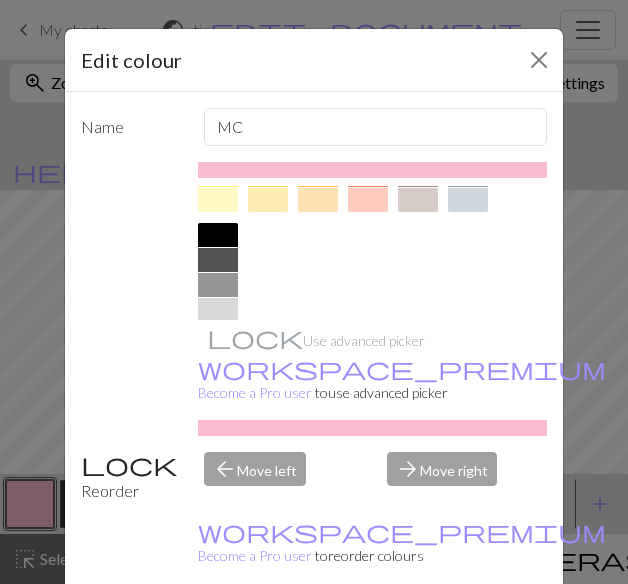 scroll, scrollTop: 404, scrollLeft: 0, axis: vertical 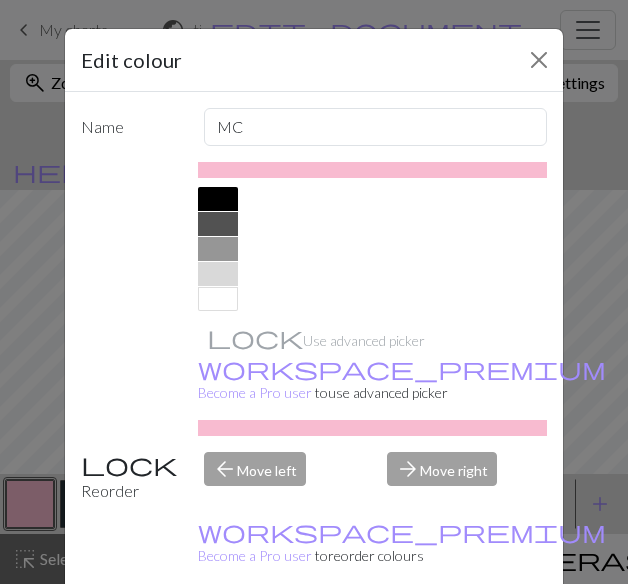 click at bounding box center [218, 299] 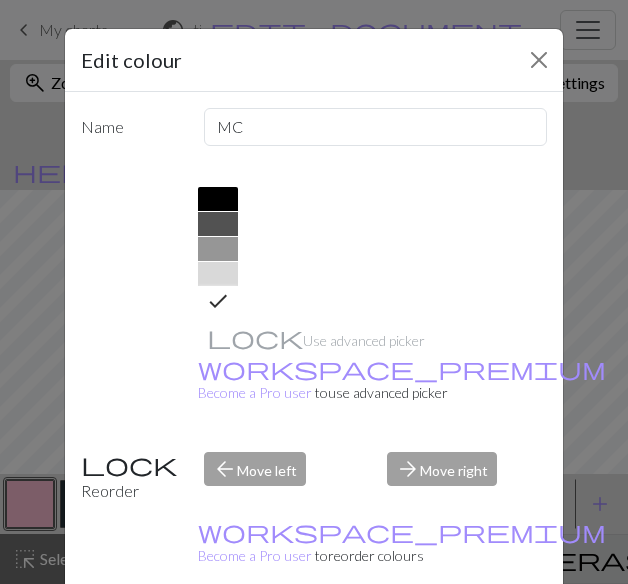 click on "Done" at bounding box center (434, 635) 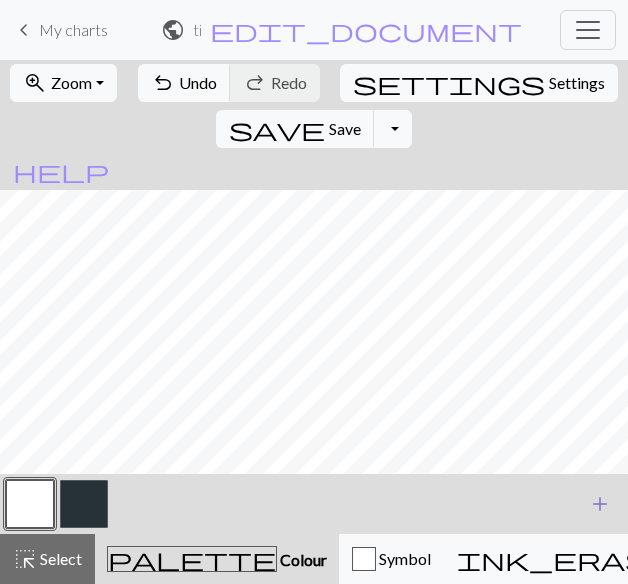 click on "add Add a  colour" at bounding box center (600, 504) 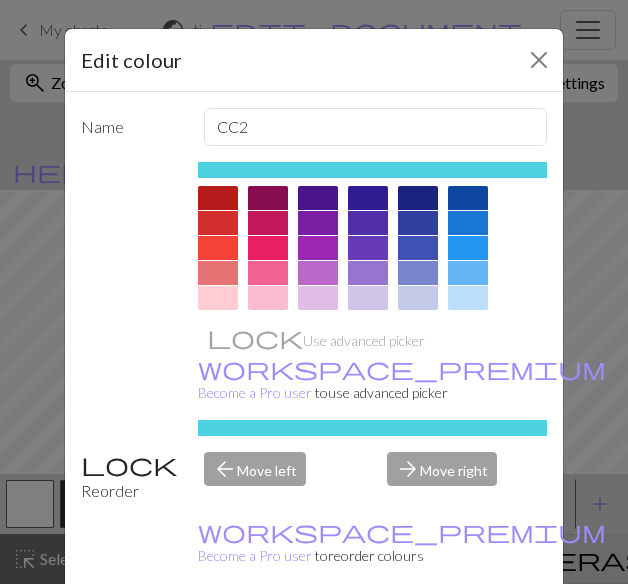 click on "Done" at bounding box center (434, 635) 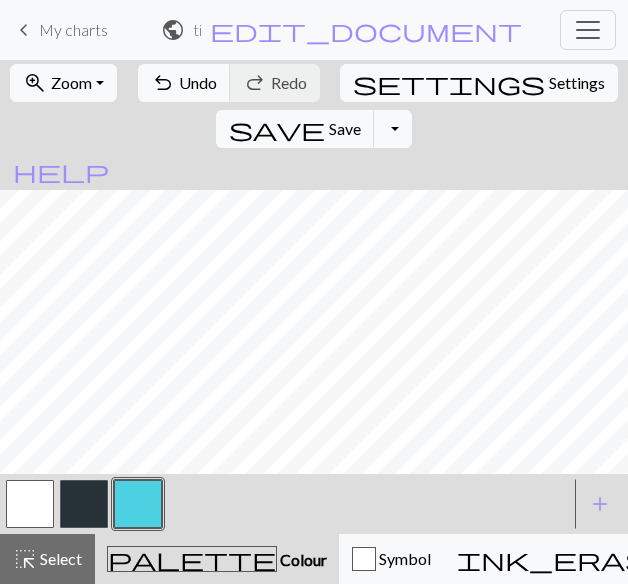 click at bounding box center (84, 504) 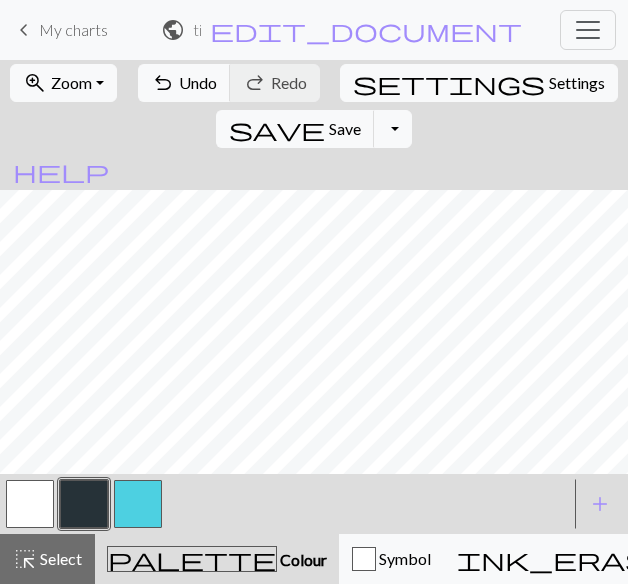 click at bounding box center (30, 504) 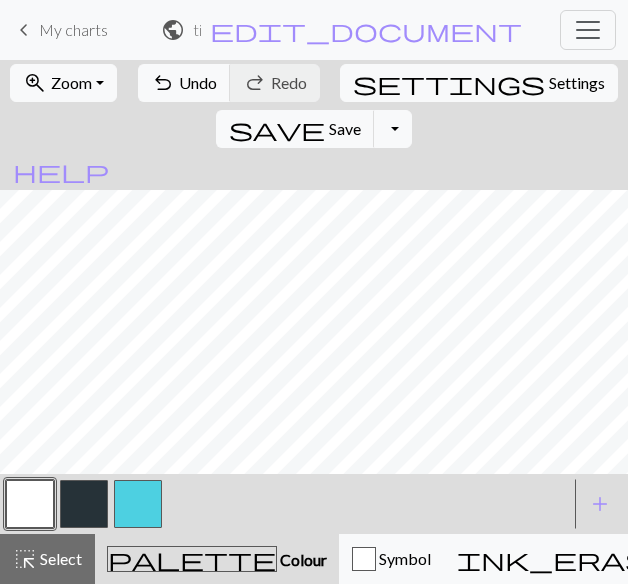 click at bounding box center [138, 504] 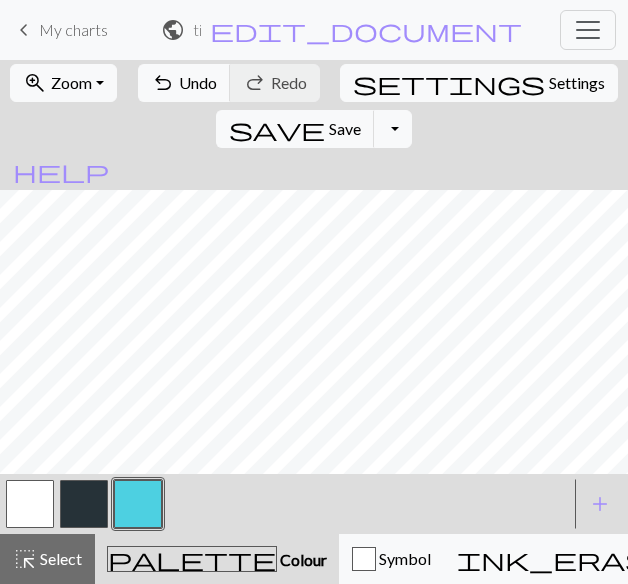 click at bounding box center (30, 504) 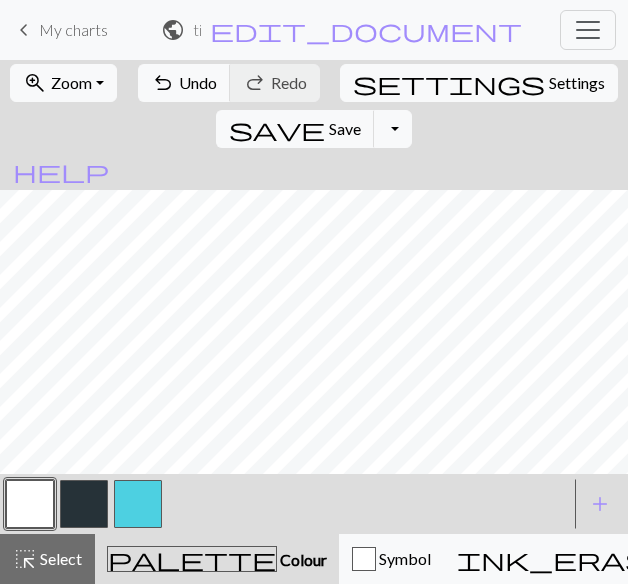 click at bounding box center [138, 504] 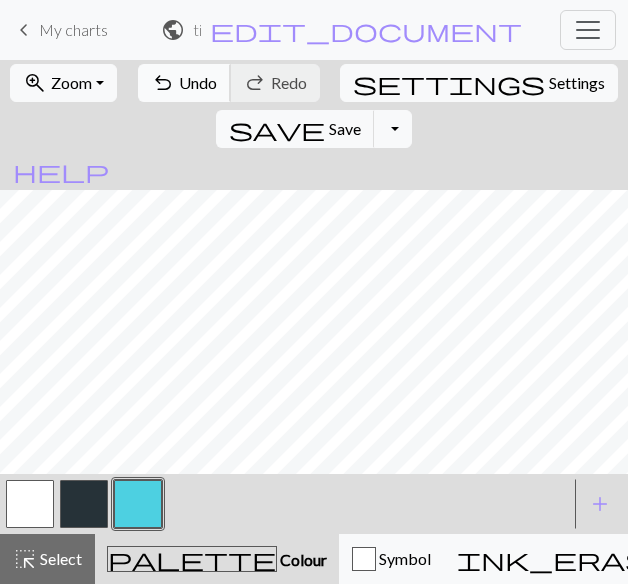 click on "Undo" at bounding box center (198, 82) 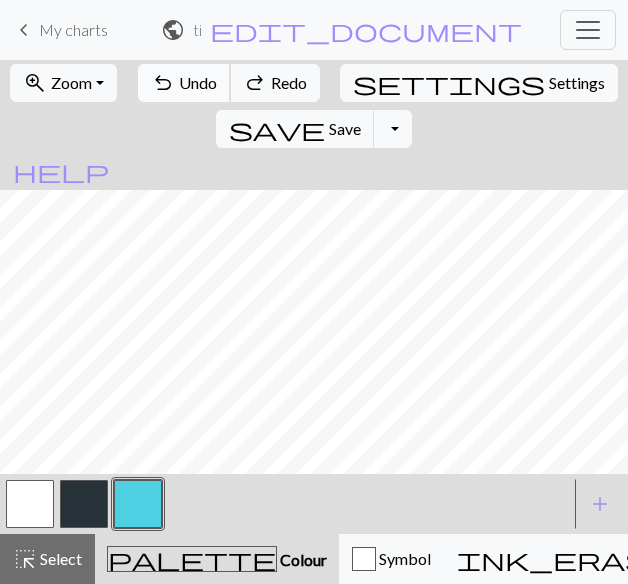 click on "Undo" at bounding box center (198, 82) 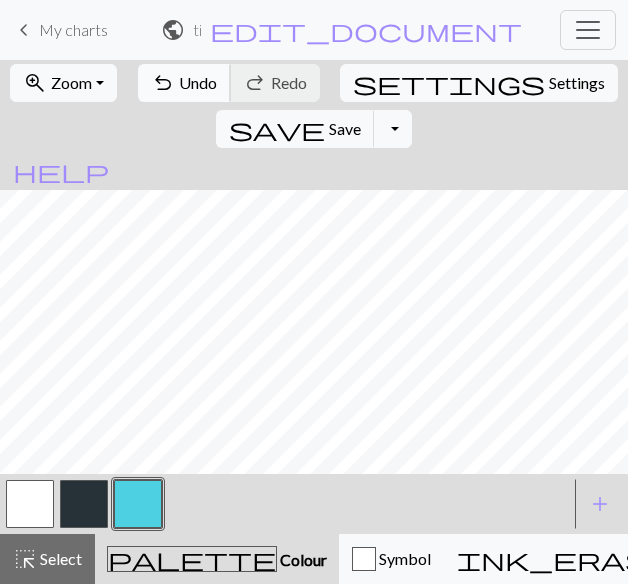 click on "Undo" at bounding box center (198, 82) 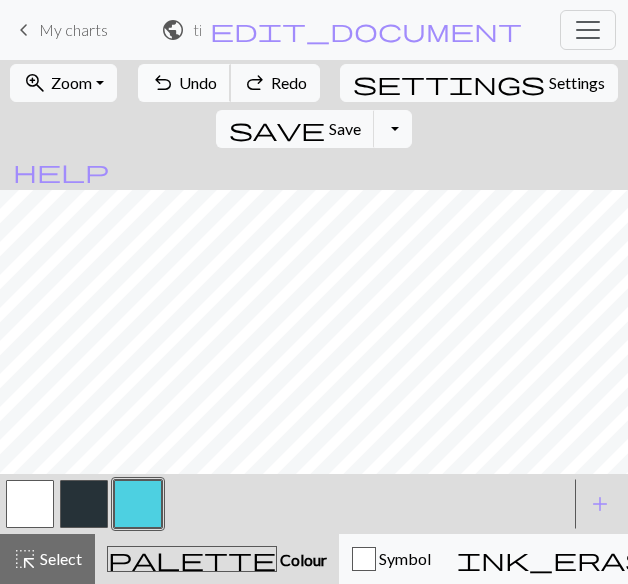 click on "Undo" at bounding box center (198, 82) 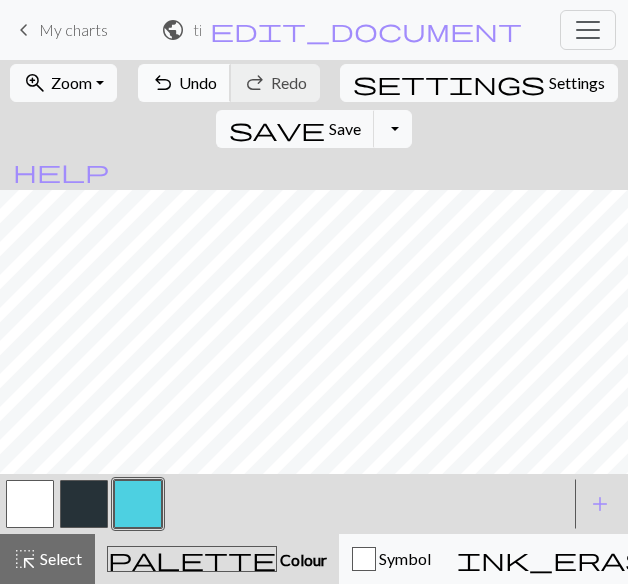 click on "Undo" at bounding box center [198, 82] 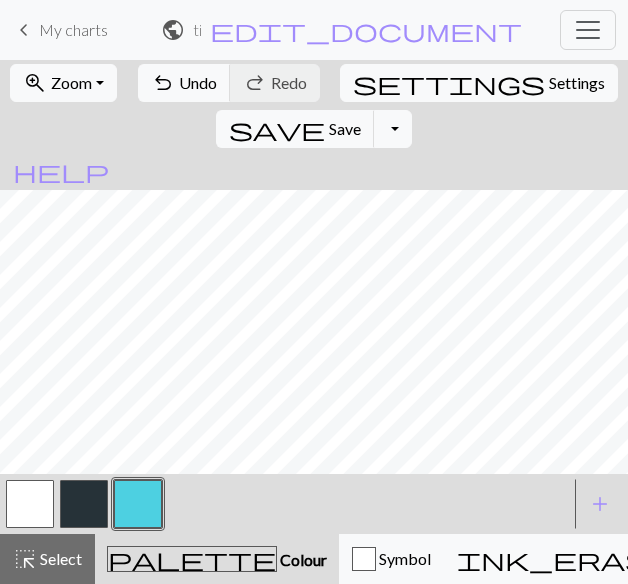 click at bounding box center [30, 504] 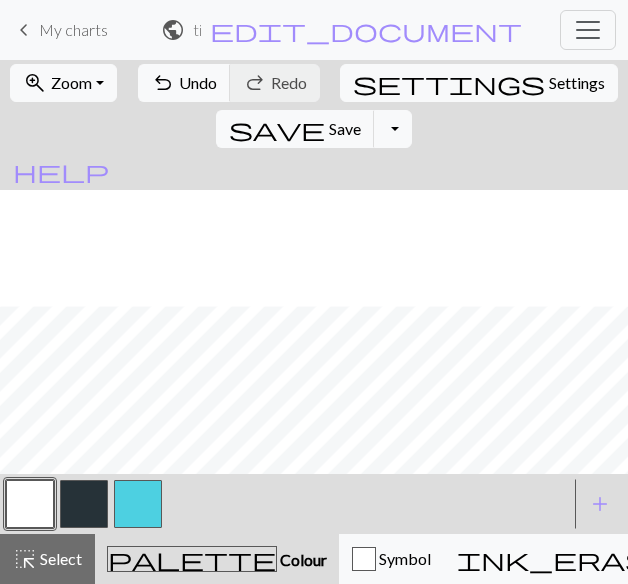 scroll, scrollTop: 116, scrollLeft: 0, axis: vertical 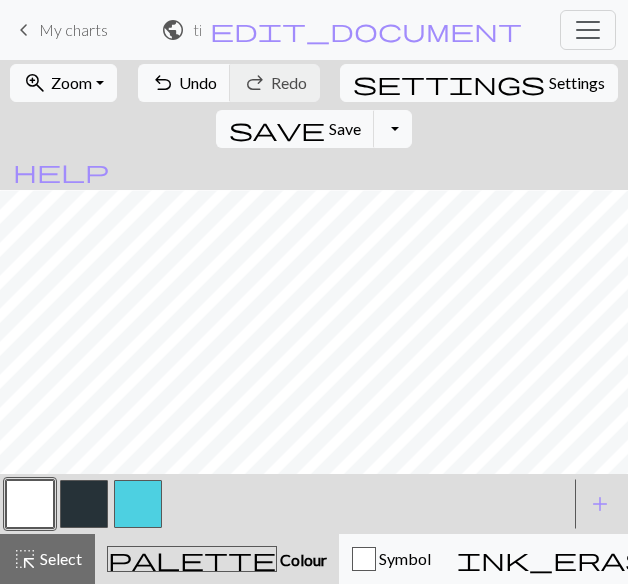 click at bounding box center [84, 504] 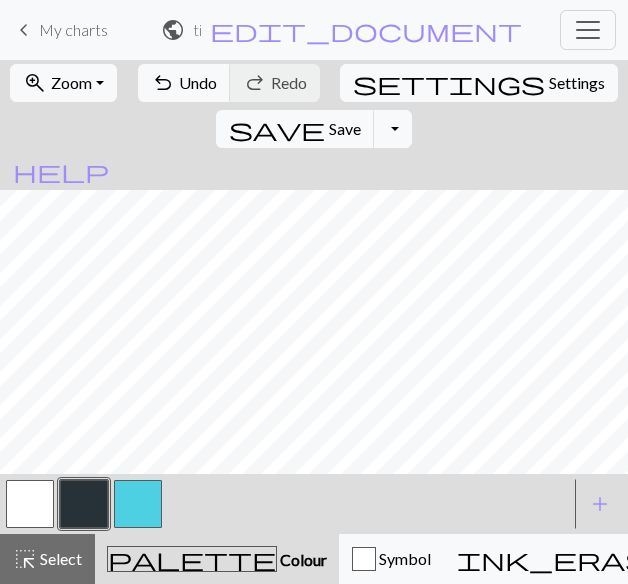 scroll, scrollTop: 12, scrollLeft: 0, axis: vertical 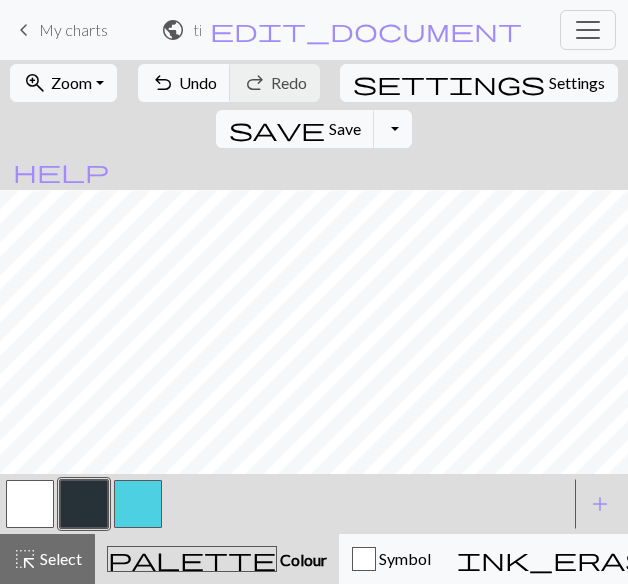 click at bounding box center (30, 504) 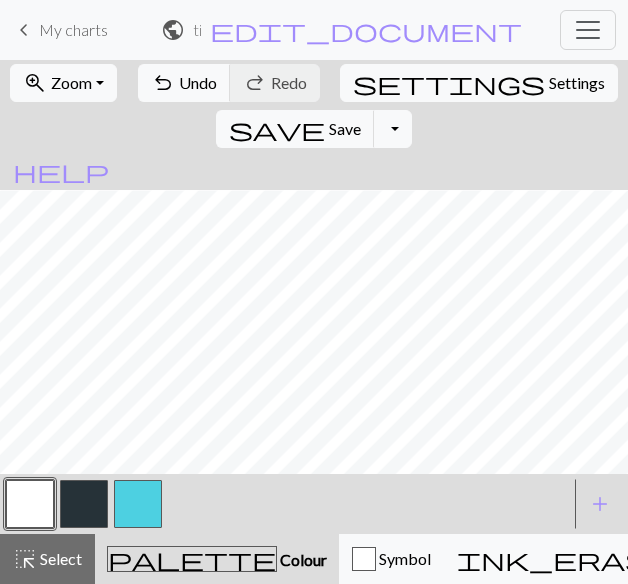 click at bounding box center [84, 504] 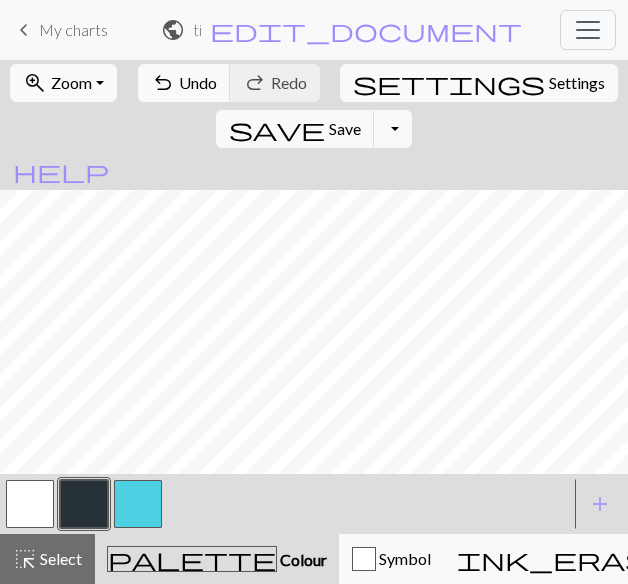 click at bounding box center (138, 504) 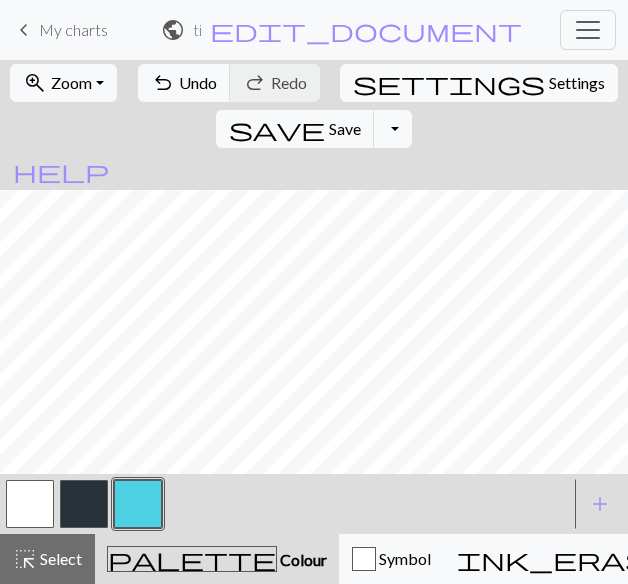 click at bounding box center [84, 504] 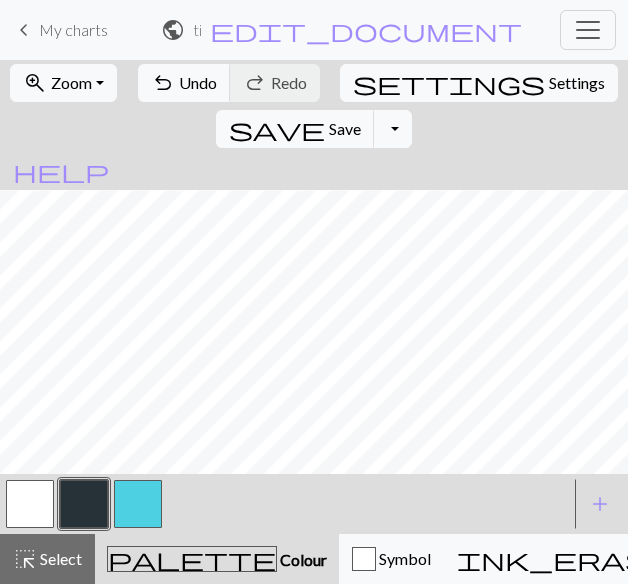 click at bounding box center (30, 504) 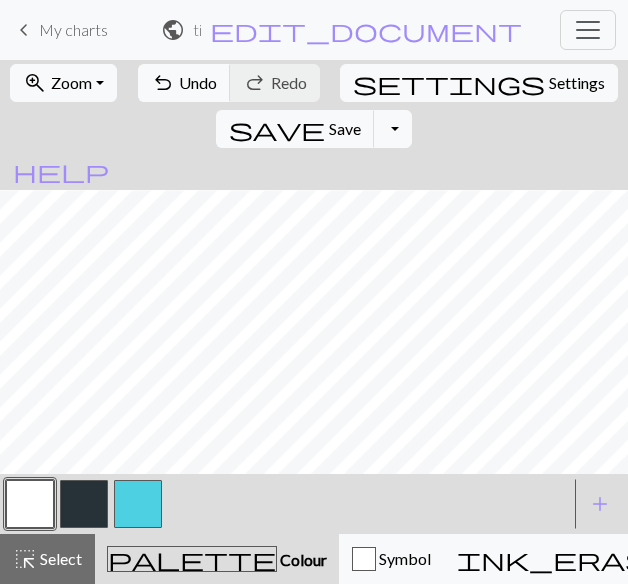click at bounding box center [84, 504] 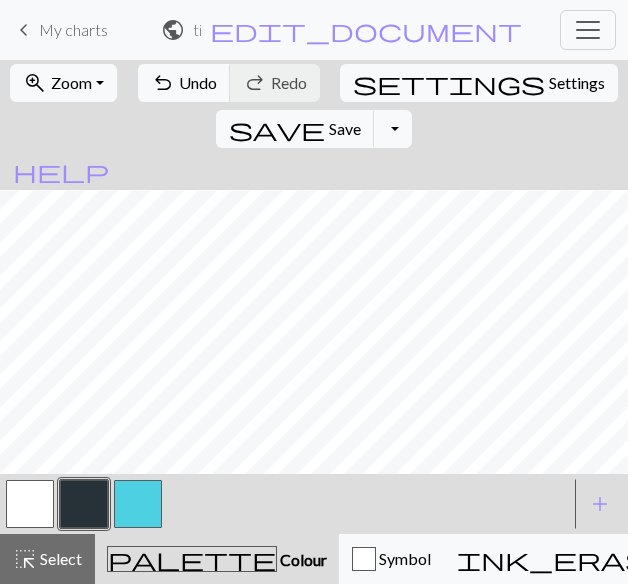 click at bounding box center [138, 504] 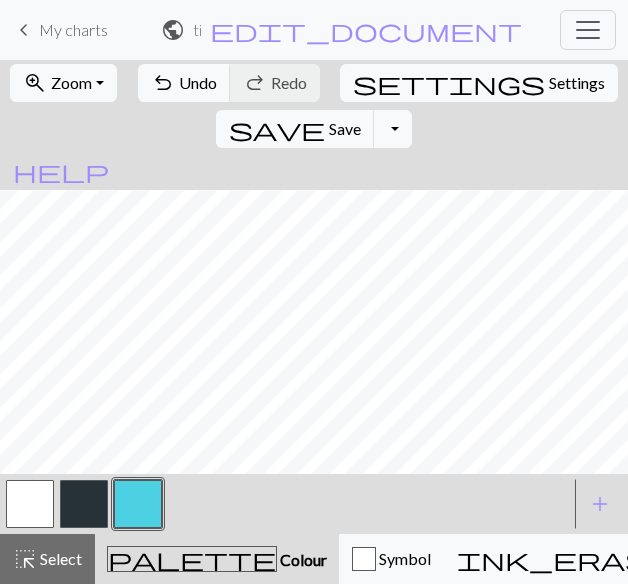 click at bounding box center [84, 504] 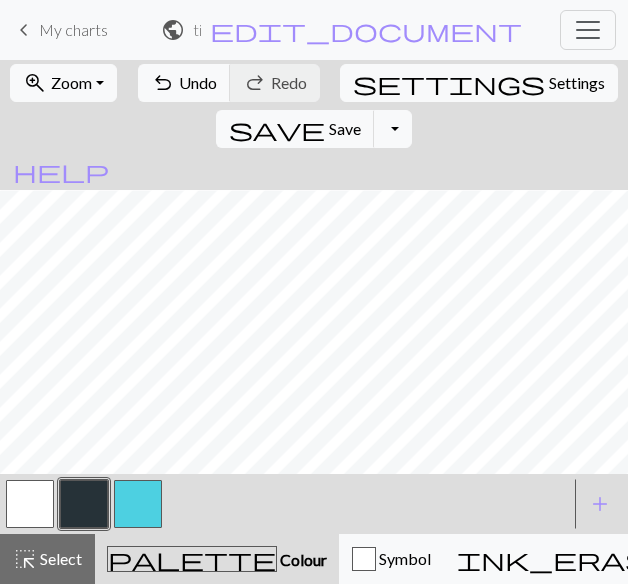 click at bounding box center (138, 504) 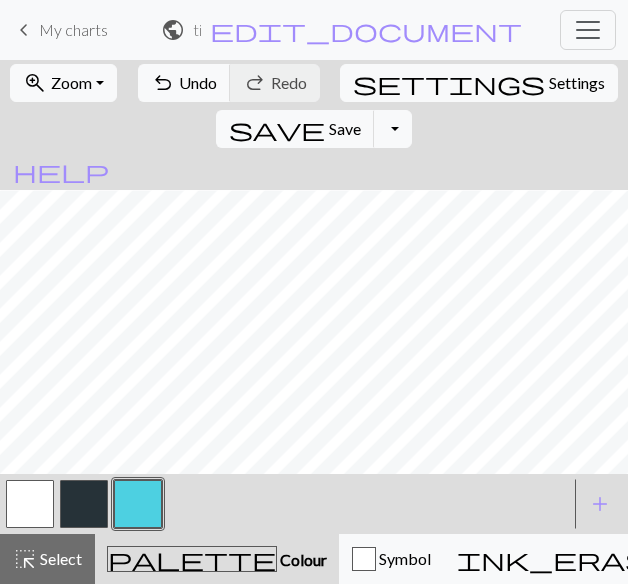 click at bounding box center (30, 504) 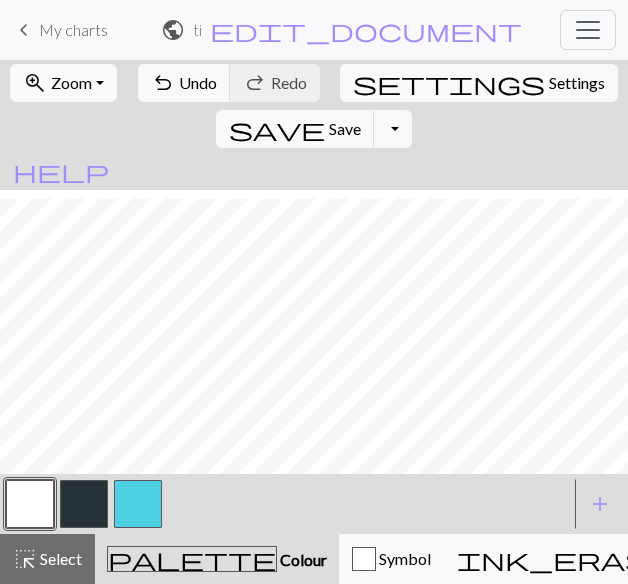 scroll, scrollTop: 116, scrollLeft: 0, axis: vertical 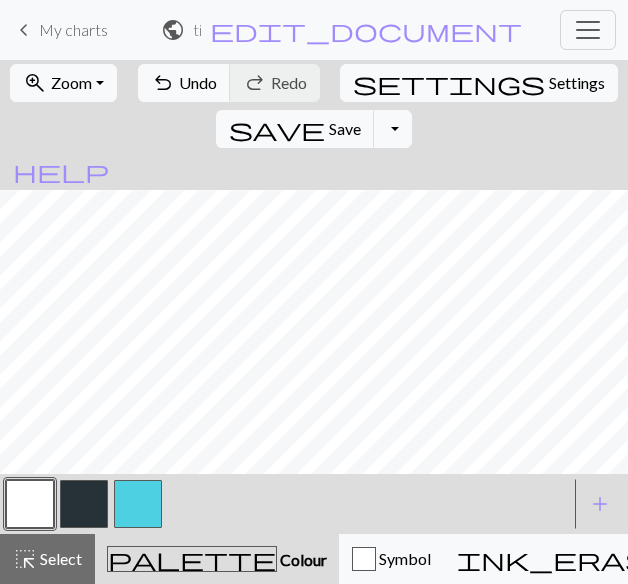 click at bounding box center (138, 504) 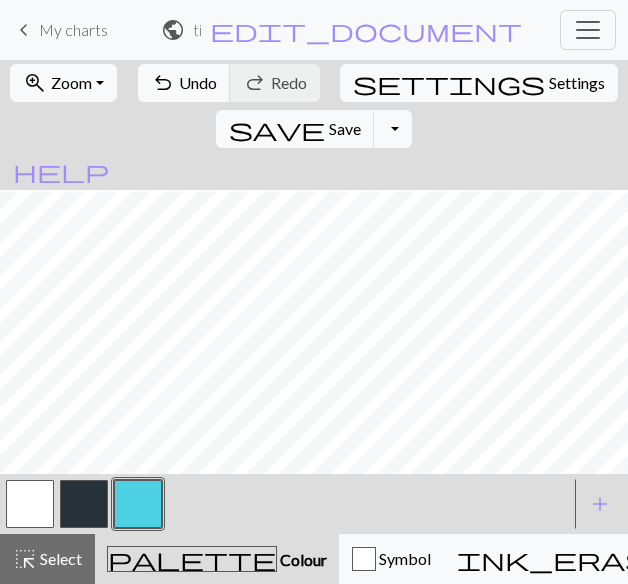 scroll, scrollTop: 5, scrollLeft: 0, axis: vertical 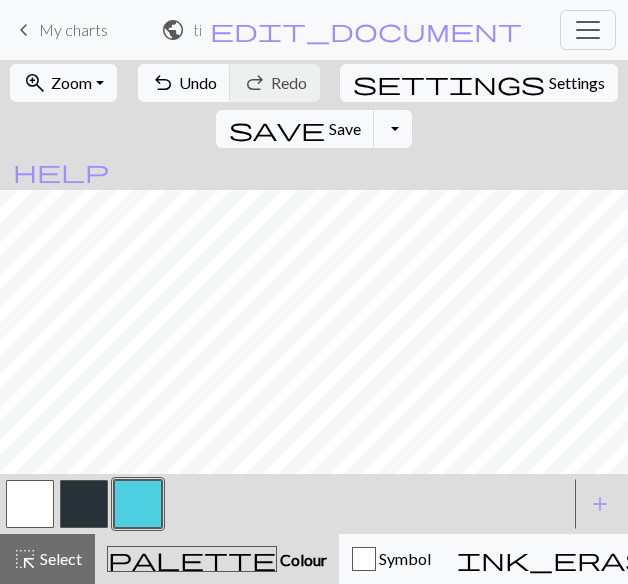 click at bounding box center [84, 504] 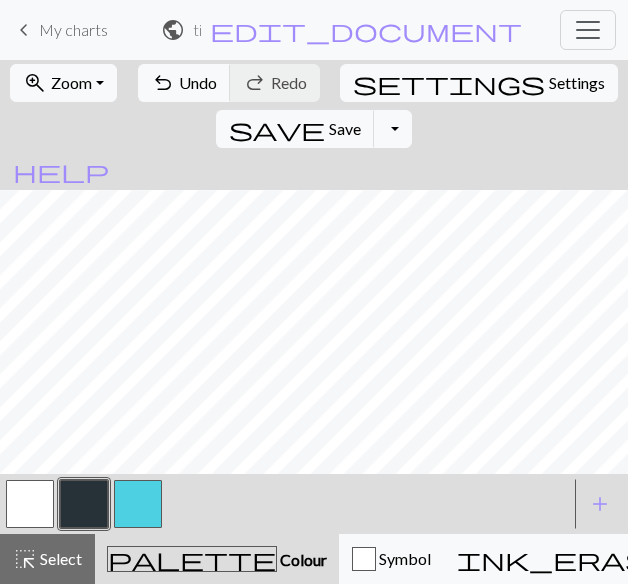 type 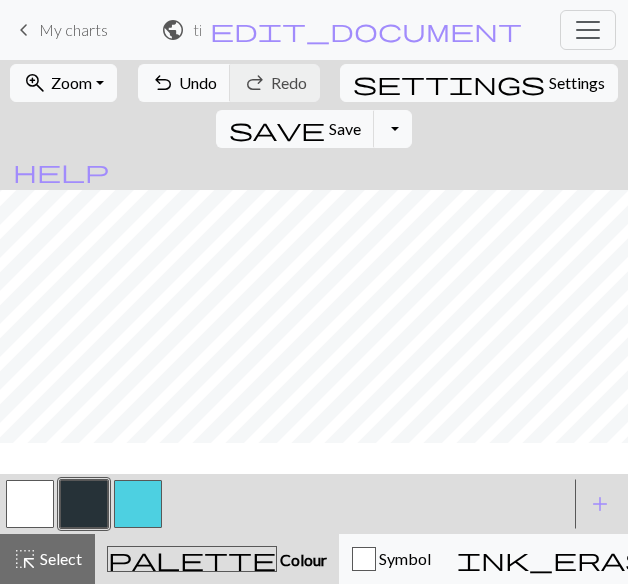 scroll, scrollTop: 0, scrollLeft: 0, axis: both 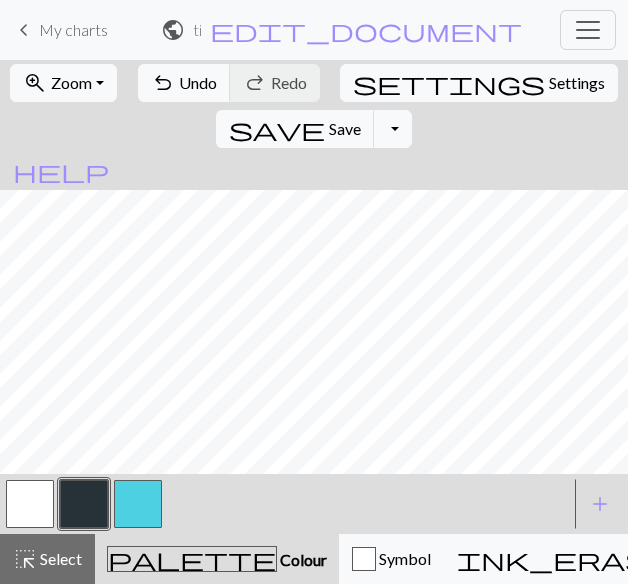 click at bounding box center [30, 504] 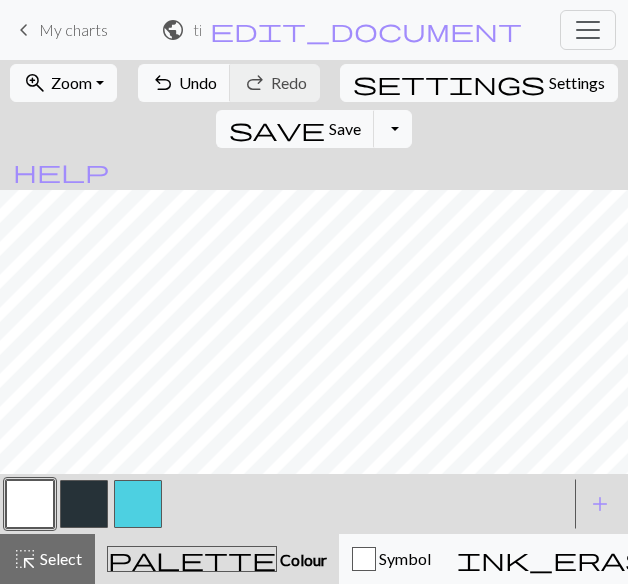 scroll, scrollTop: 0, scrollLeft: 0, axis: both 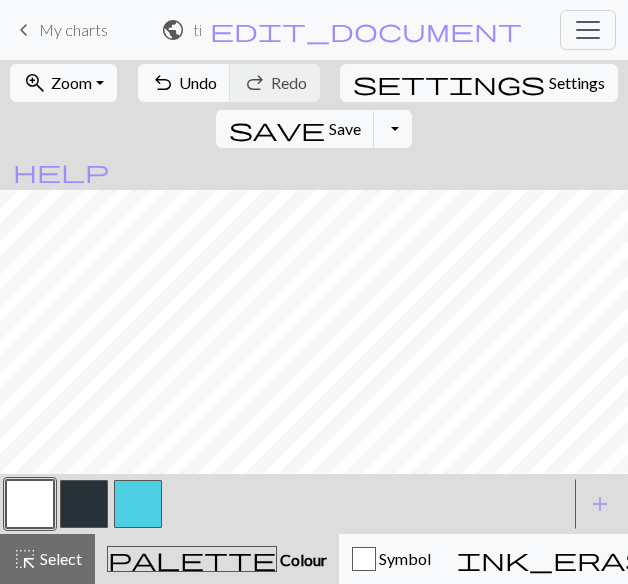 click at bounding box center [84, 504] 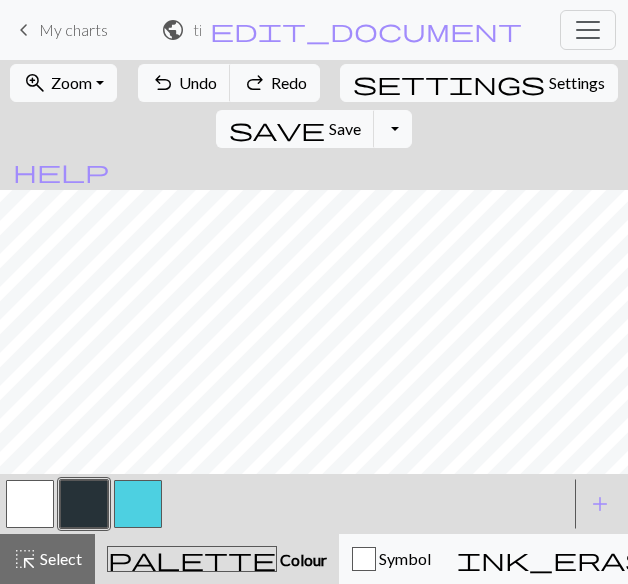 scroll, scrollTop: 0, scrollLeft: 0, axis: both 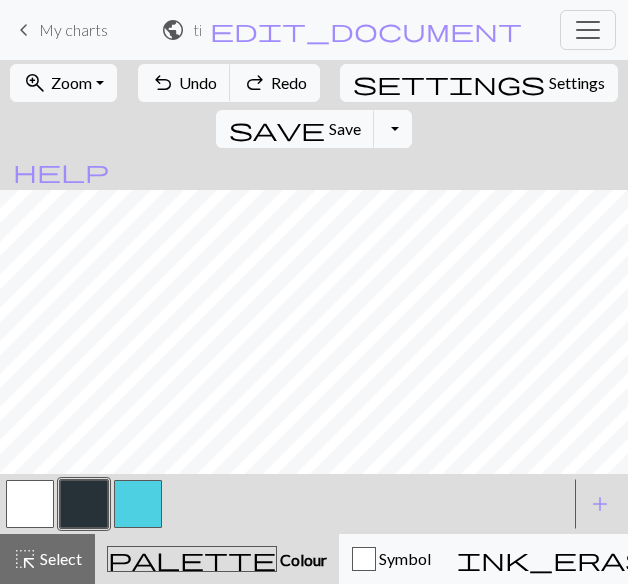 click at bounding box center (30, 504) 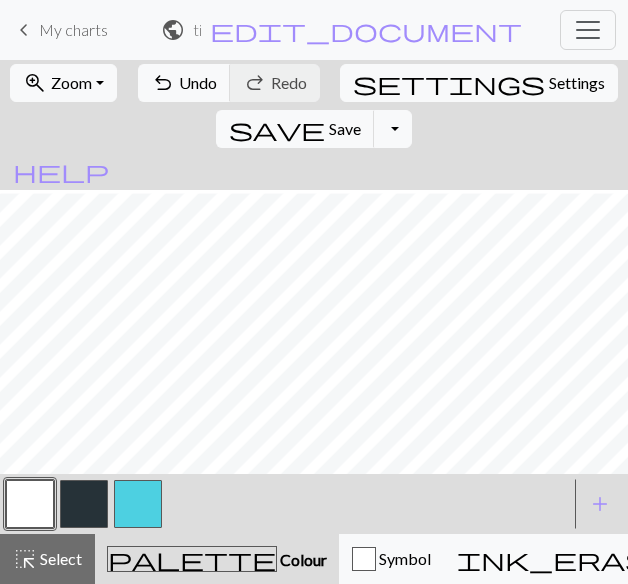 scroll, scrollTop: 76, scrollLeft: 0, axis: vertical 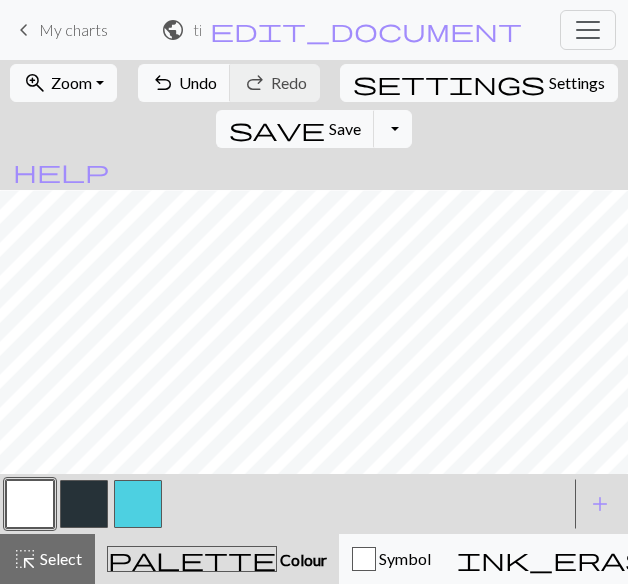 click at bounding box center (84, 504) 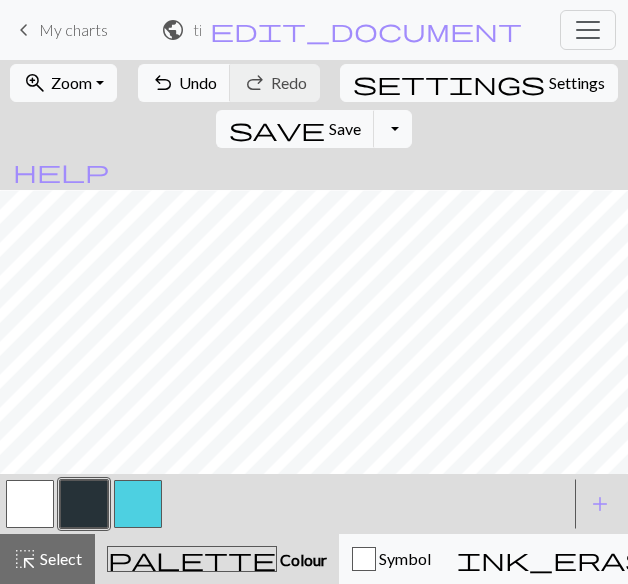 click at bounding box center [138, 504] 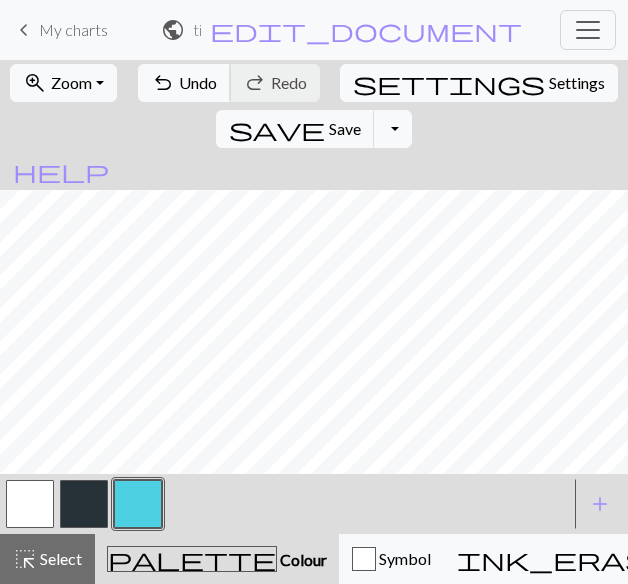 click on "Undo" at bounding box center (198, 82) 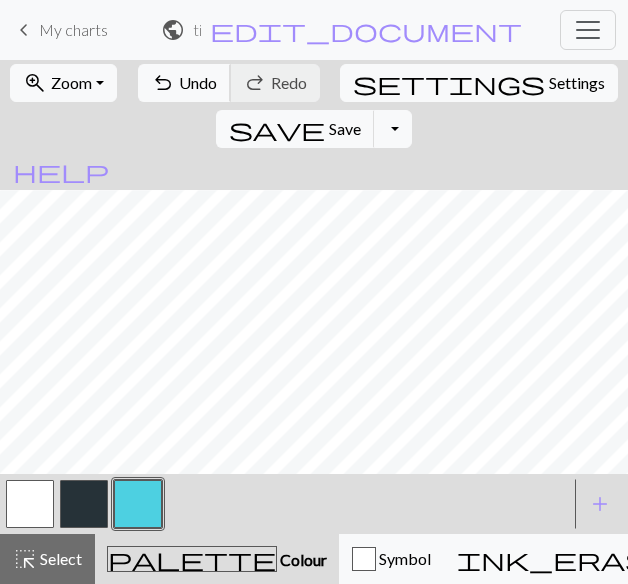 scroll, scrollTop: 116, scrollLeft: 0, axis: vertical 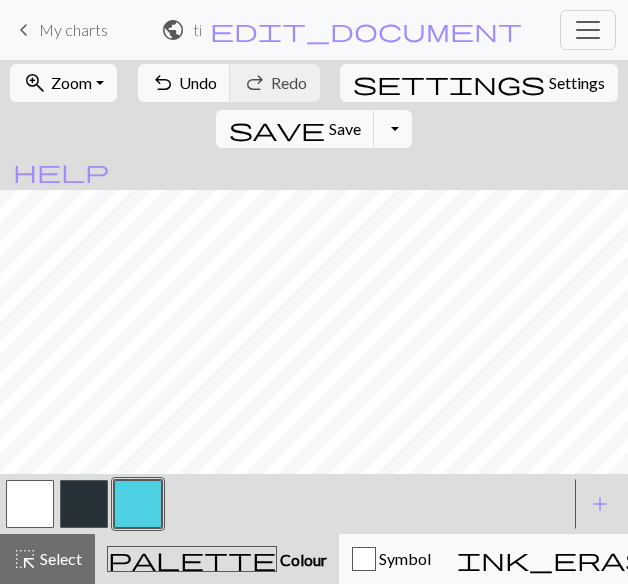 click at bounding box center [30, 504] 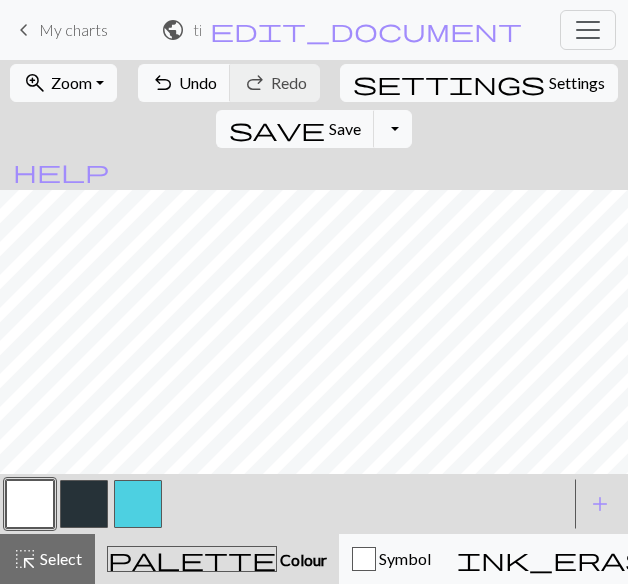 click at bounding box center [138, 504] 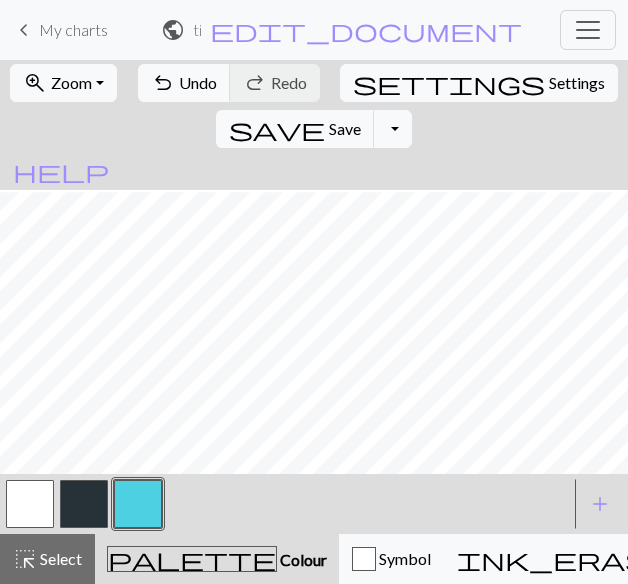 scroll, scrollTop: 46, scrollLeft: 0, axis: vertical 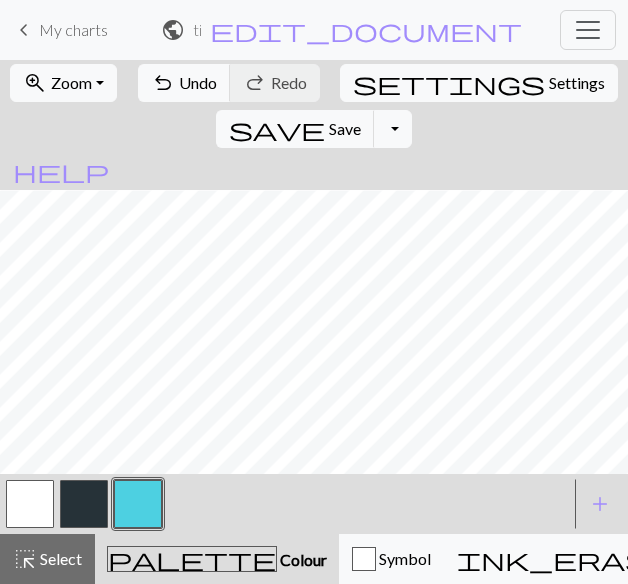 click at bounding box center [84, 504] 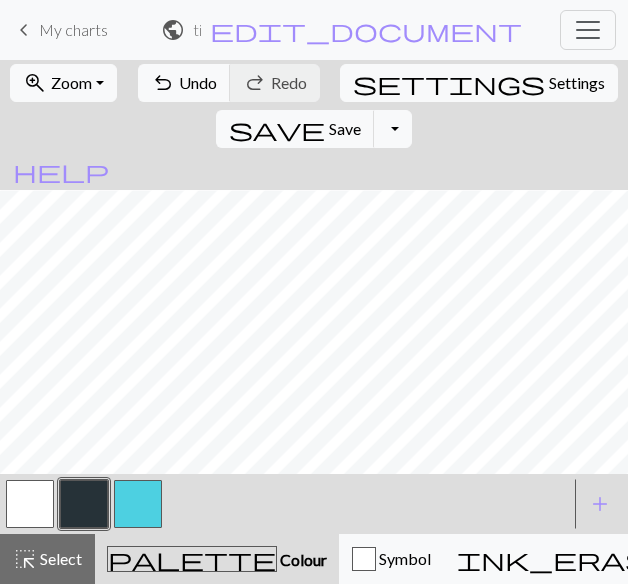 click at bounding box center (30, 504) 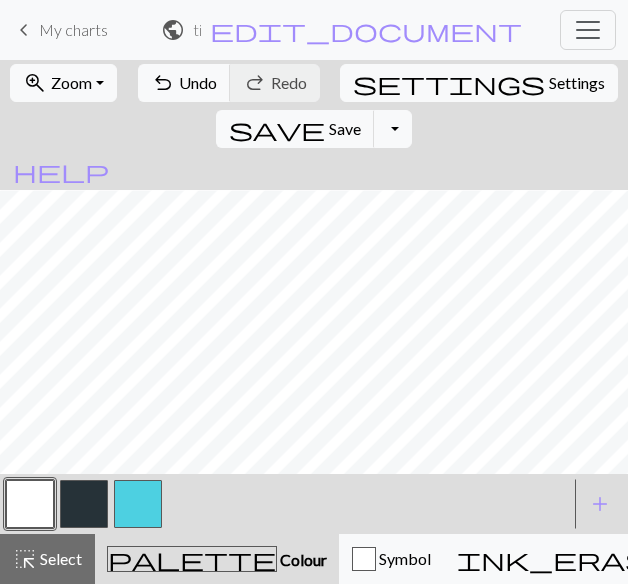 click at bounding box center (84, 504) 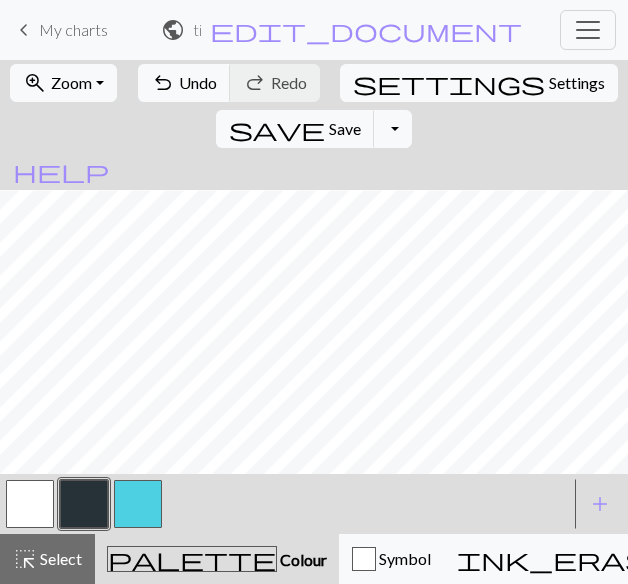 click at bounding box center (138, 504) 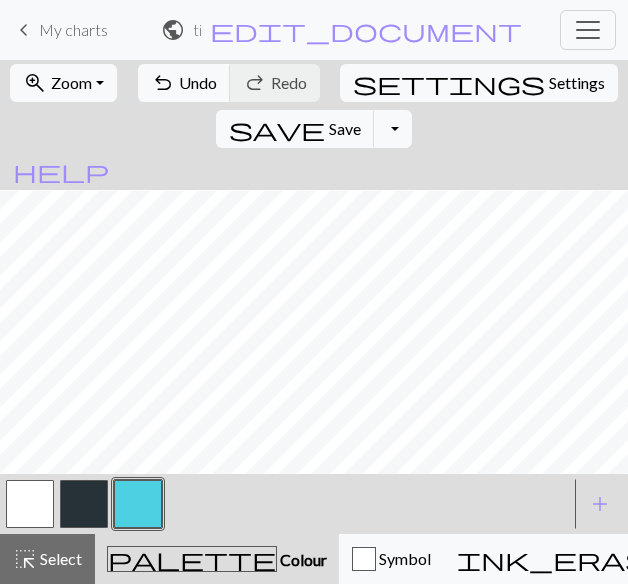 click at bounding box center [30, 504] 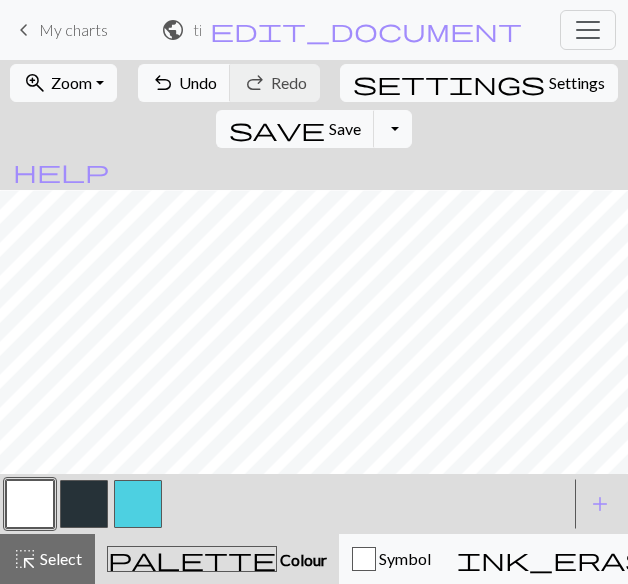 click at bounding box center [84, 504] 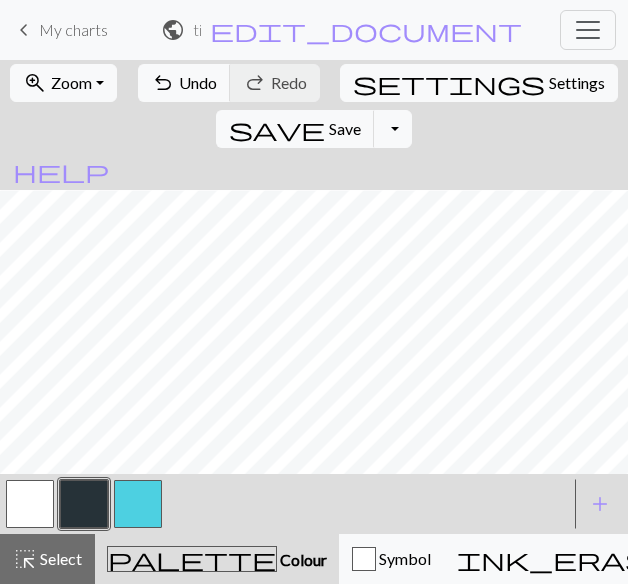 click at bounding box center (30, 504) 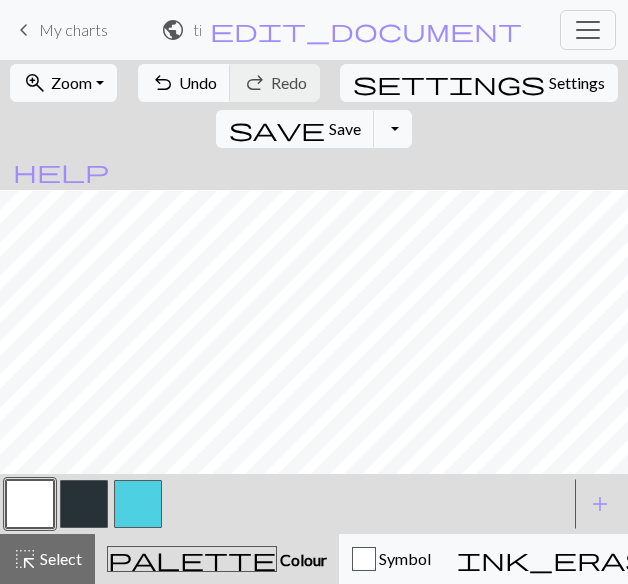 click at bounding box center [84, 504] 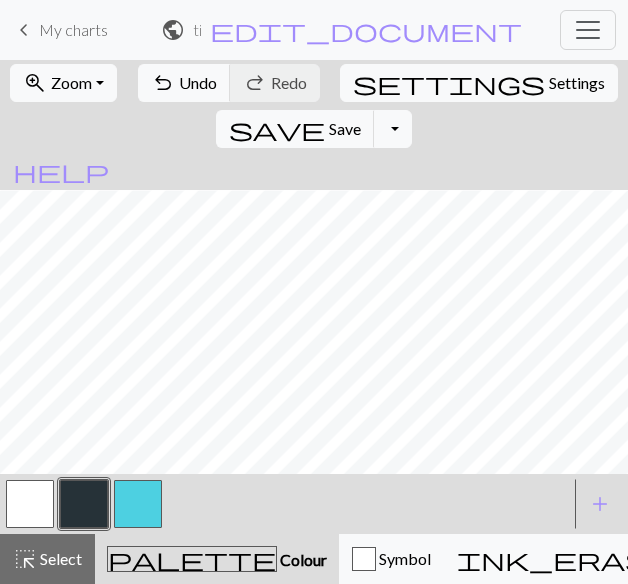 click at bounding box center [30, 504] 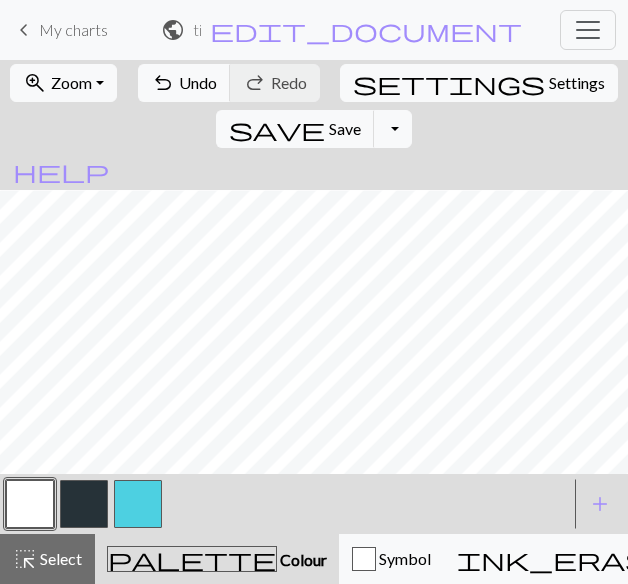 click at bounding box center [84, 504] 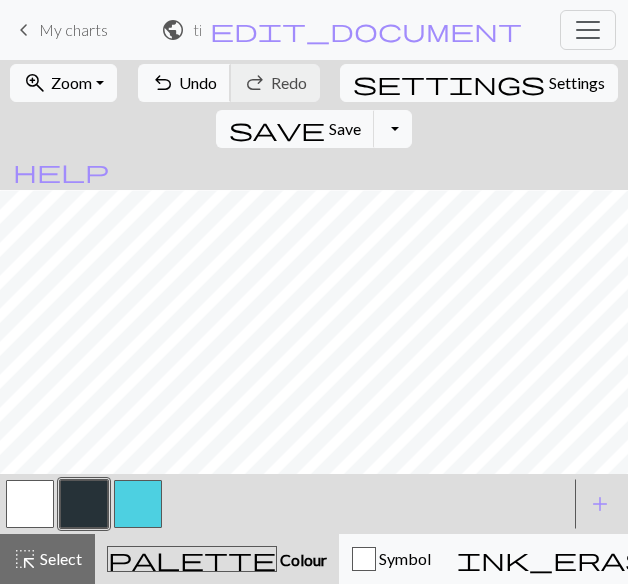 click on "undo Undo Undo" at bounding box center [184, 83] 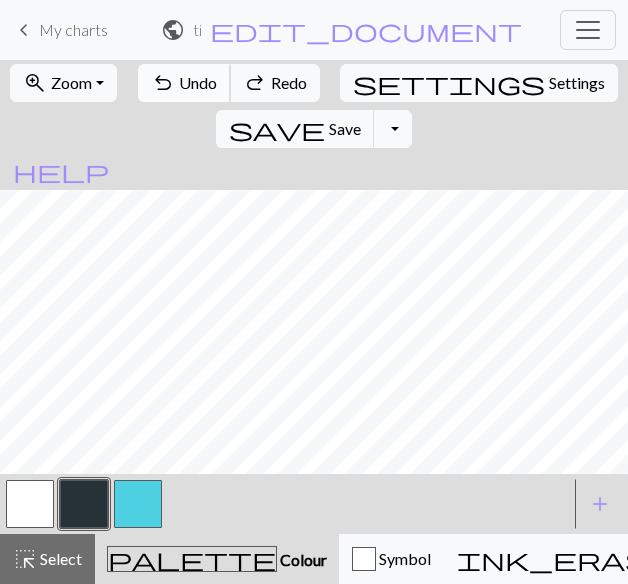 click on "Undo" at bounding box center (198, 82) 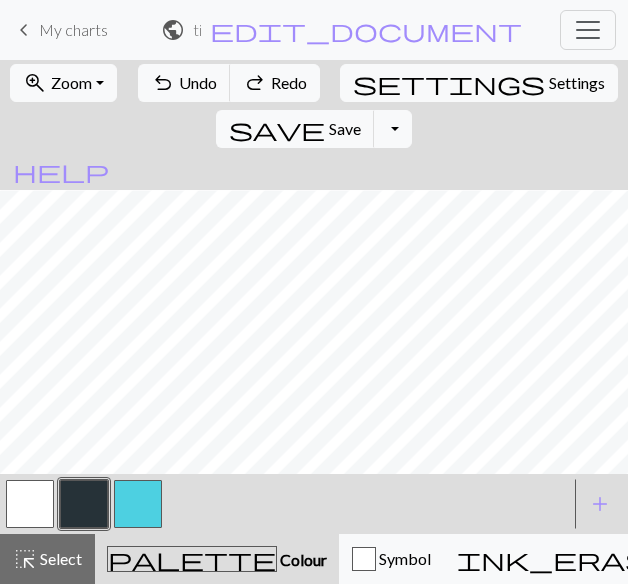 click at bounding box center [30, 504] 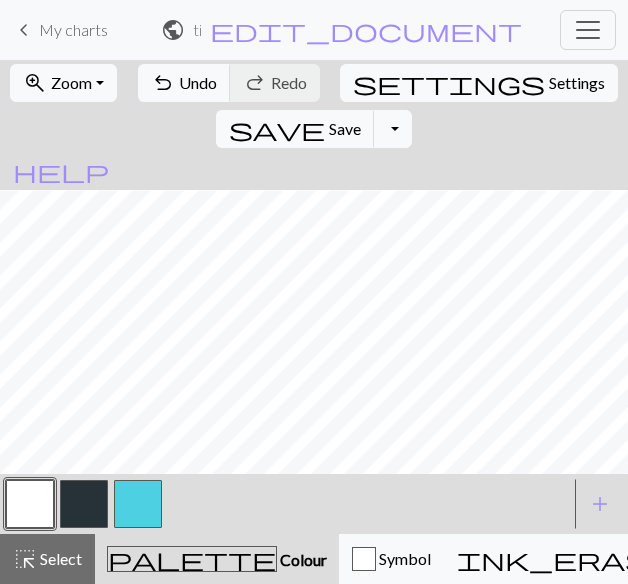 click at bounding box center (84, 504) 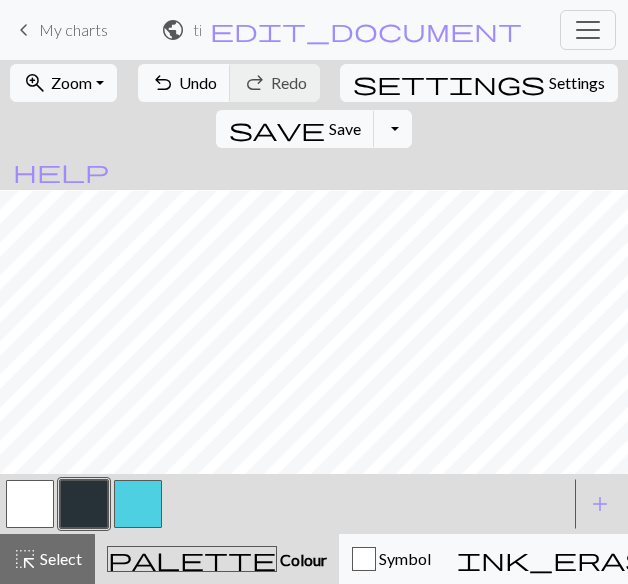 click at bounding box center (138, 504) 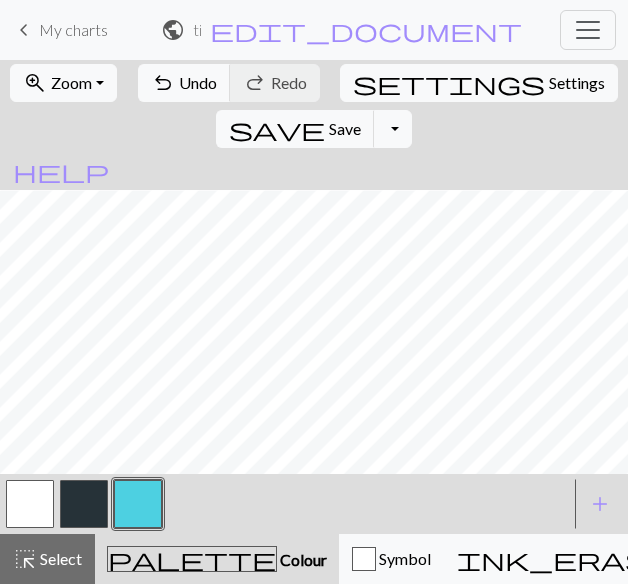 click at bounding box center [138, 504] 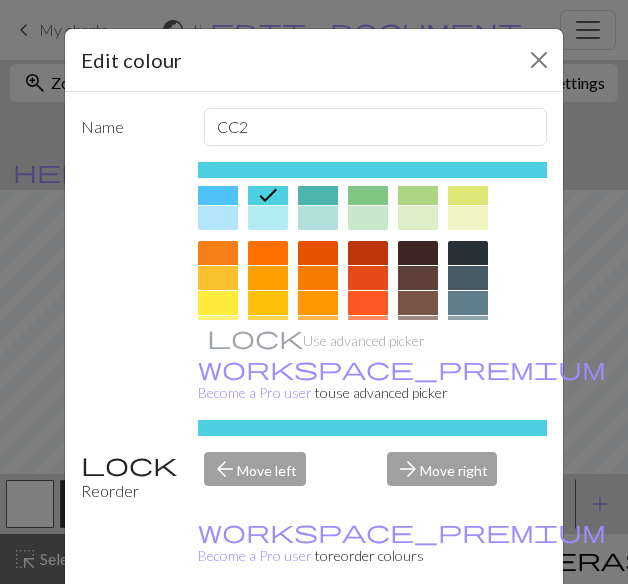 scroll, scrollTop: 252, scrollLeft: 0, axis: vertical 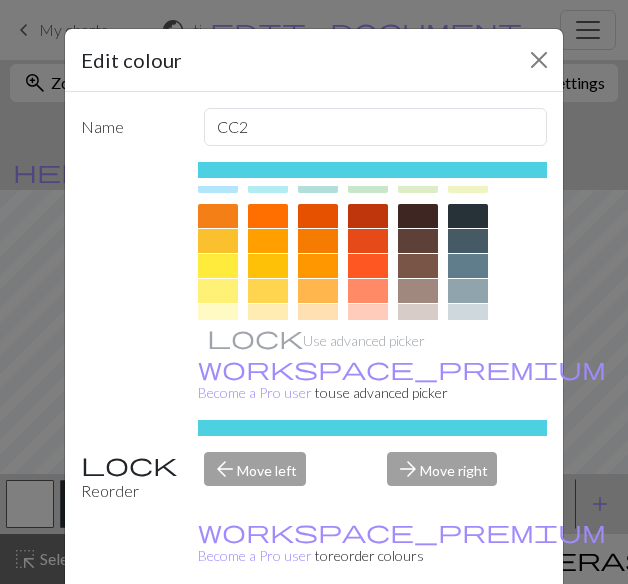 click at bounding box center (468, 241) 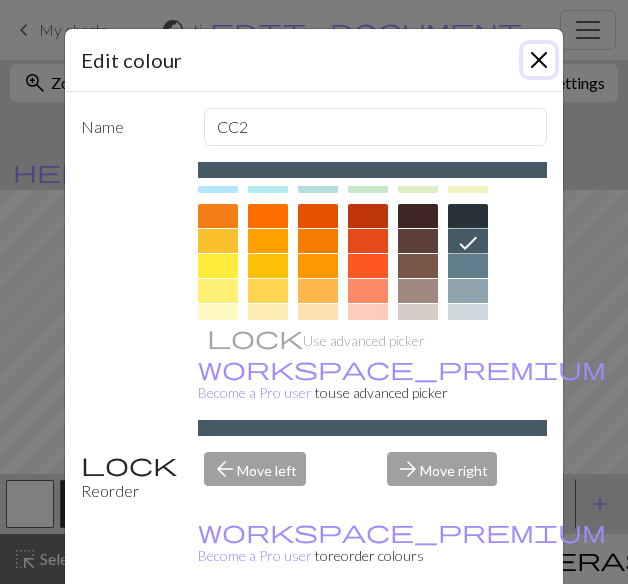 click at bounding box center [539, 60] 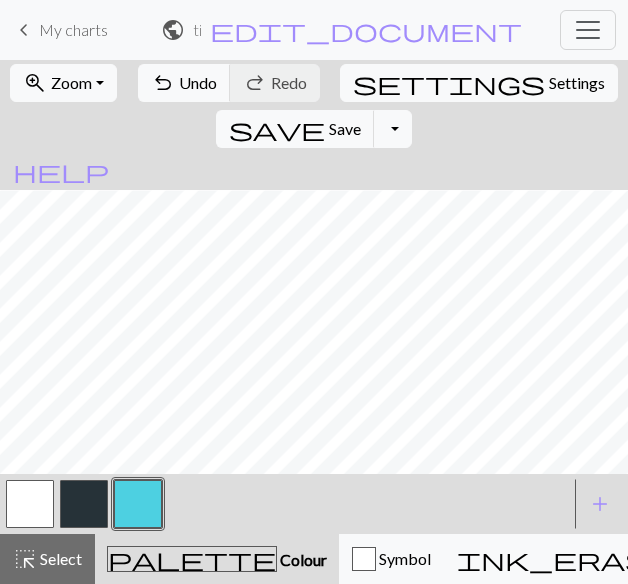 click at bounding box center [138, 504] 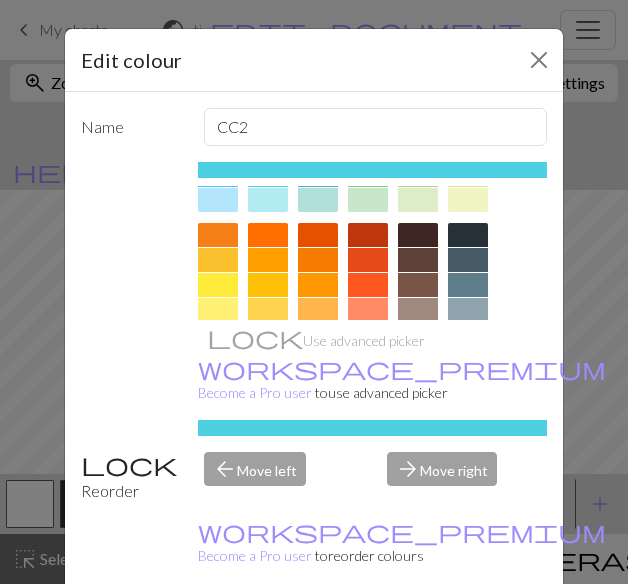 scroll, scrollTop: 238, scrollLeft: 0, axis: vertical 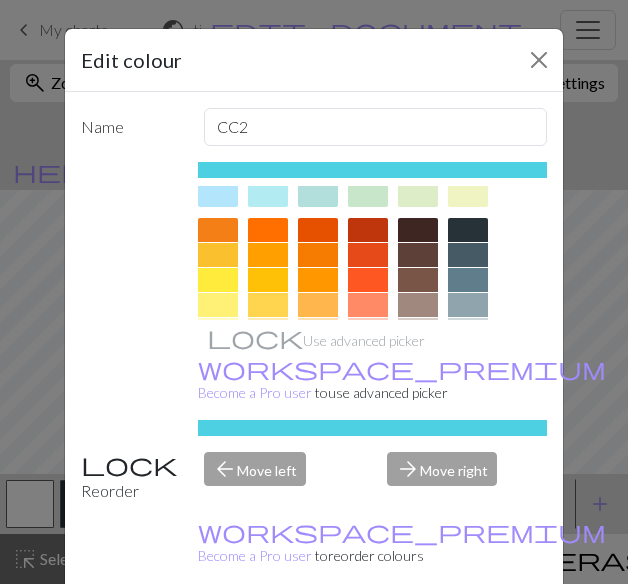 click at bounding box center (468, 280) 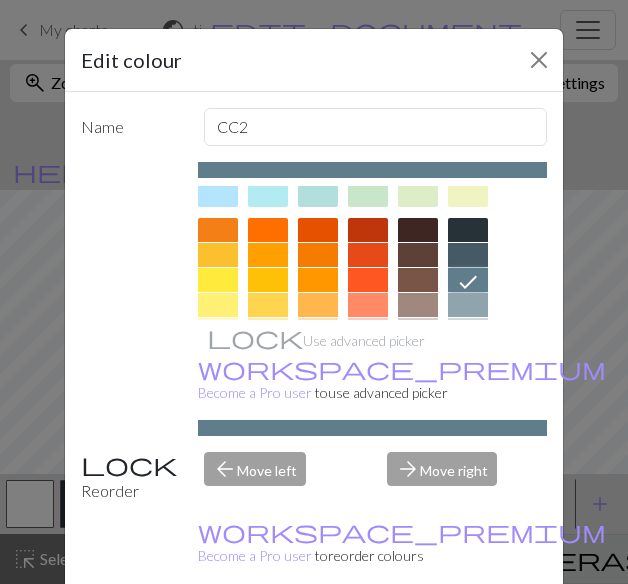 click on "Done" at bounding box center (434, 635) 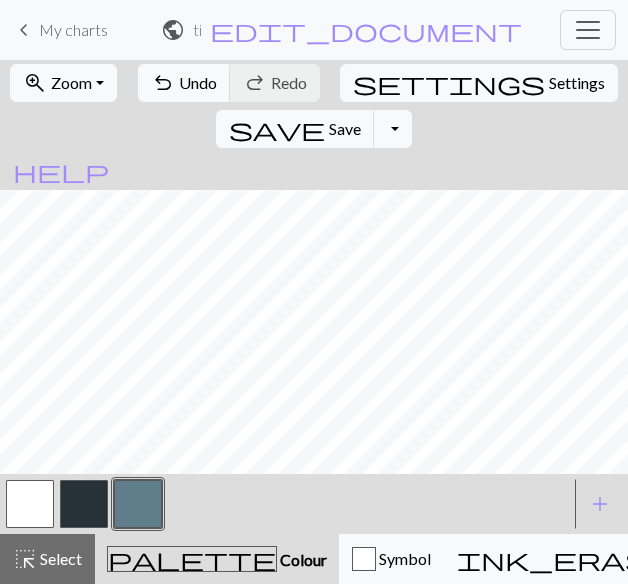 click at bounding box center (84, 504) 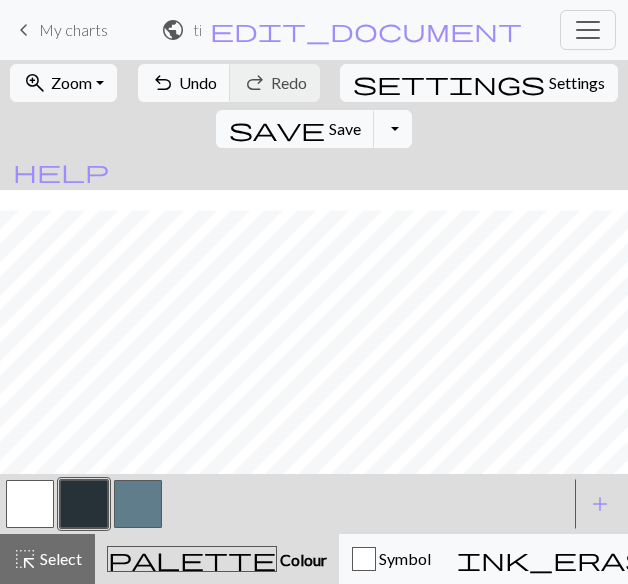 scroll, scrollTop: 92, scrollLeft: 0, axis: vertical 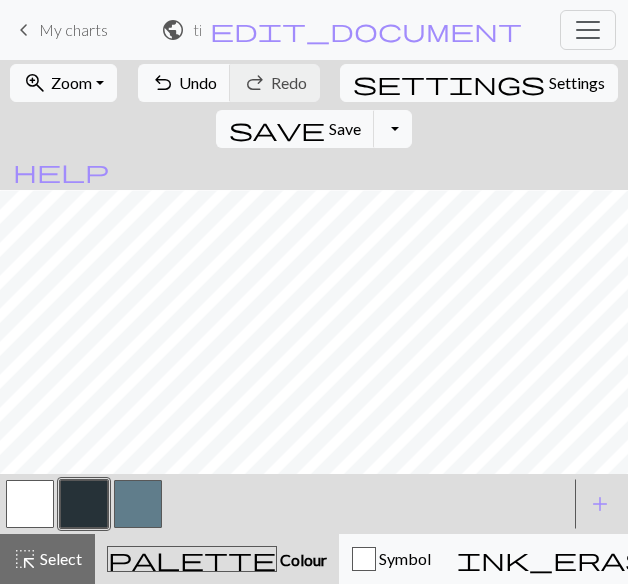 click at bounding box center (138, 504) 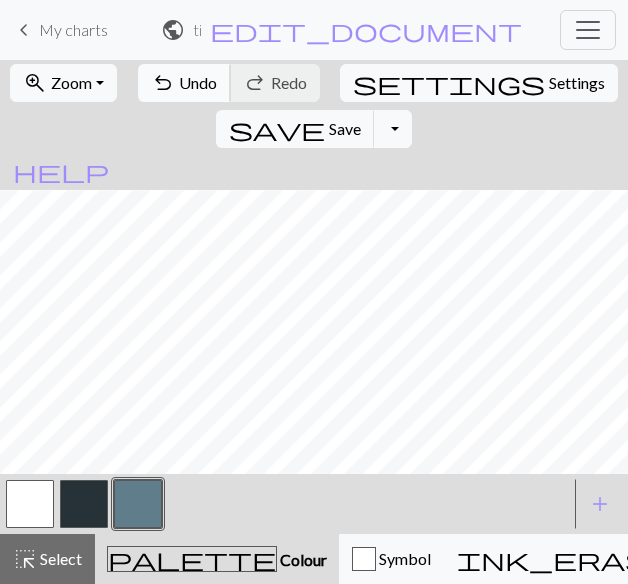 click on "undo Undo Undo" at bounding box center (184, 83) 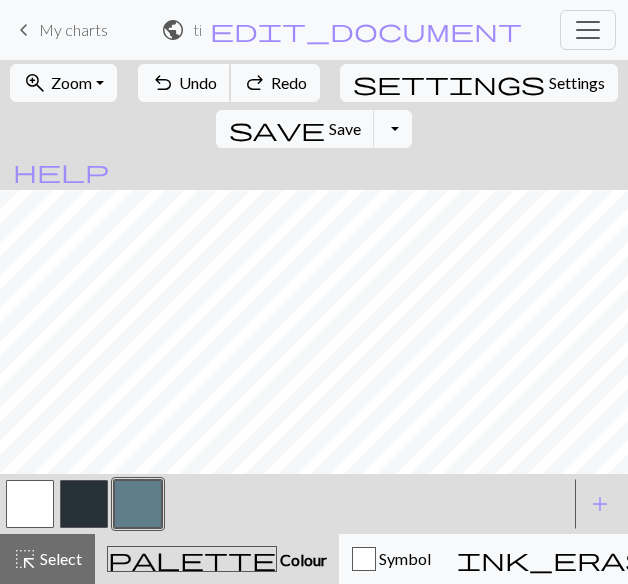click on "undo Undo Undo" at bounding box center [184, 83] 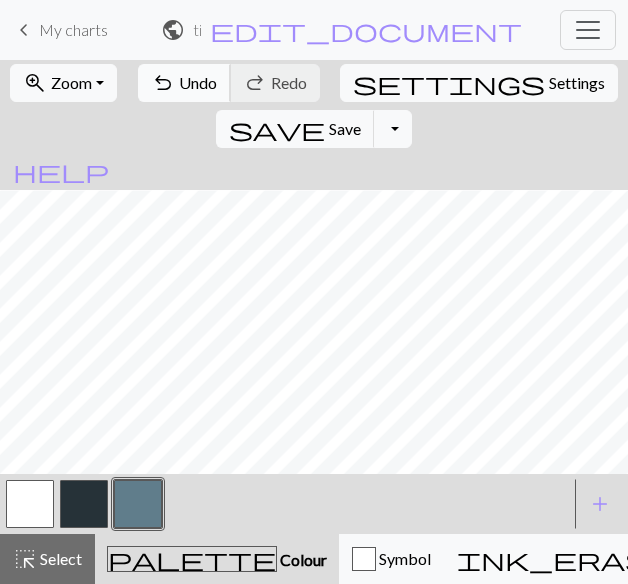 click on "Undo" at bounding box center [198, 82] 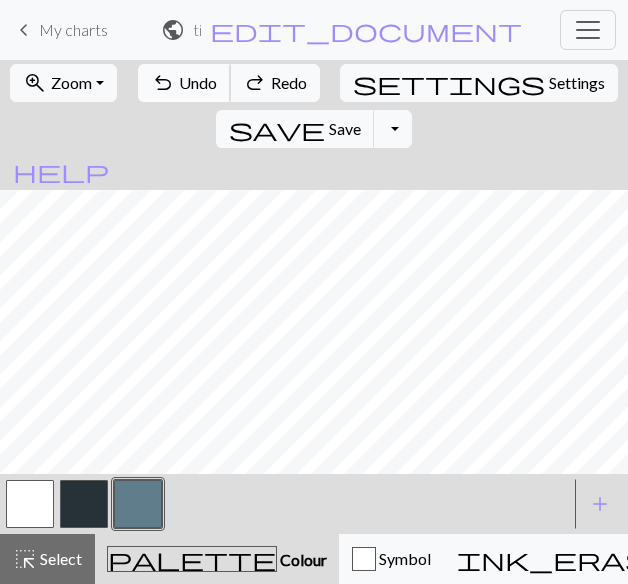 click on "Undo" at bounding box center [198, 82] 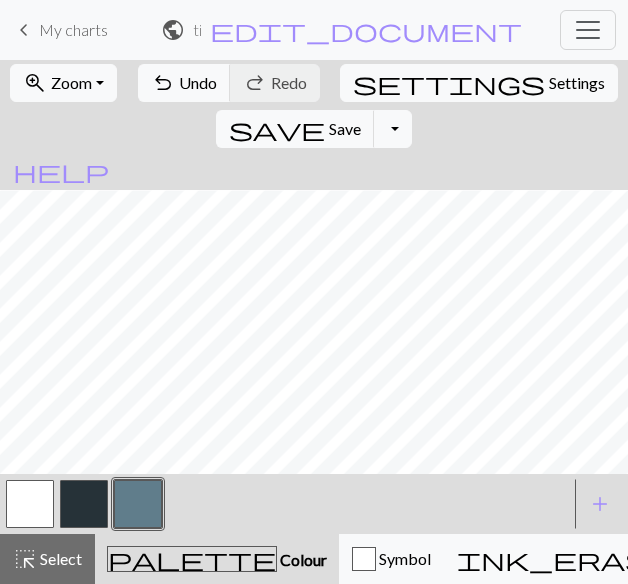 click at bounding box center (84, 504) 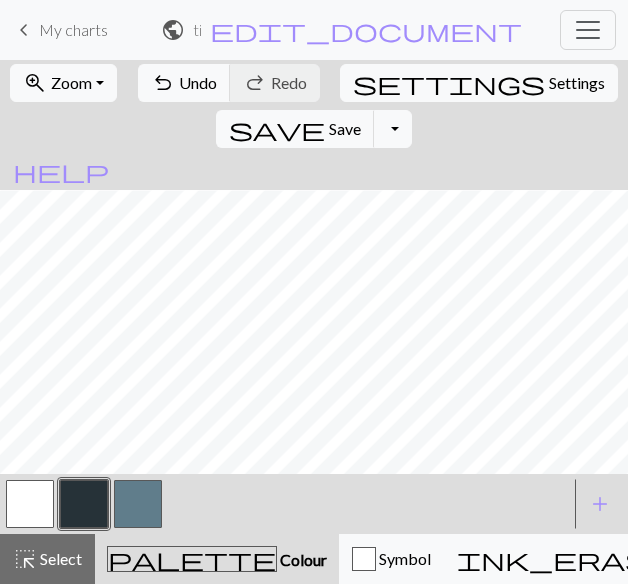 click at bounding box center [30, 504] 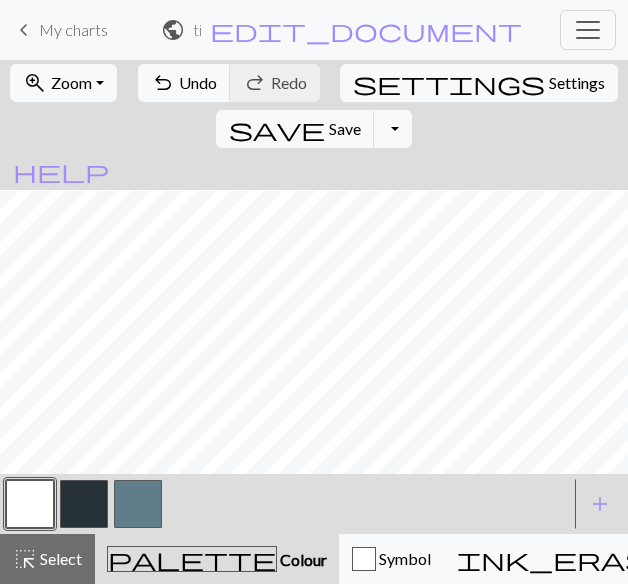 click at bounding box center (138, 504) 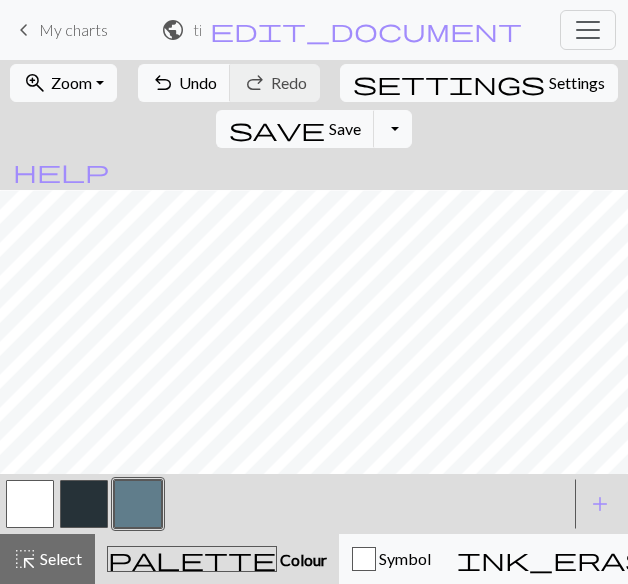type 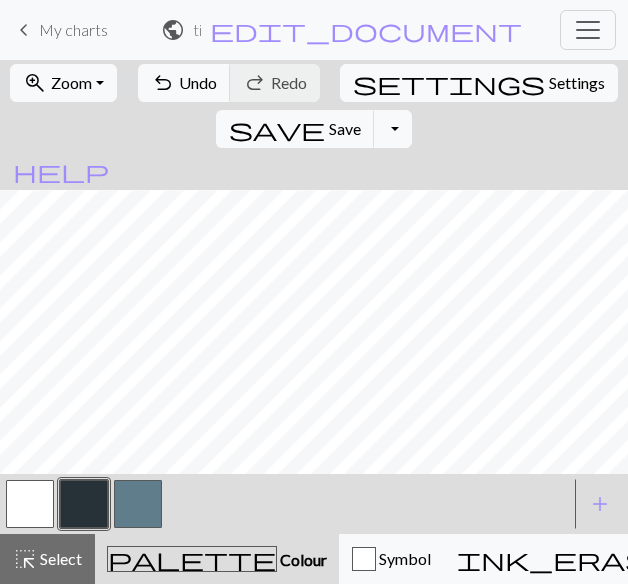 click at bounding box center [30, 504] 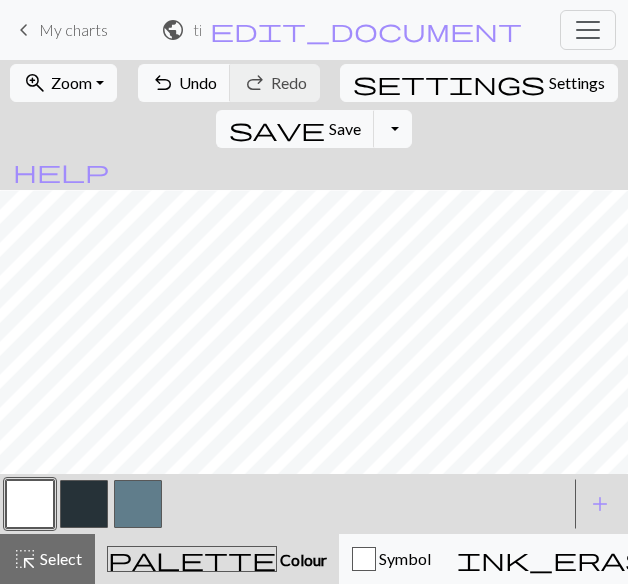 click at bounding box center (30, 504) 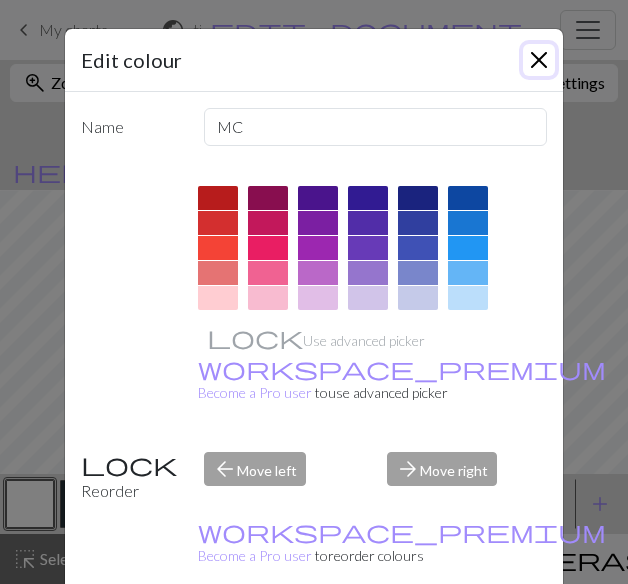 click at bounding box center (539, 60) 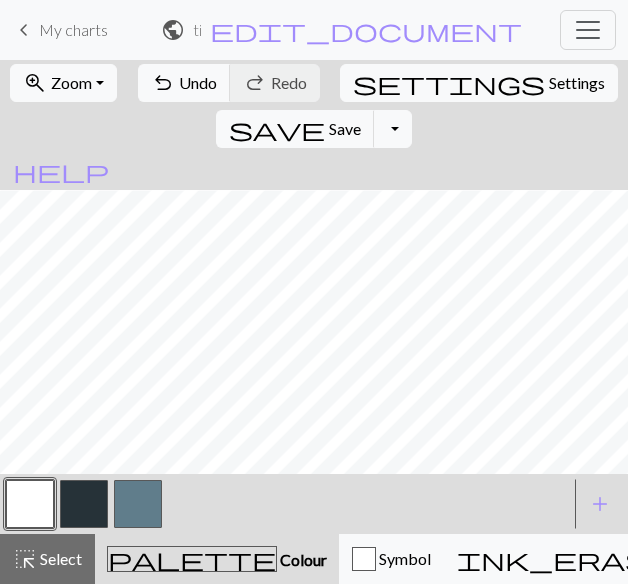 click at bounding box center [138, 504] 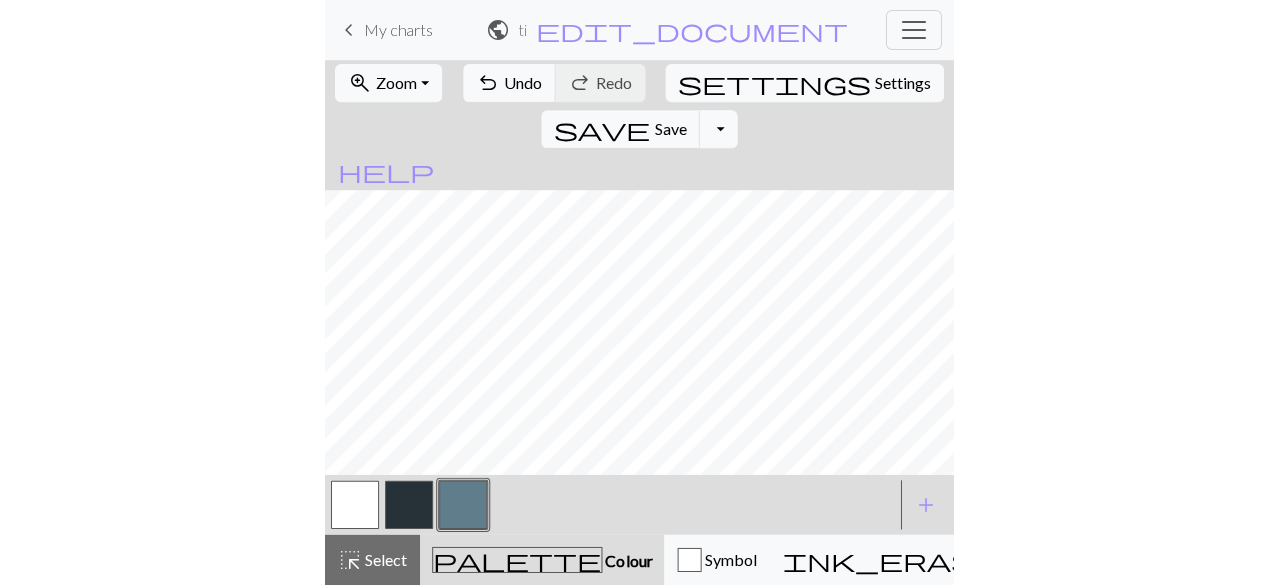 scroll, scrollTop: 104, scrollLeft: 0, axis: vertical 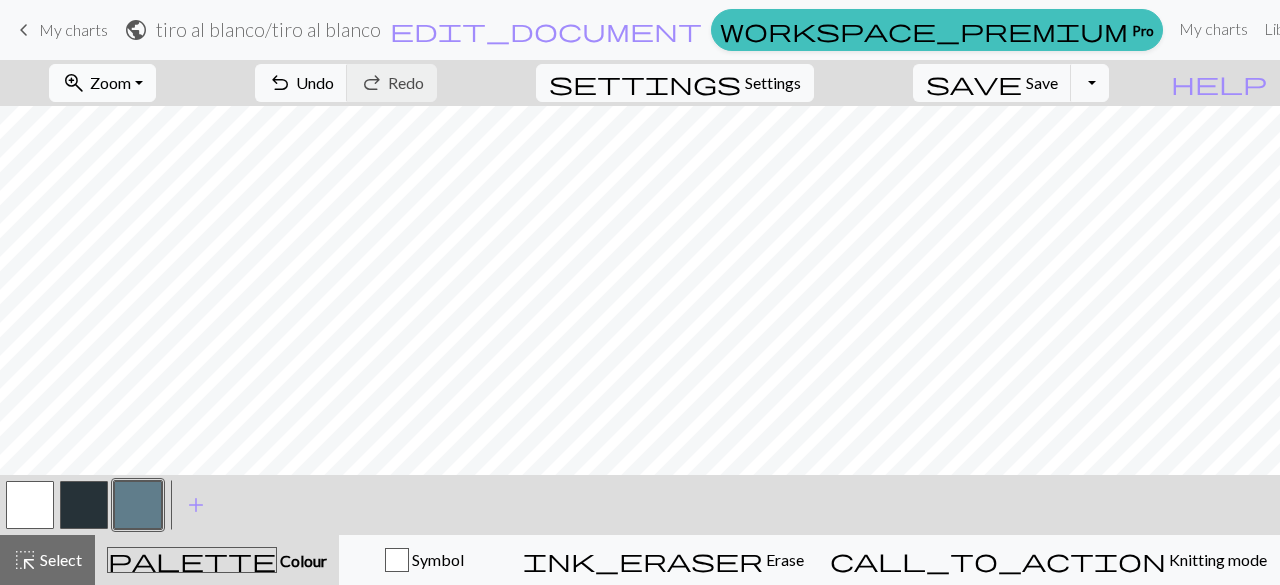 click on "zoom_in Zoom Zoom" at bounding box center [102, 83] 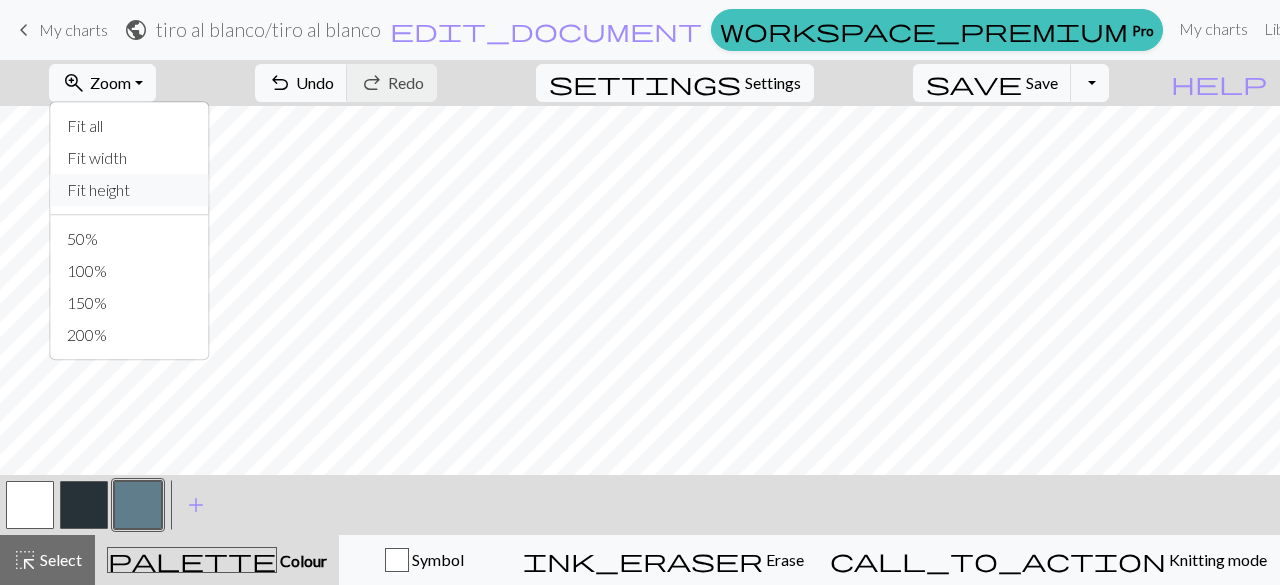 click on "Fit height" at bounding box center (130, 190) 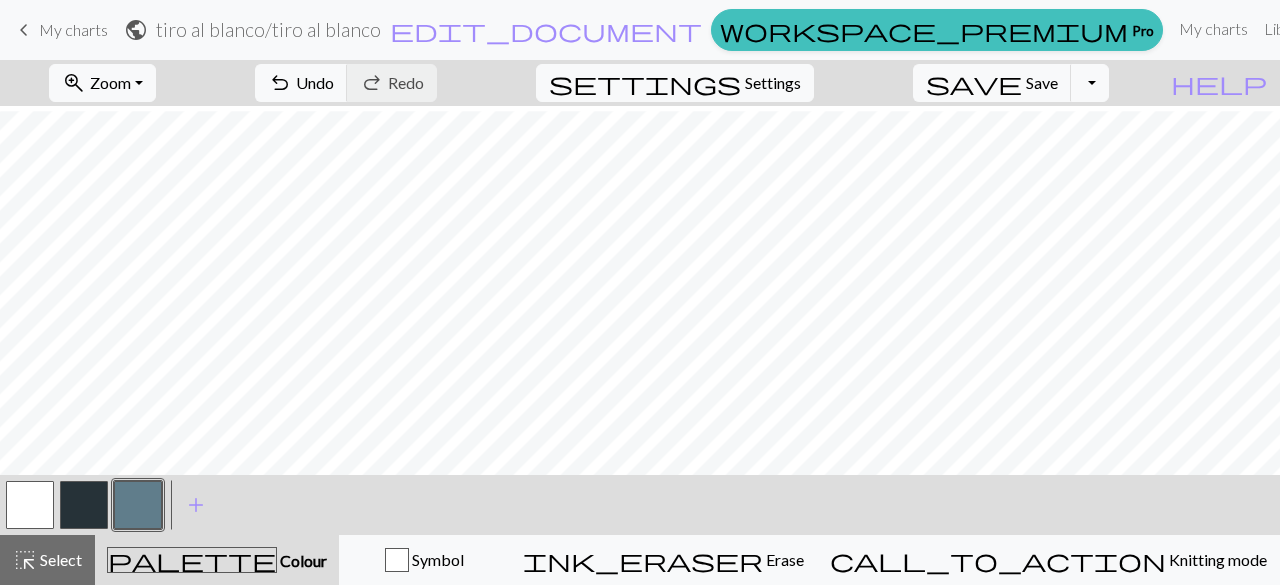 scroll, scrollTop: 31, scrollLeft: 0, axis: vertical 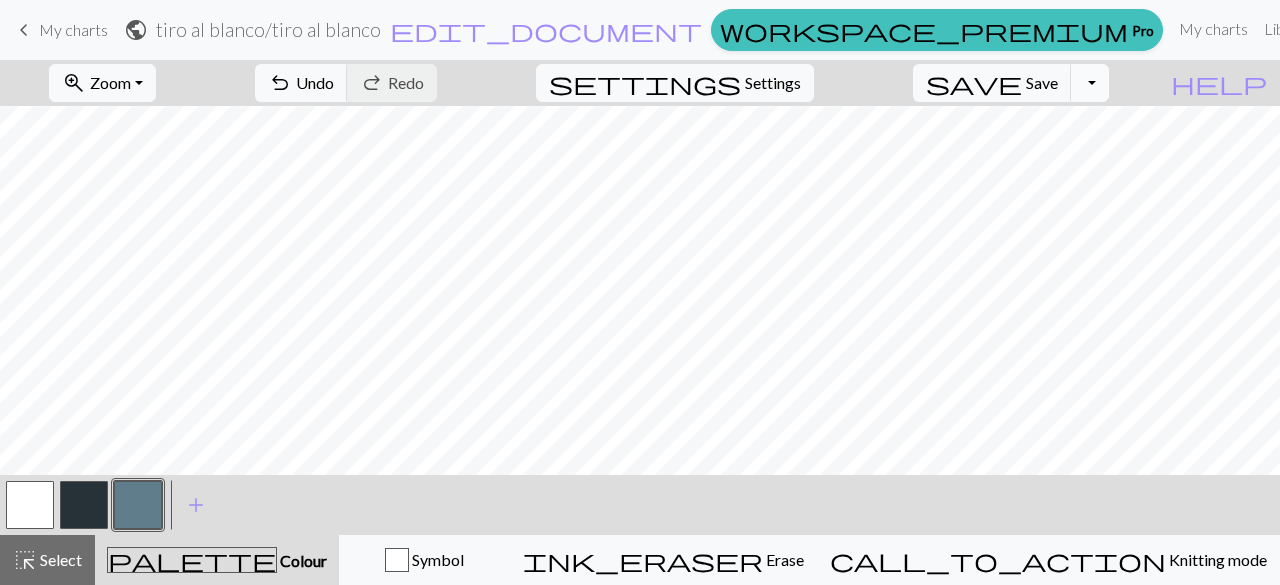 click on "Toggle Dropdown" at bounding box center [1090, 83] 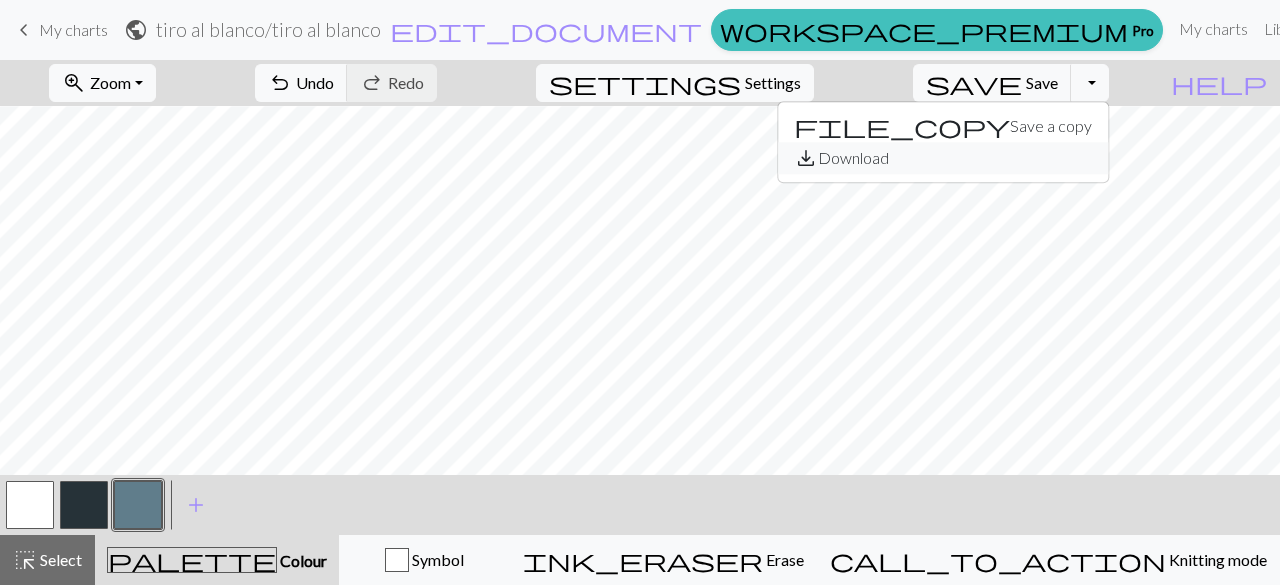 click on "save_alt  Download" at bounding box center [943, 158] 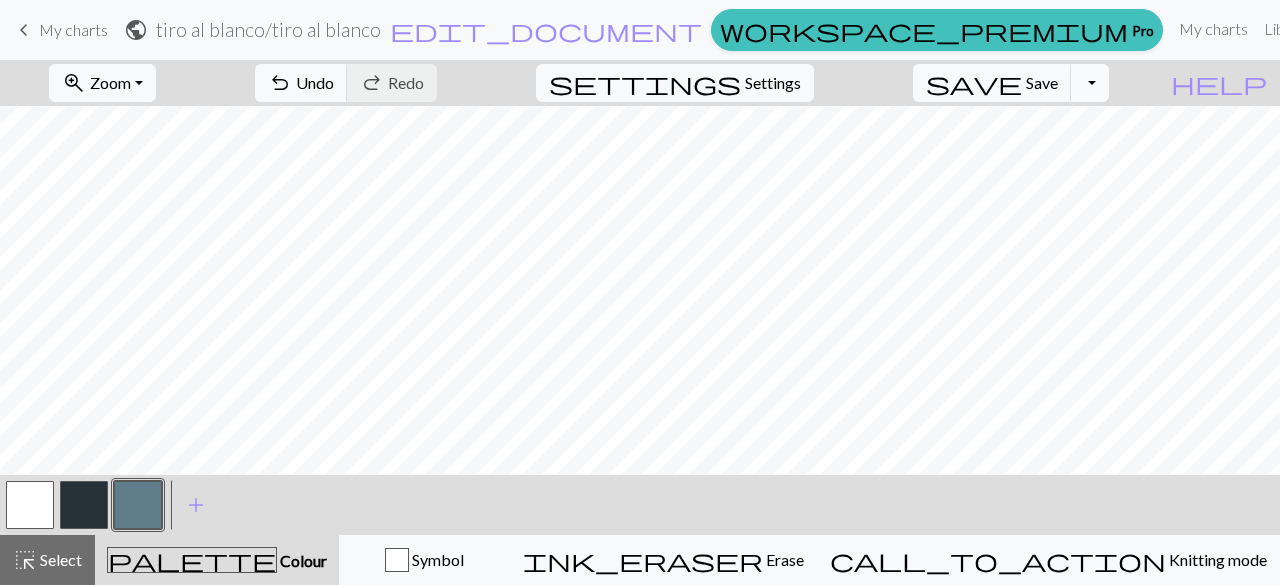 click on "Toggle Dropdown" at bounding box center (1090, 83) 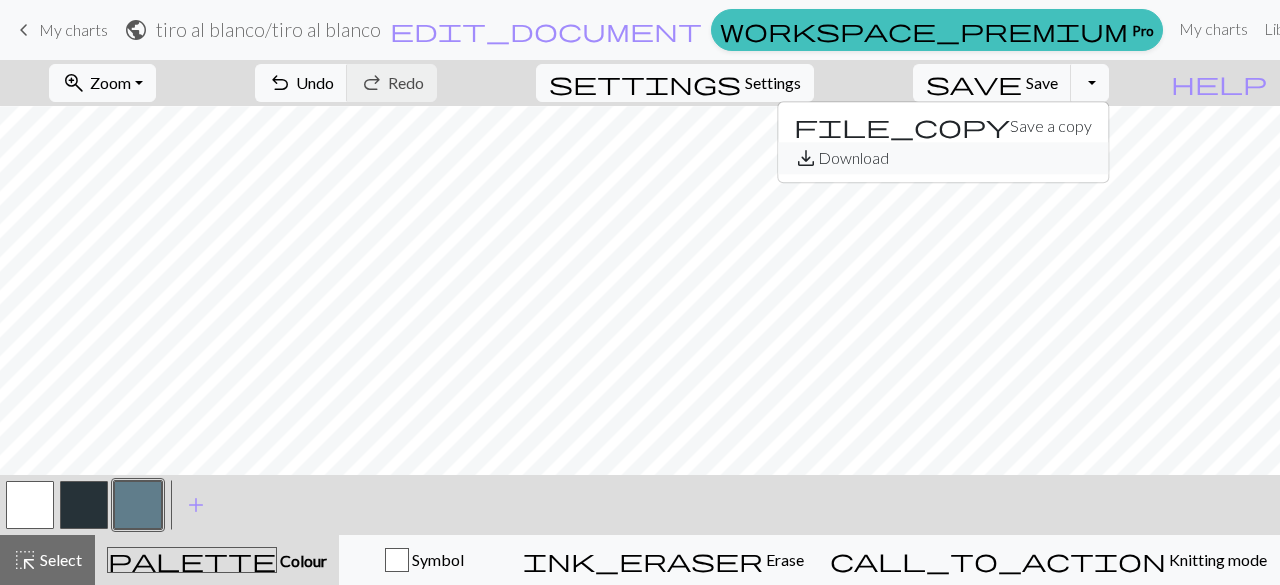 click on "save_alt  Download" at bounding box center (943, 158) 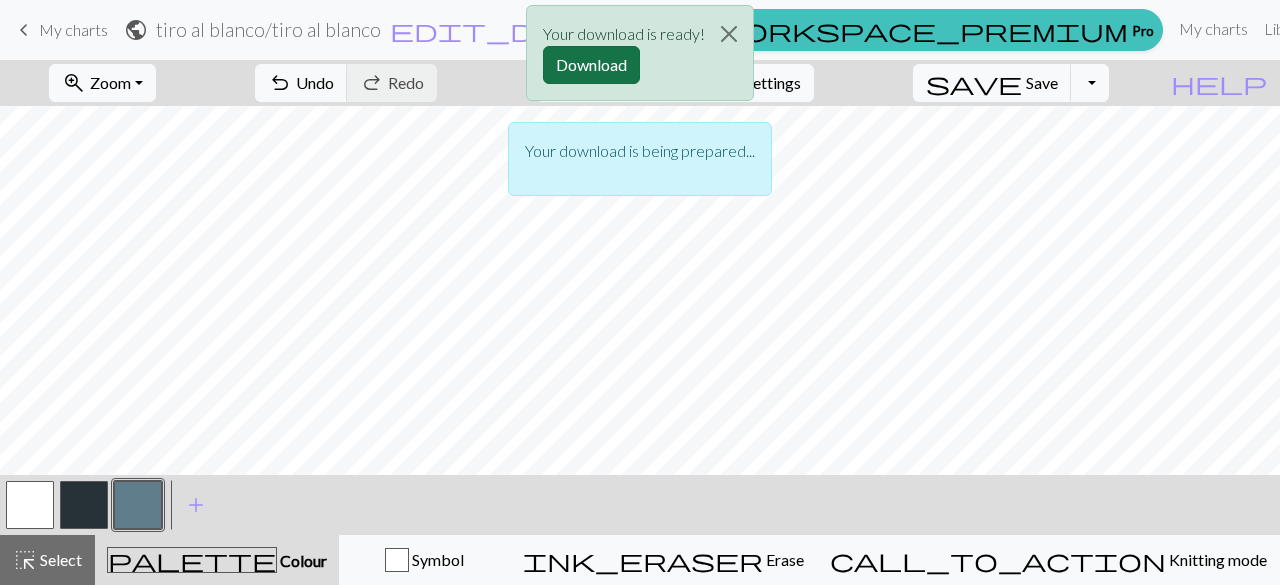 click on "Download" at bounding box center [591, 65] 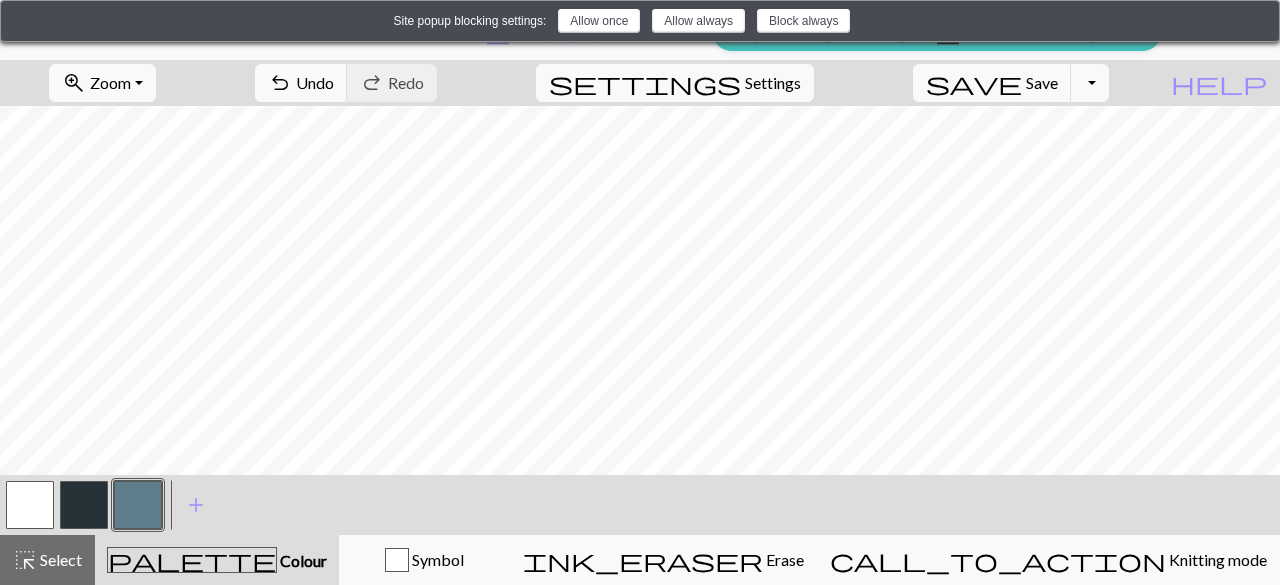 click on "Allow always" at bounding box center (698, 21) 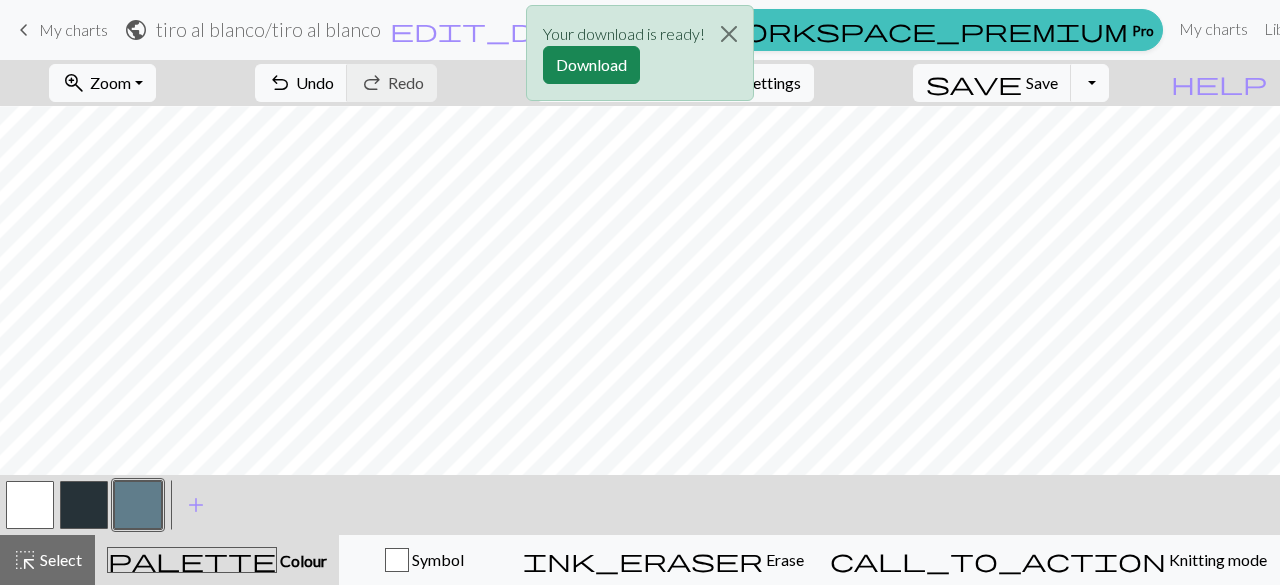 click at bounding box center (30, 505) 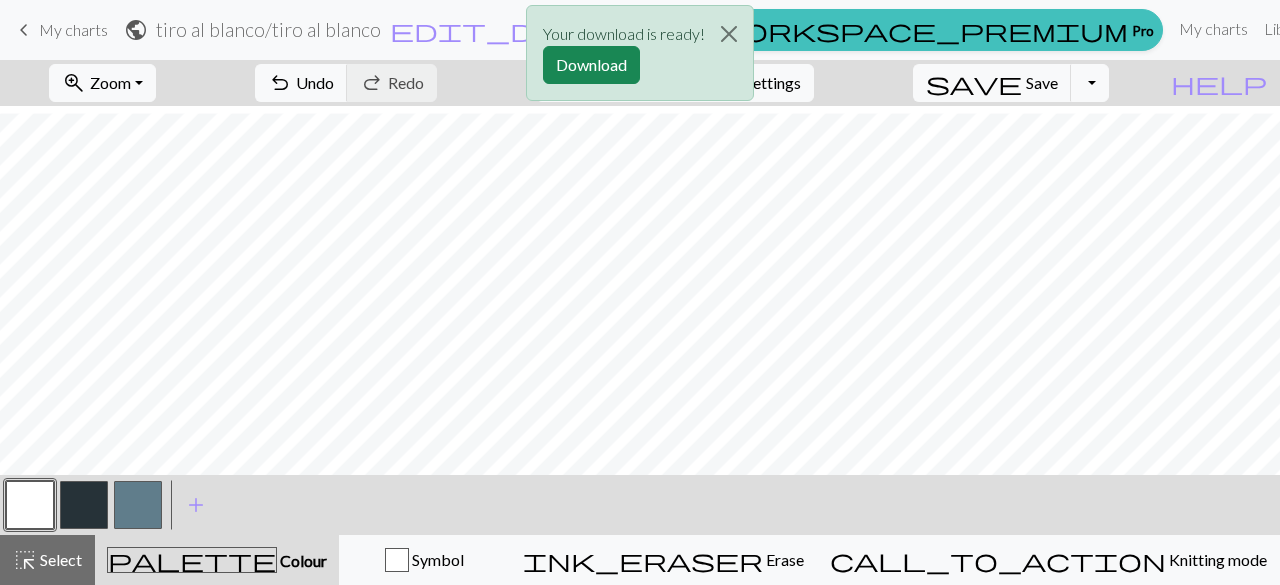 scroll, scrollTop: 108, scrollLeft: 0, axis: vertical 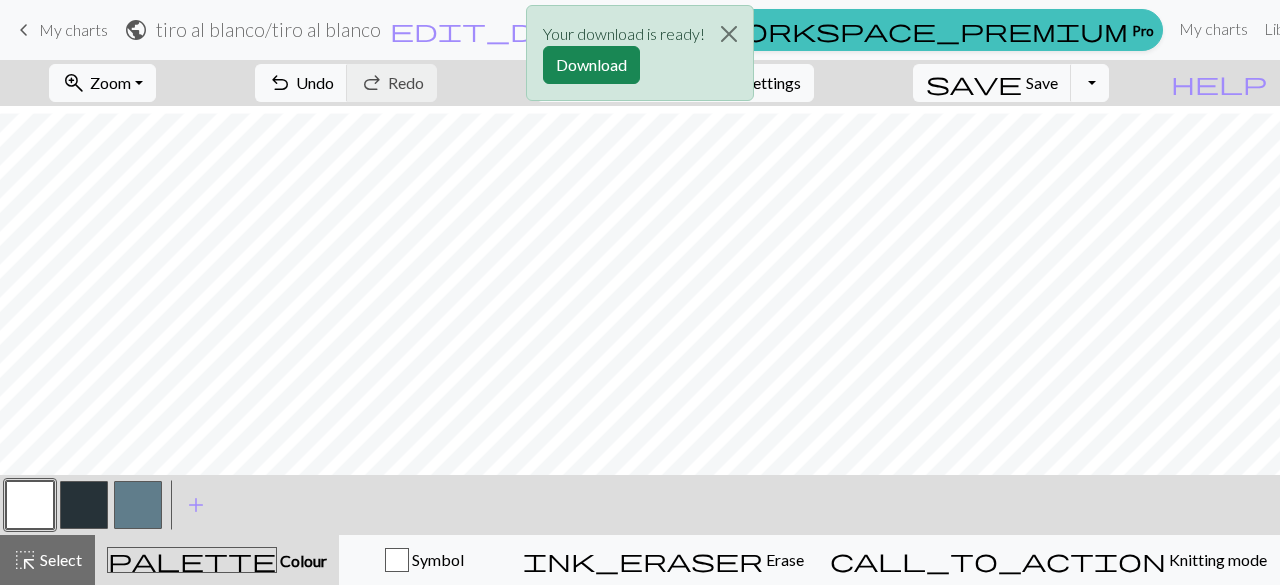 click at bounding box center [84, 505] 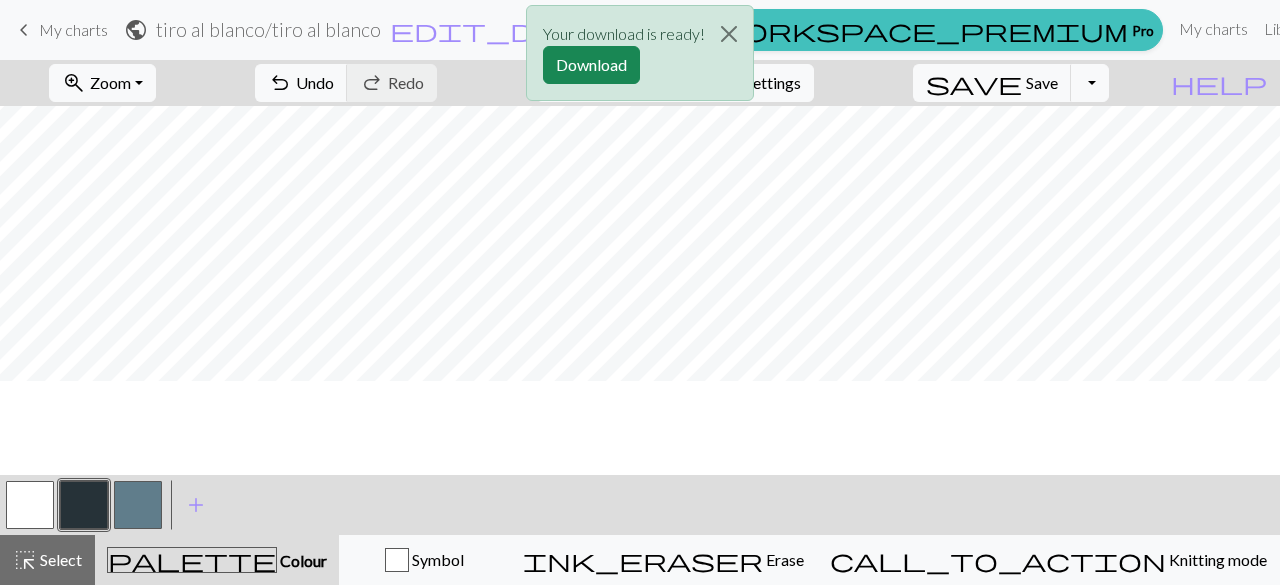 scroll, scrollTop: 0, scrollLeft: 0, axis: both 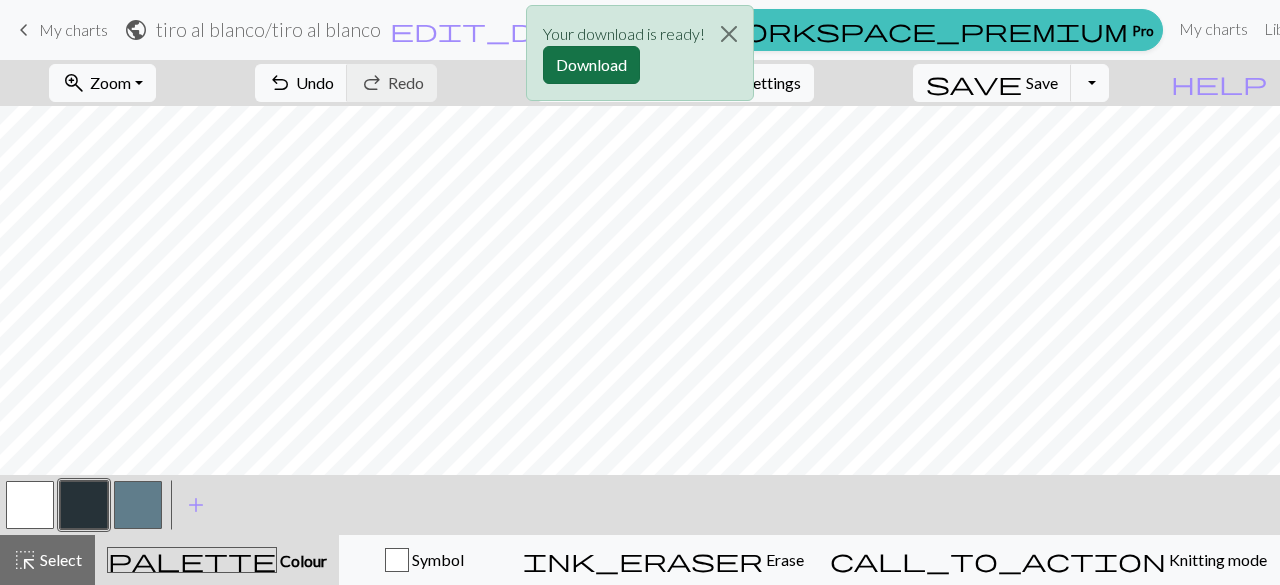 click on "Download" at bounding box center [591, 65] 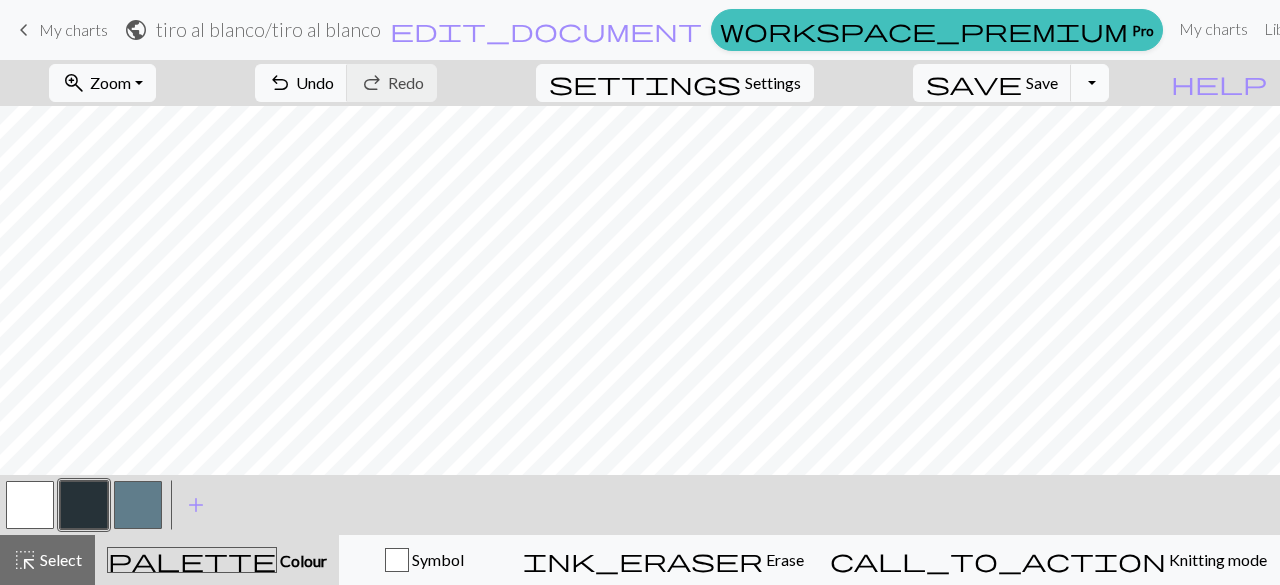 click on "Toggle Dropdown" at bounding box center (1090, 83) 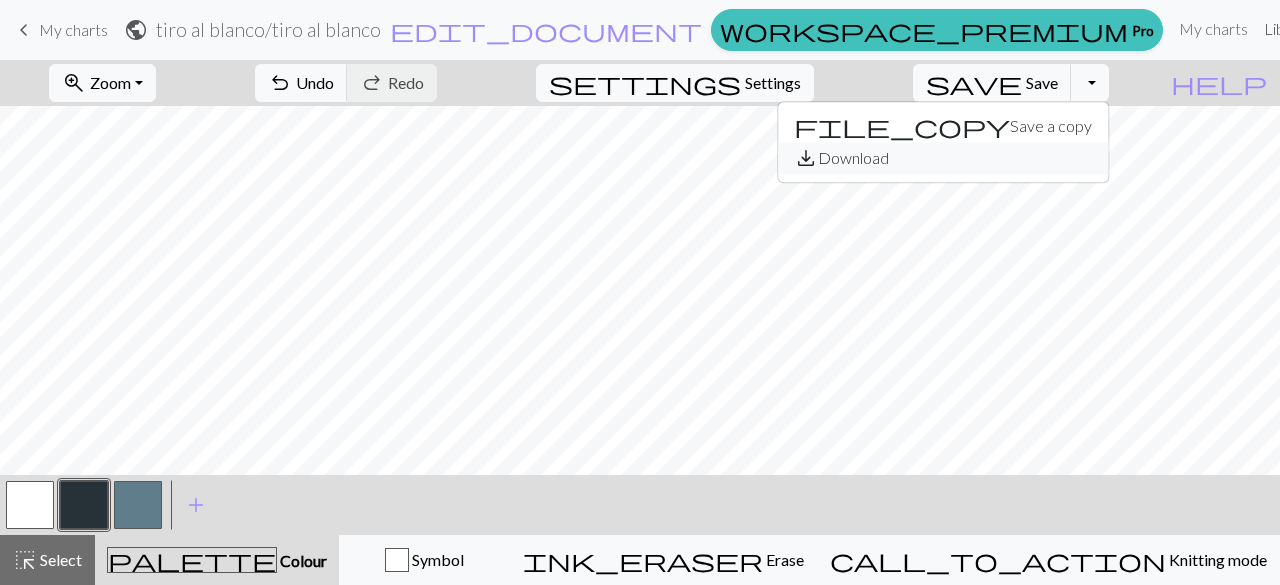 click on "save_alt  Download" at bounding box center (943, 158) 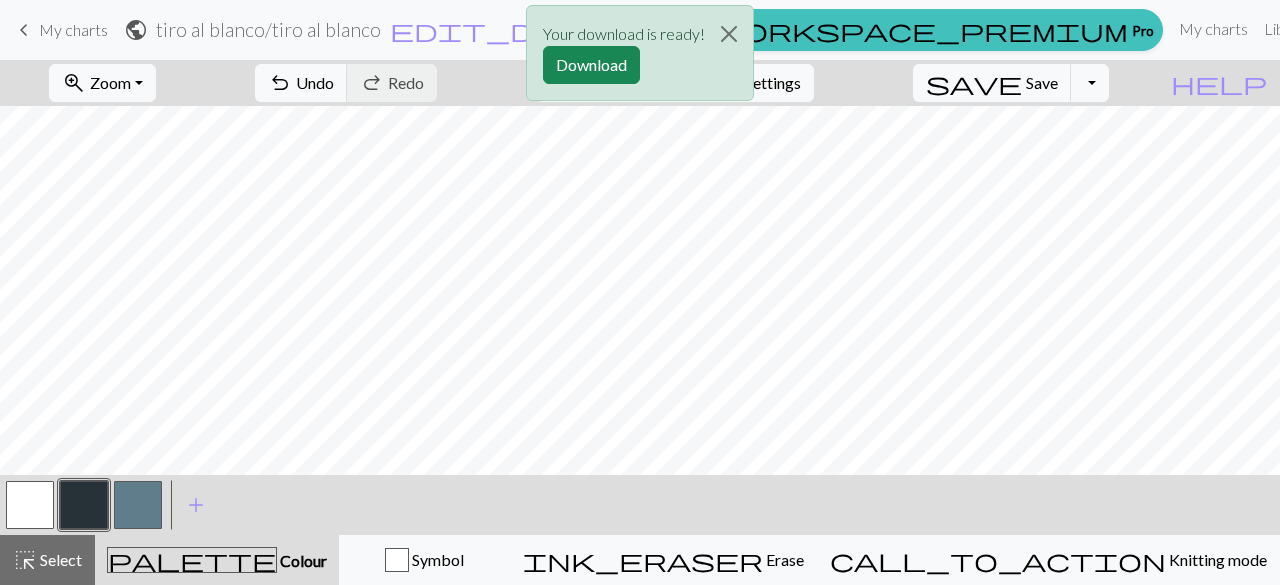 click on "Download" at bounding box center (591, 65) 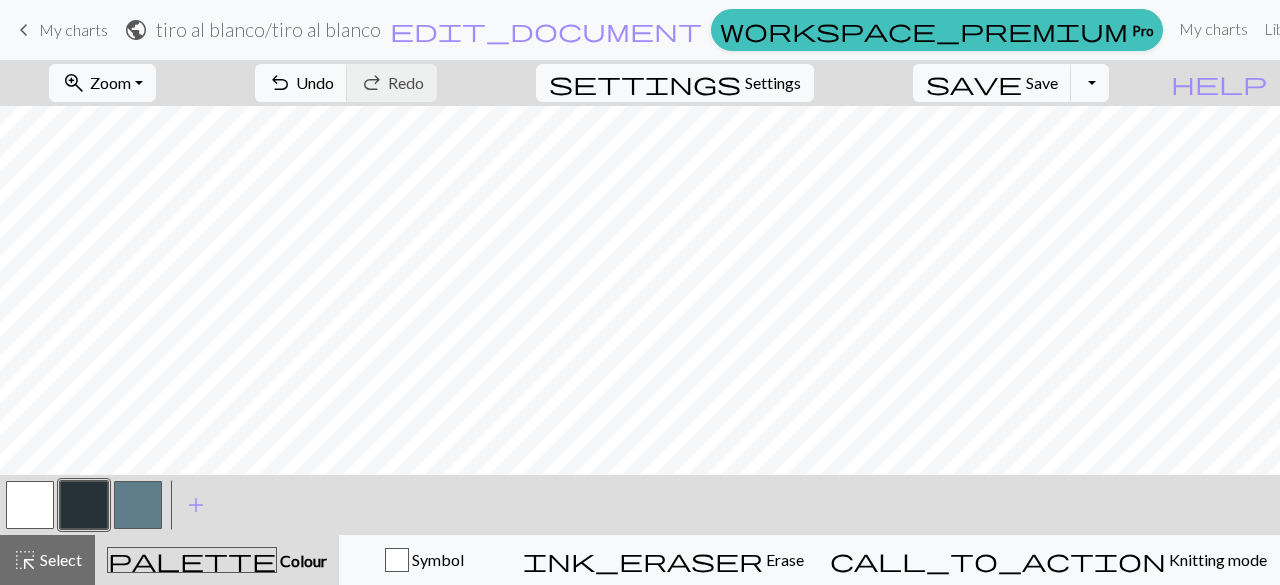 click at bounding box center [84, 505] 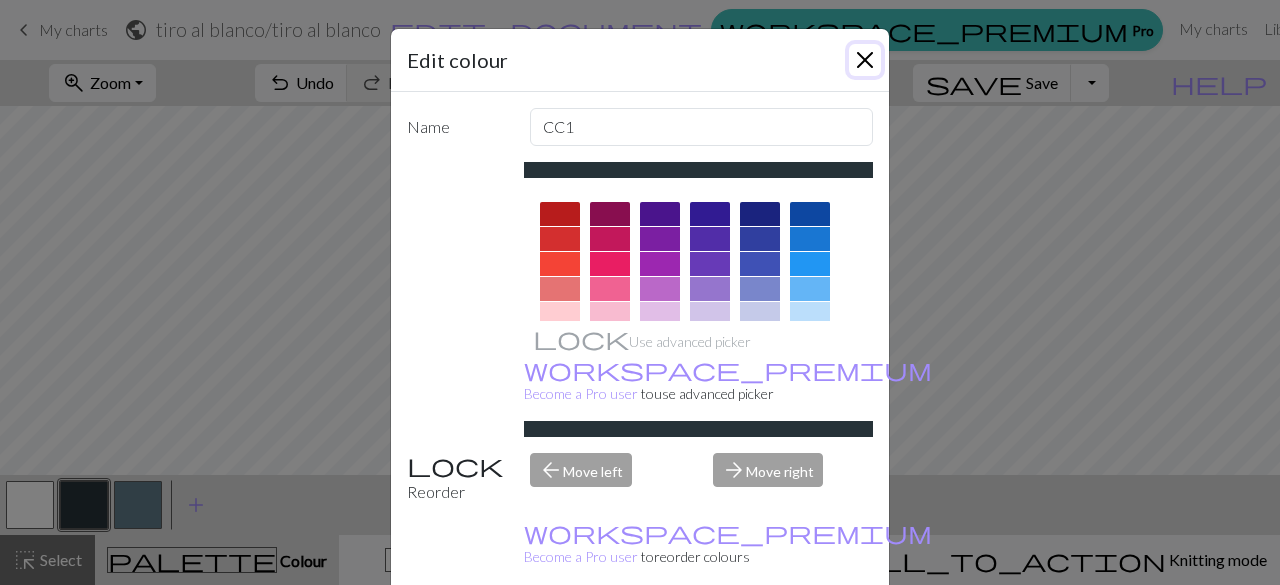 click at bounding box center (865, 60) 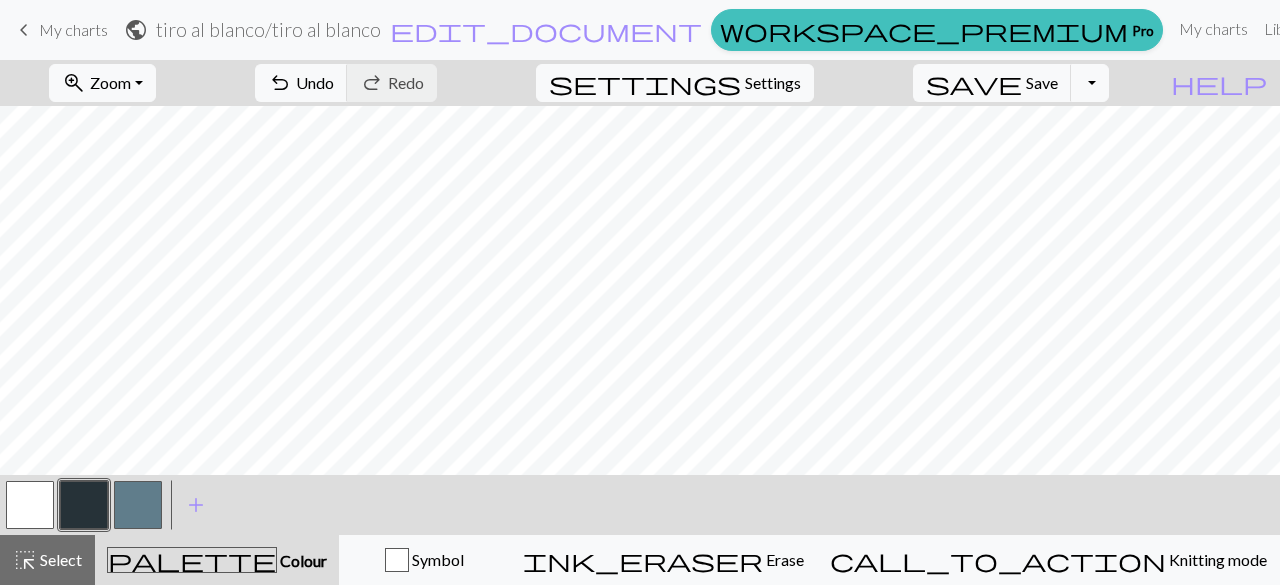 scroll, scrollTop: 59, scrollLeft: 0, axis: vertical 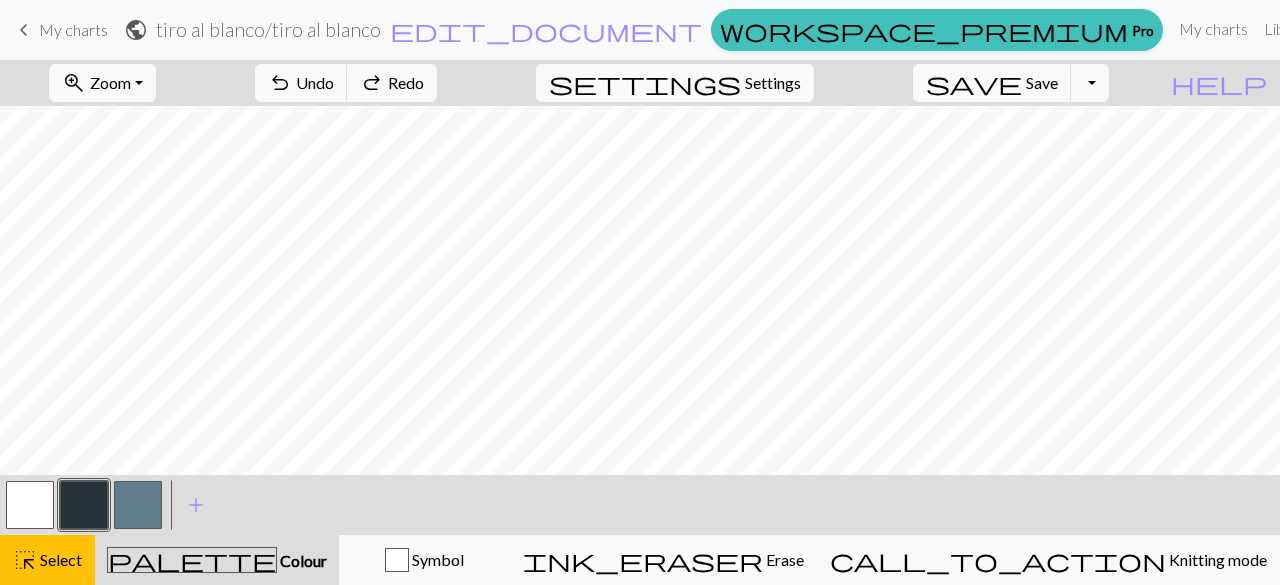 click on "< > add Add a  colour" at bounding box center (640, 505) 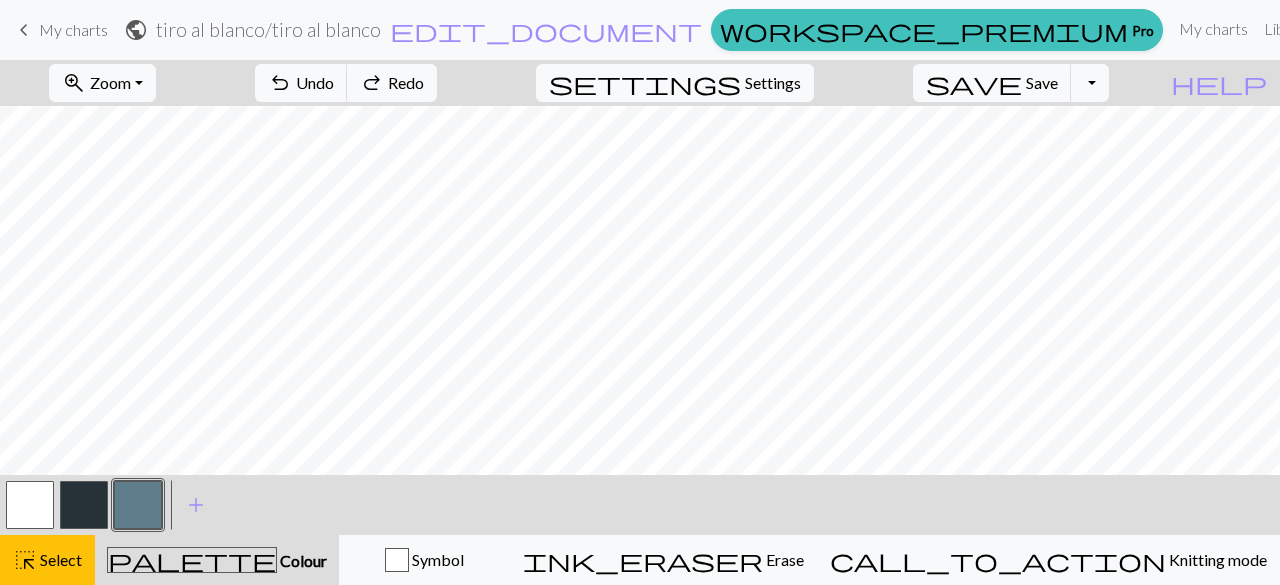 click at bounding box center [84, 505] 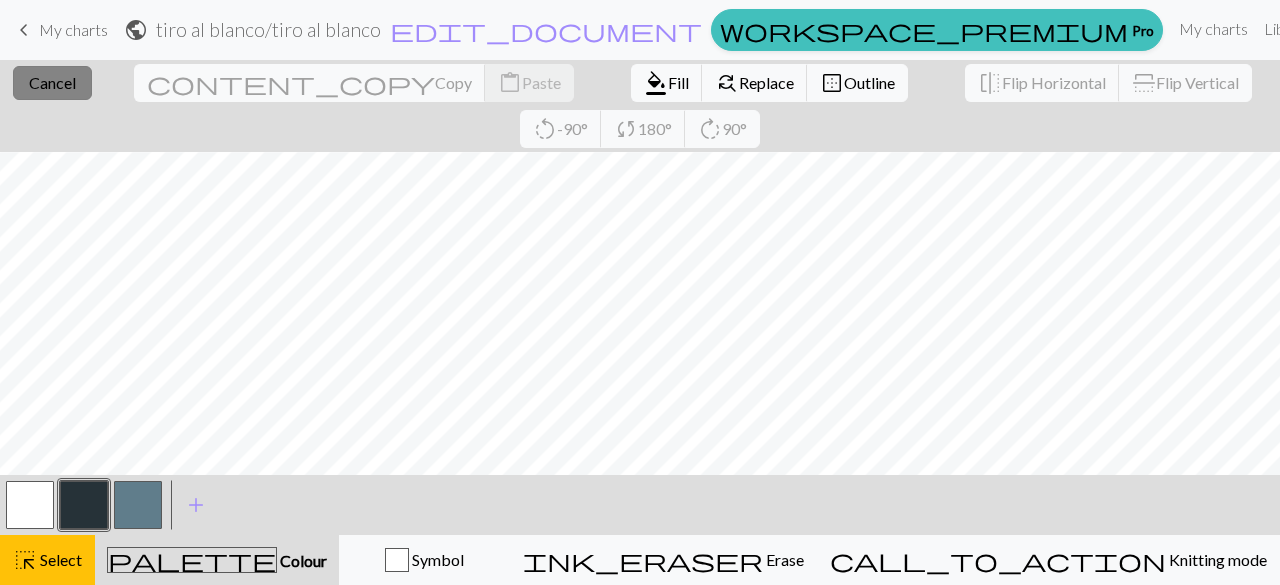 click on "Cancel" at bounding box center [52, 82] 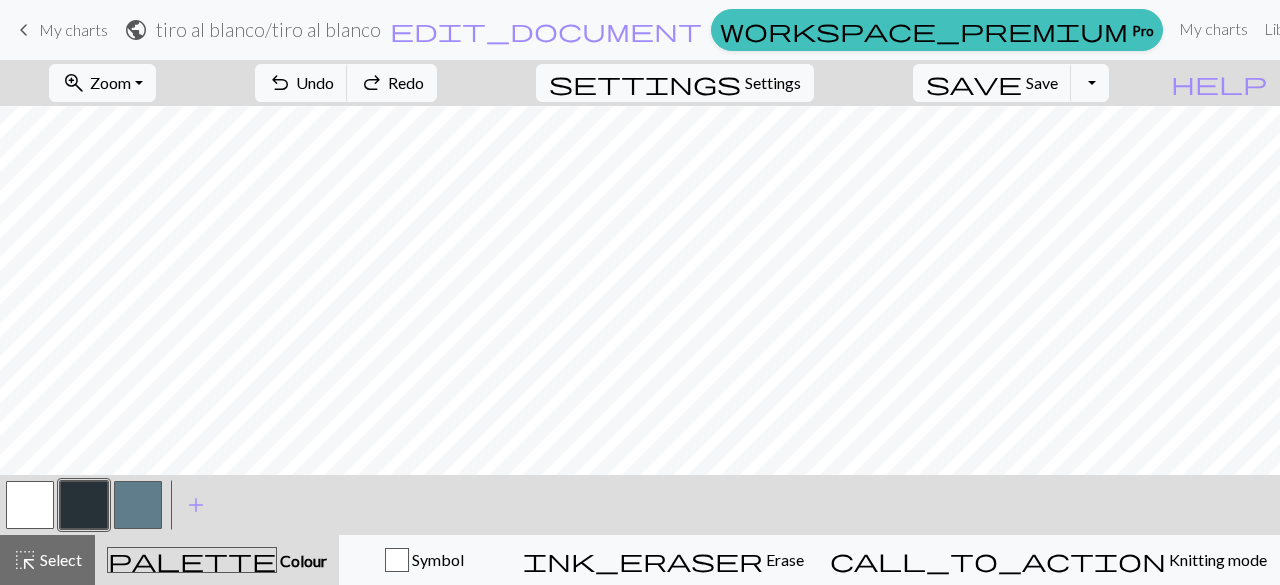 click at bounding box center [30, 505] 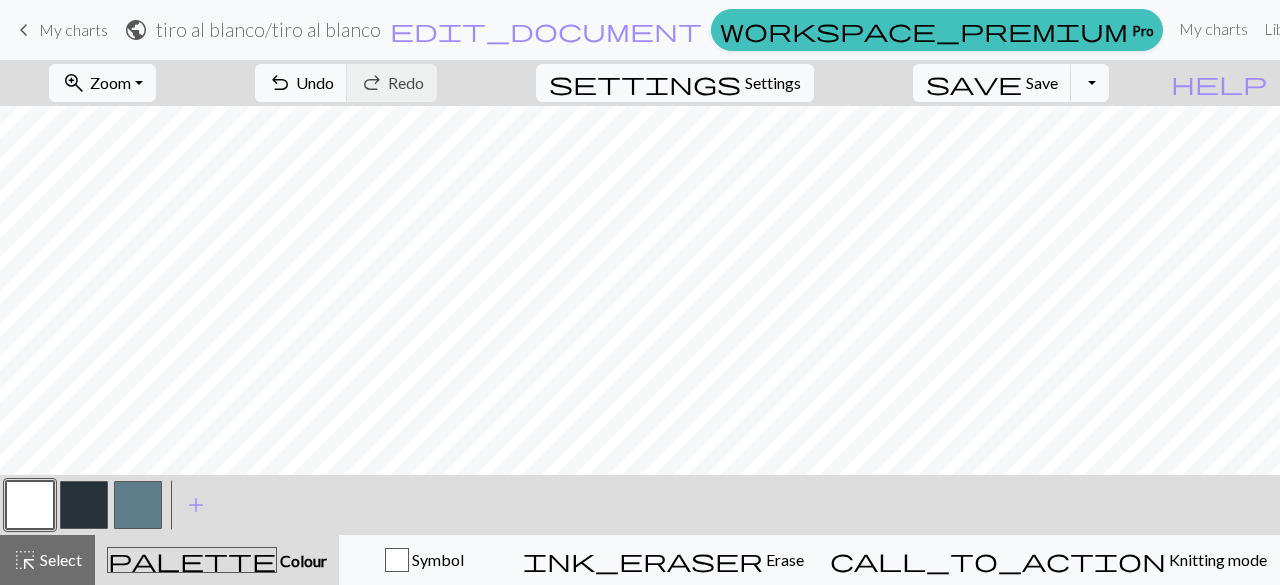click at bounding box center (84, 505) 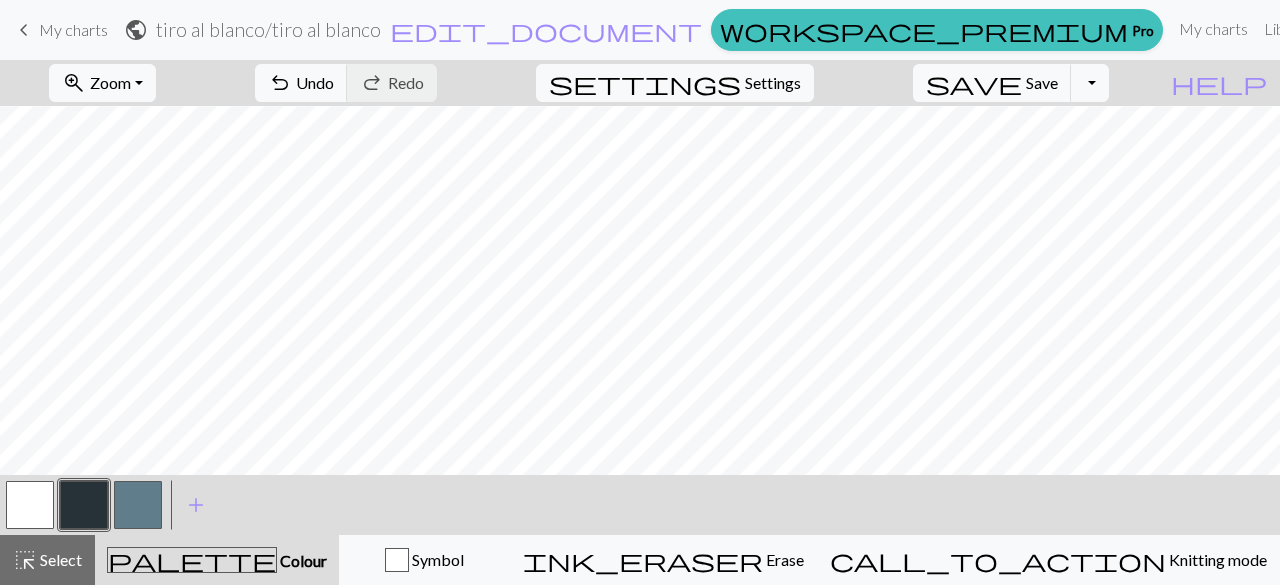 click at bounding box center [30, 505] 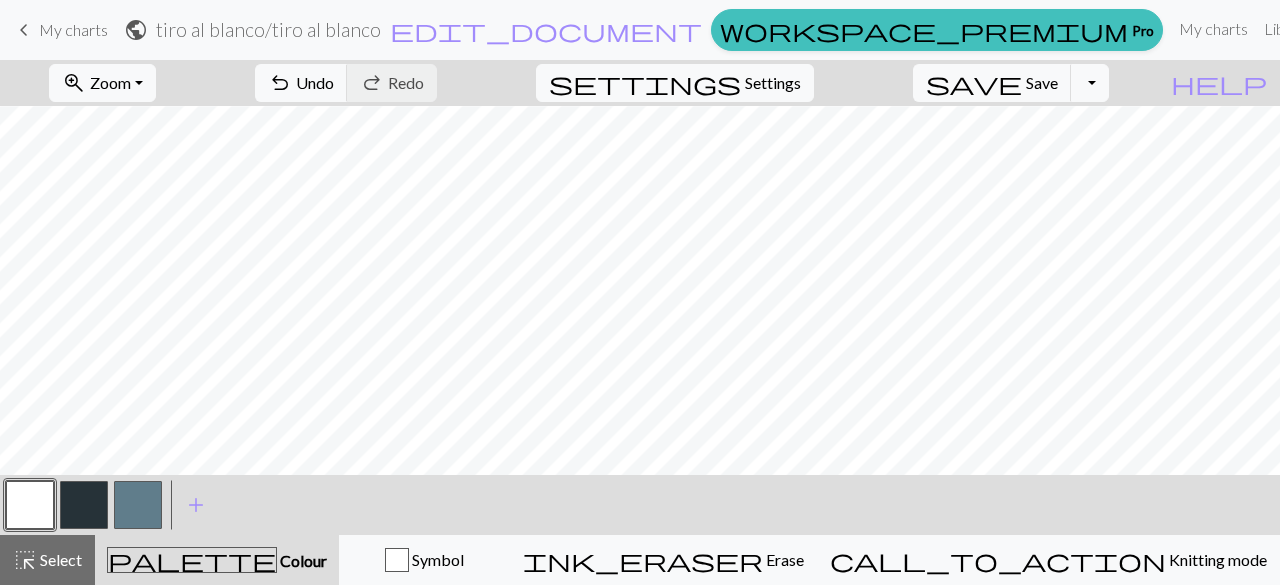click at bounding box center [84, 505] 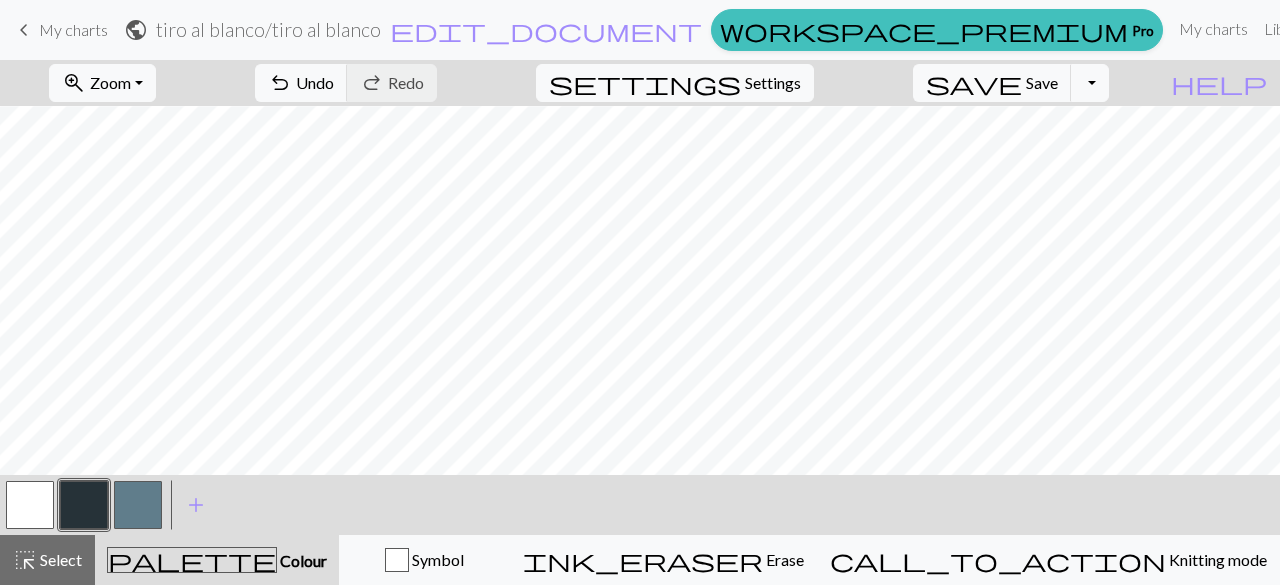 click at bounding box center (30, 505) 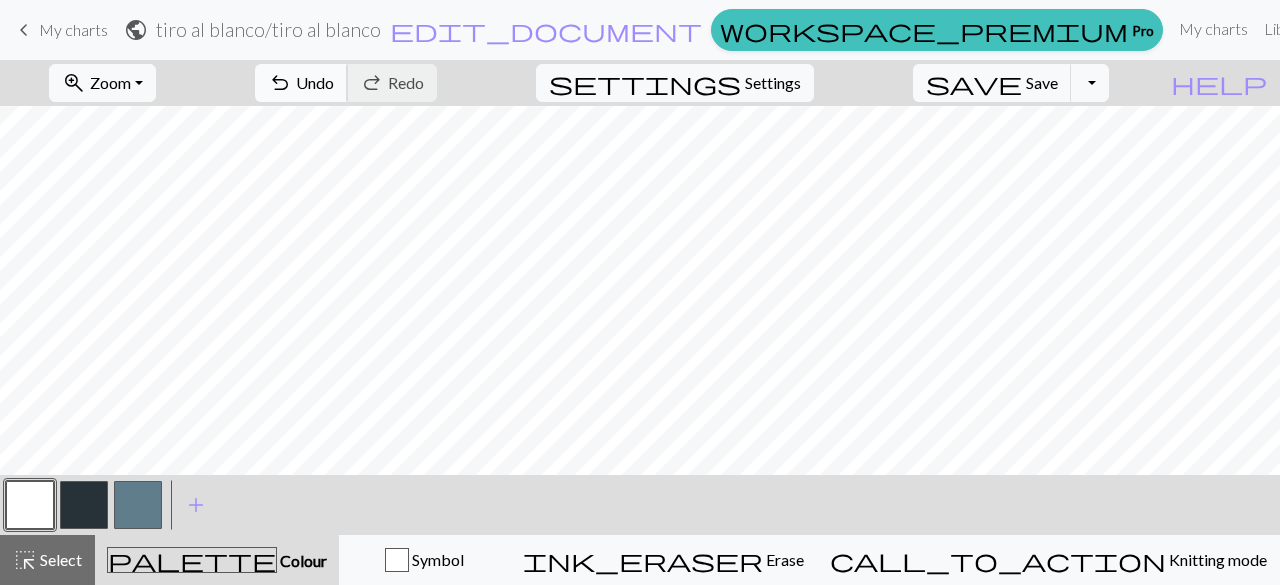 click on "undo Undo Undo" at bounding box center [301, 83] 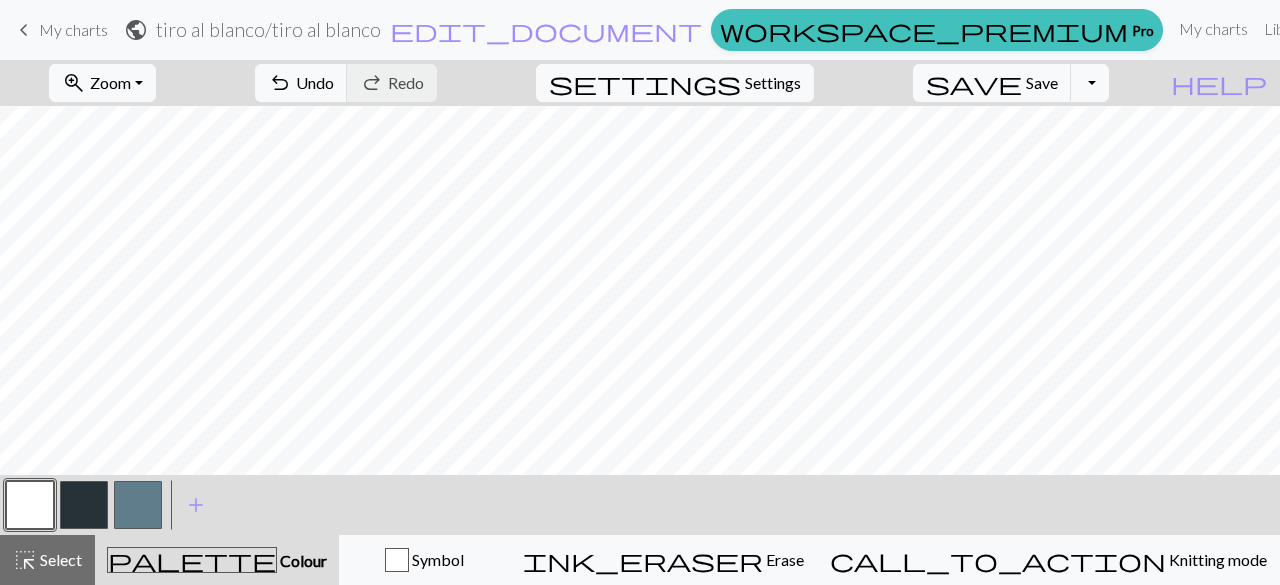 click at bounding box center [84, 505] 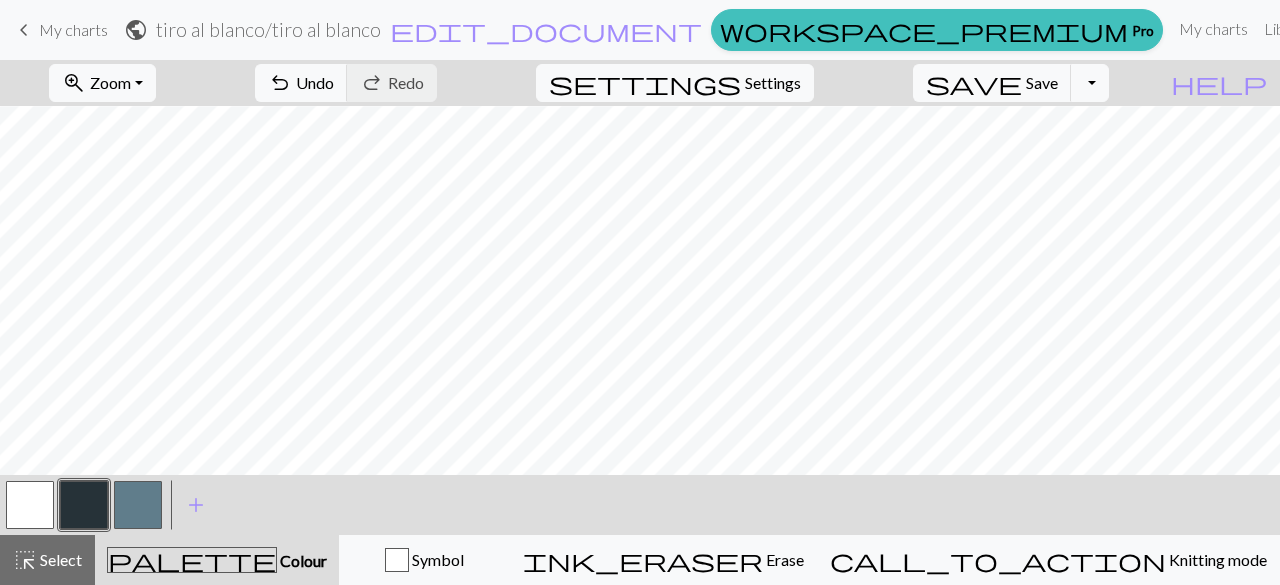 click at bounding box center [30, 505] 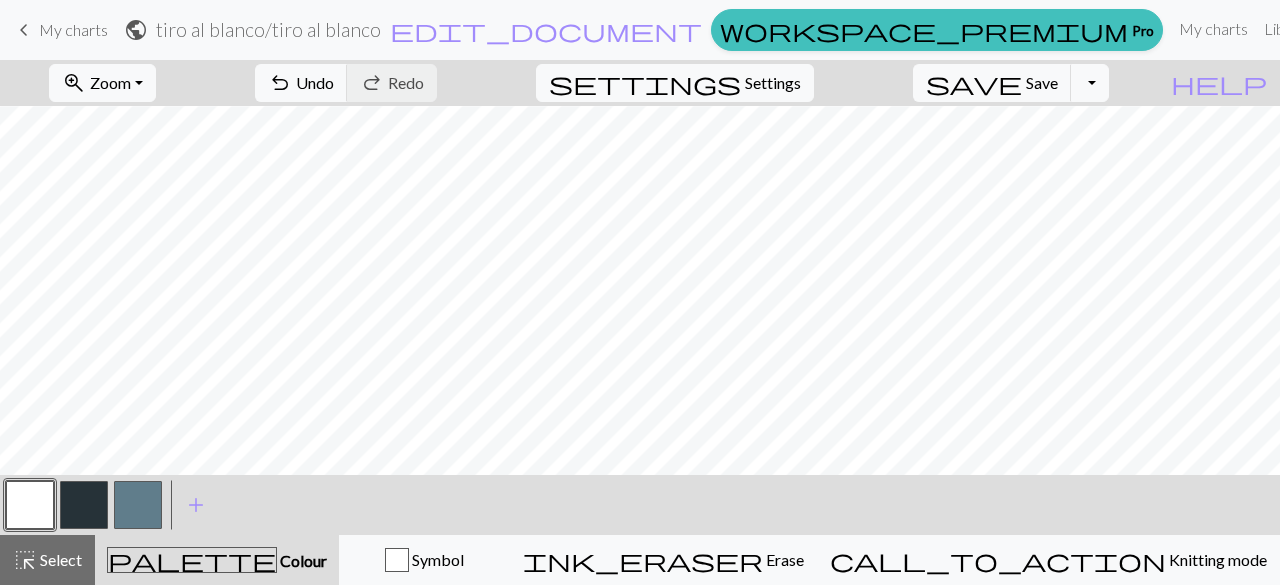 click at bounding box center (84, 505) 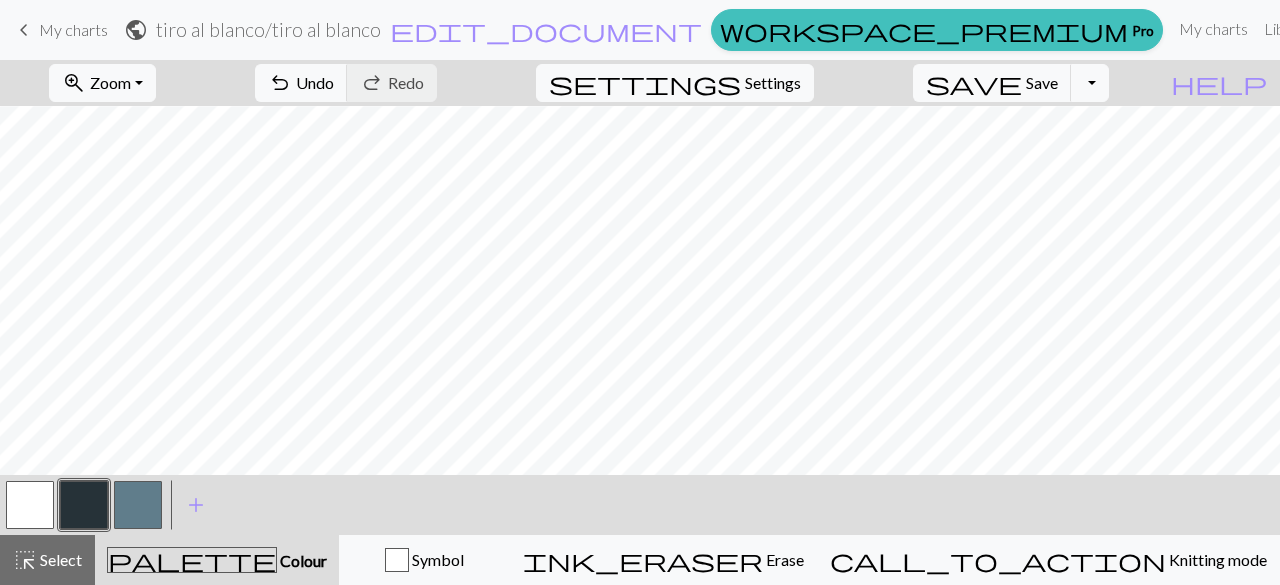 click at bounding box center (30, 505) 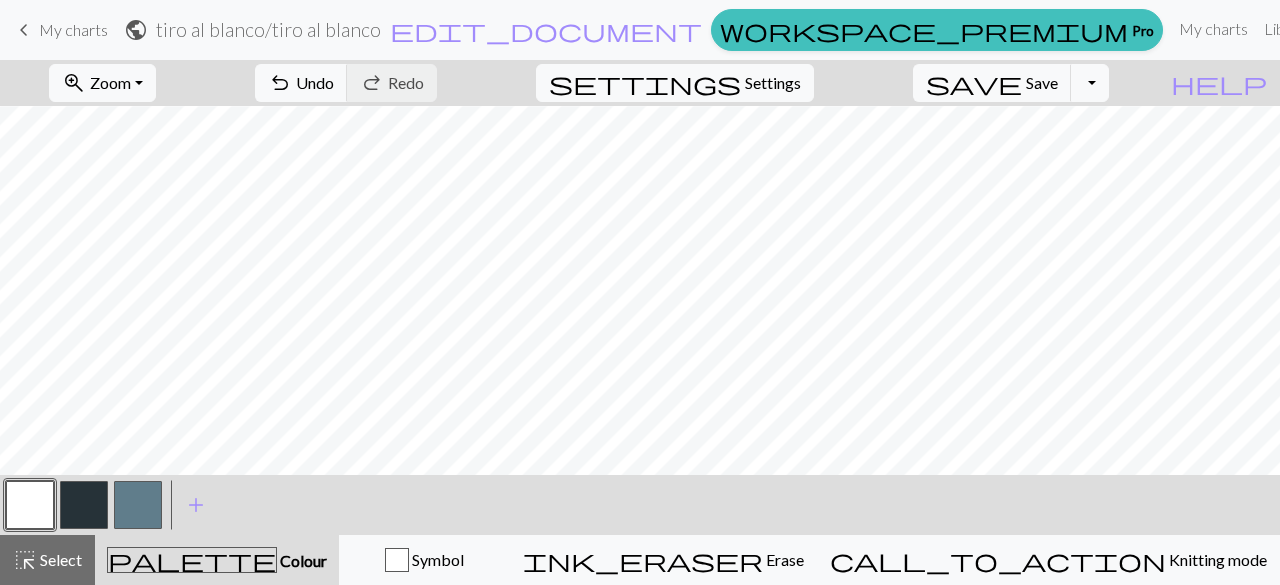 click at bounding box center (84, 505) 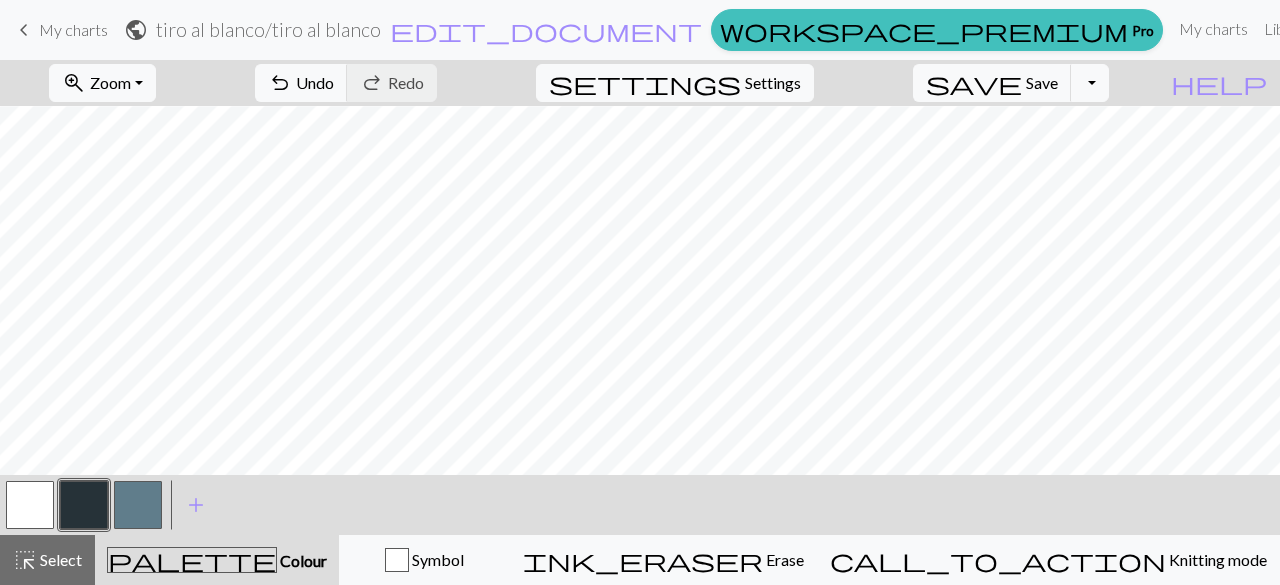 click at bounding box center [30, 505] 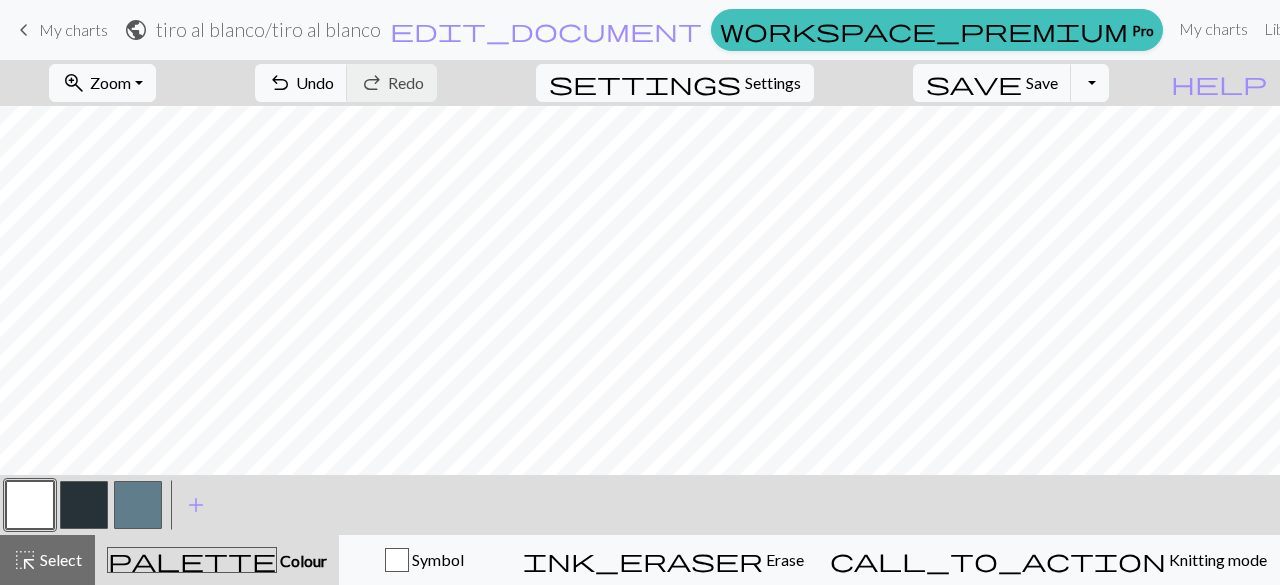 click at bounding box center (30, 505) 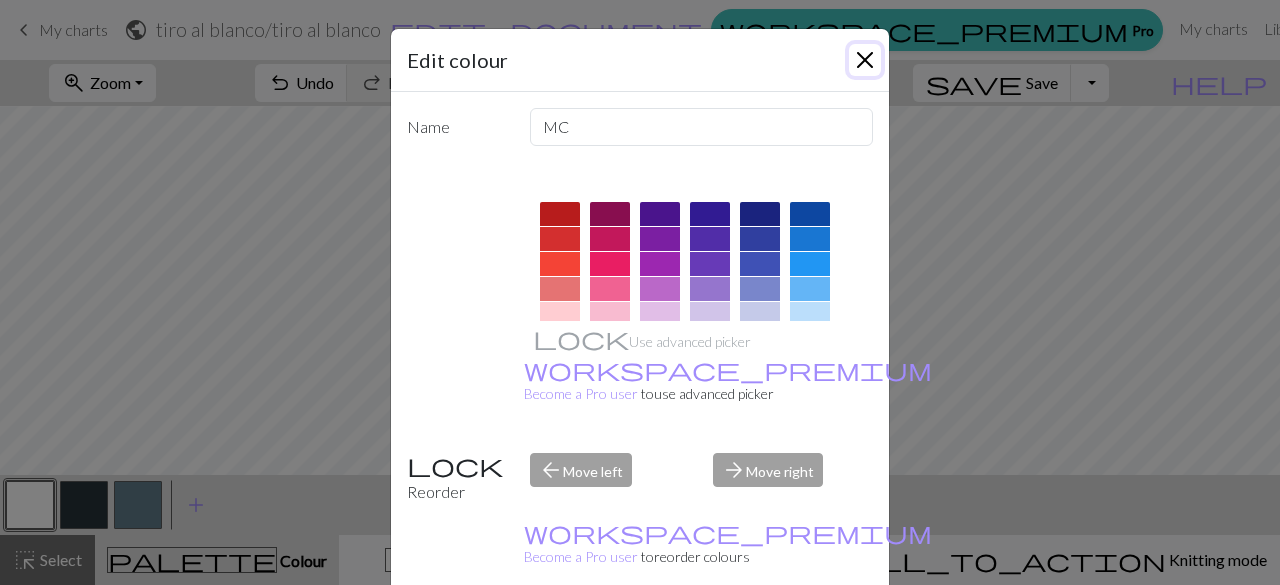 click at bounding box center [865, 60] 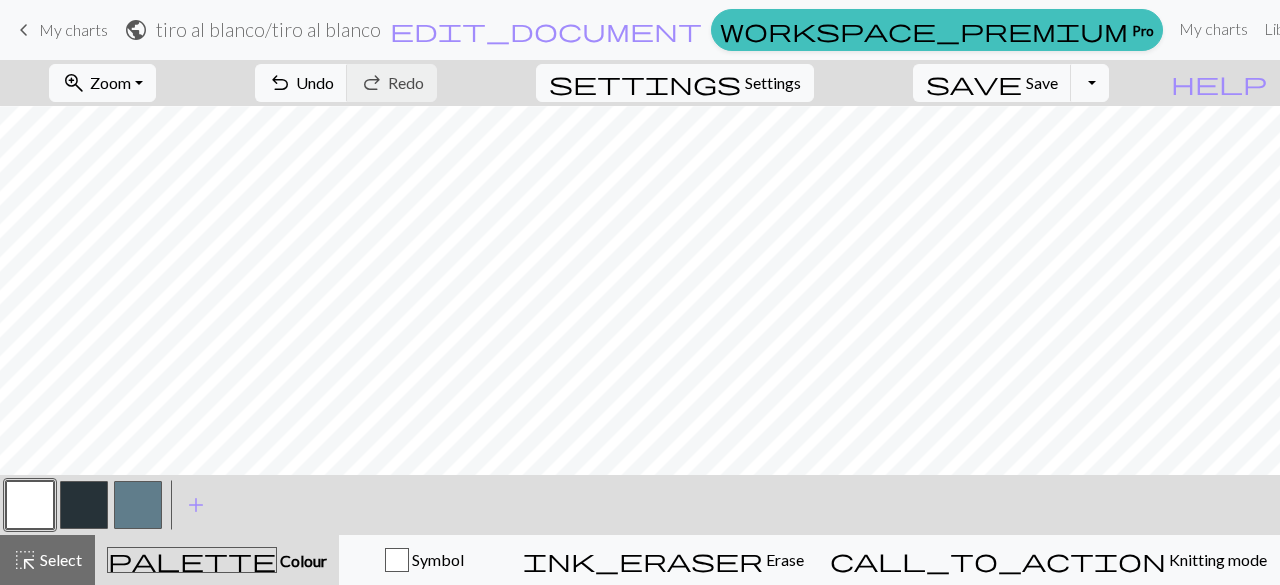 click at bounding box center (84, 505) 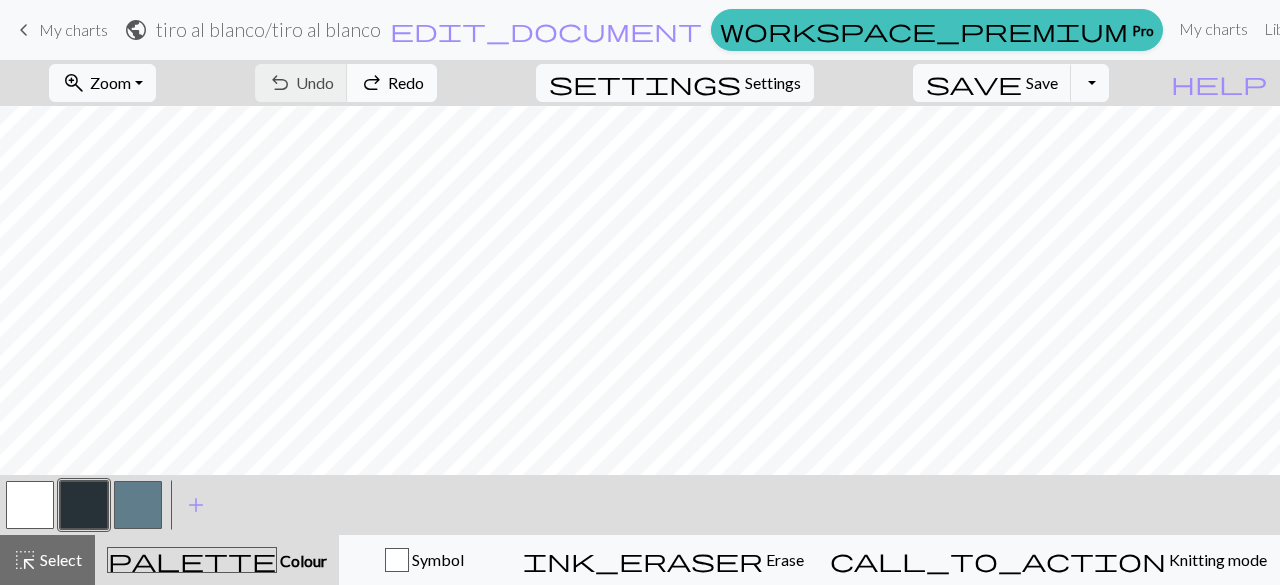 click on "redo" at bounding box center (372, 83) 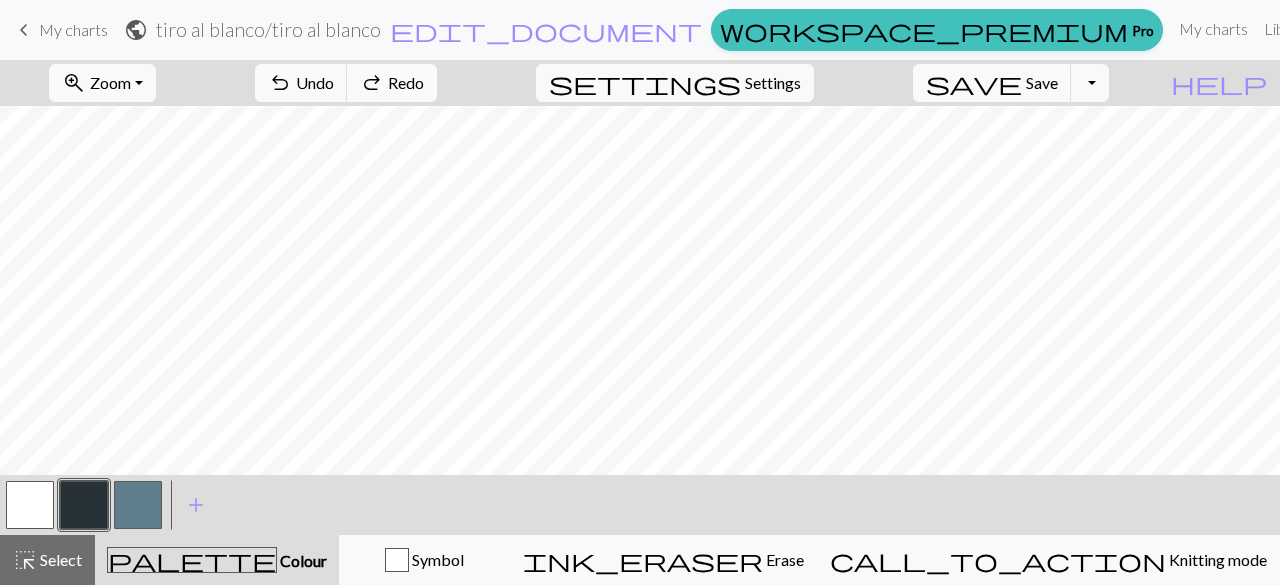 click on "Redo" at bounding box center [406, 82] 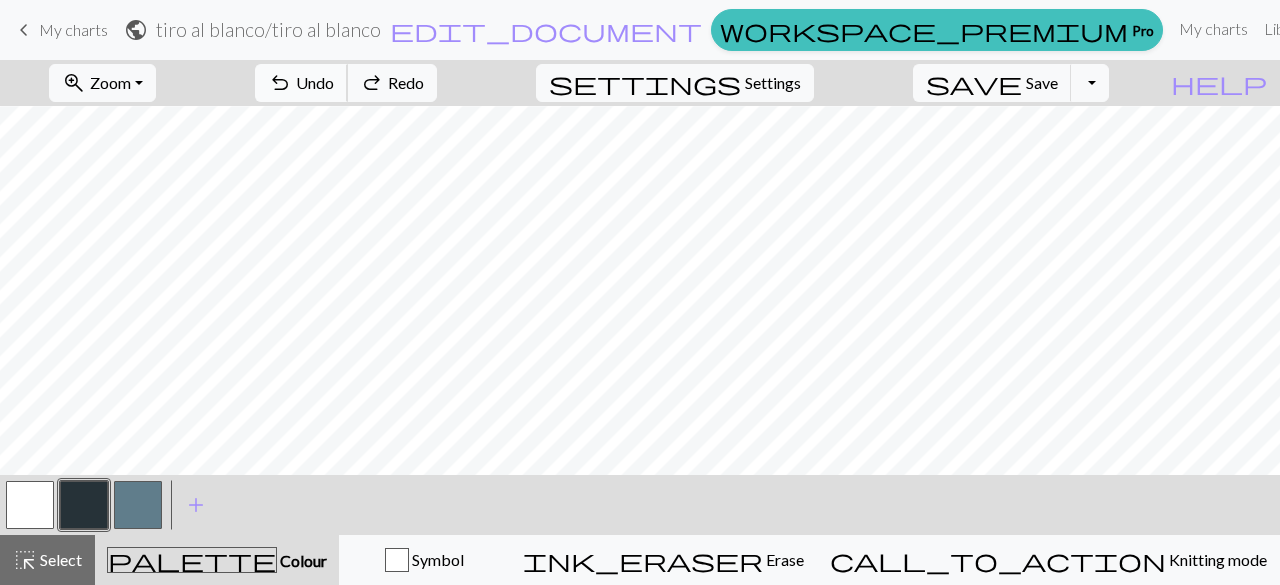 click on "Undo" at bounding box center (315, 82) 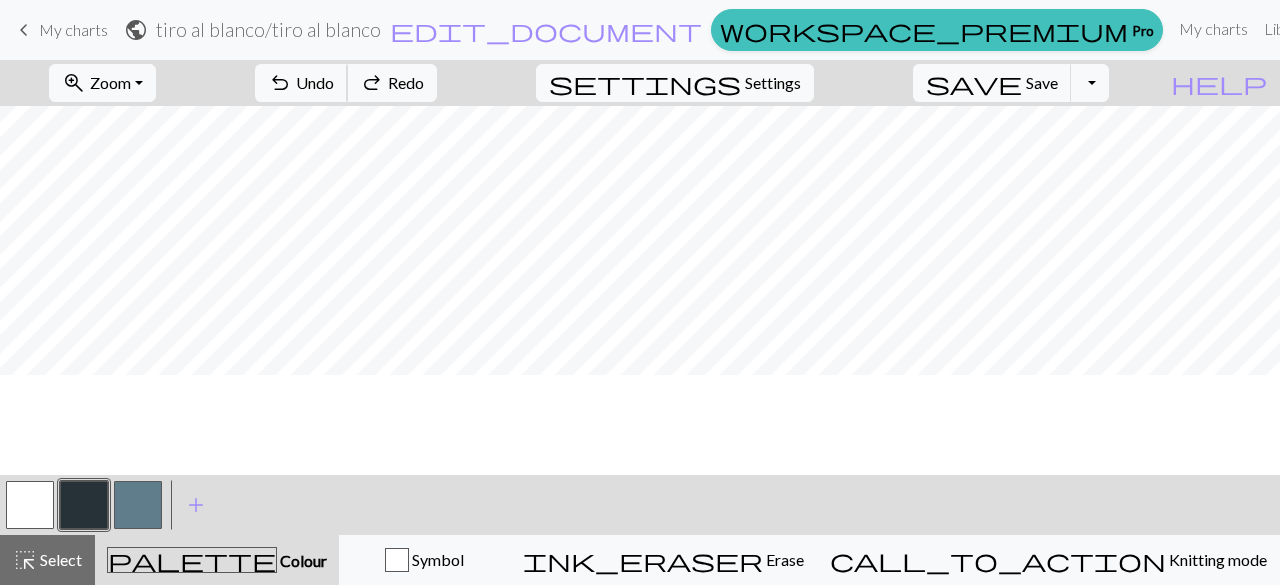 scroll, scrollTop: 0, scrollLeft: 0, axis: both 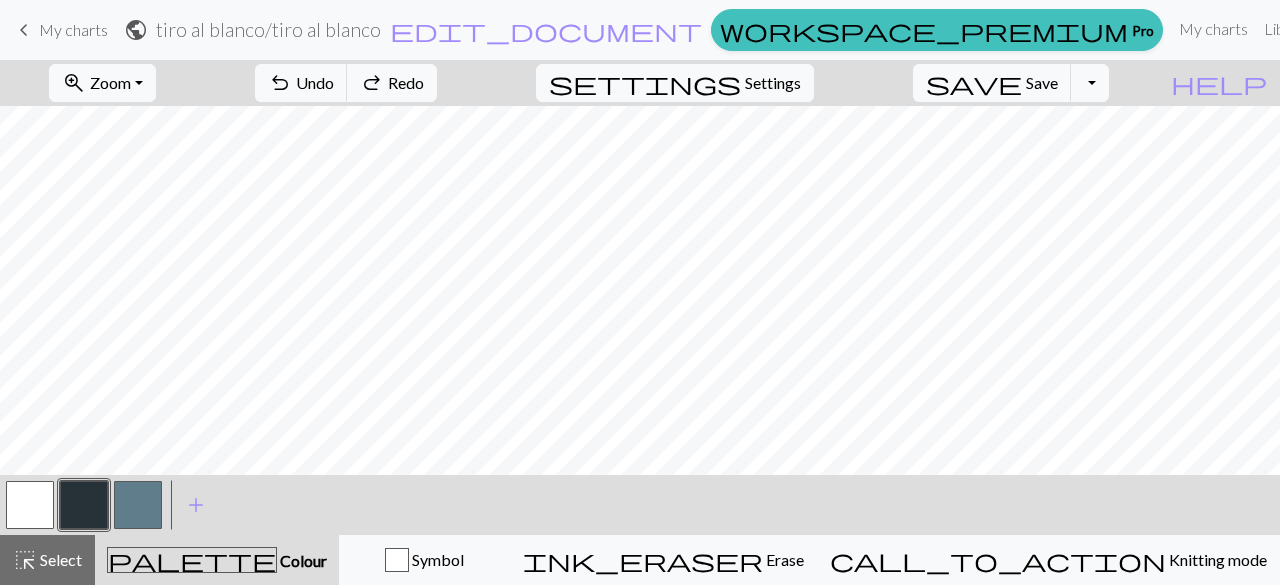click on "keyboard_arrow_left" at bounding box center (24, 30) 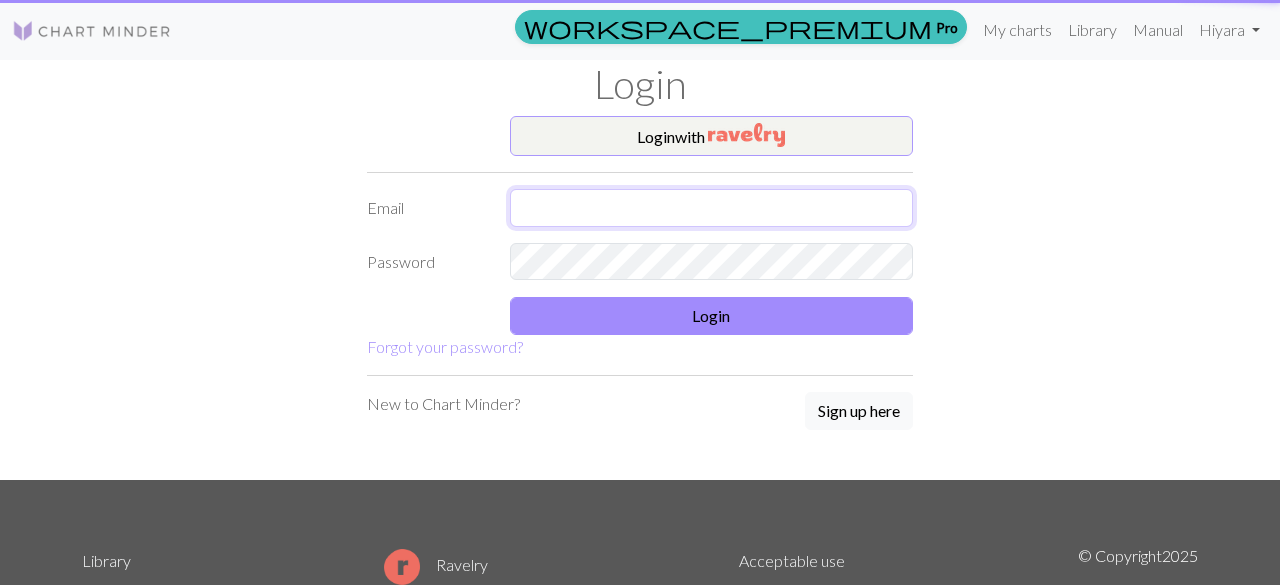 type on "yara.elzein@deboraarango.edu.co" 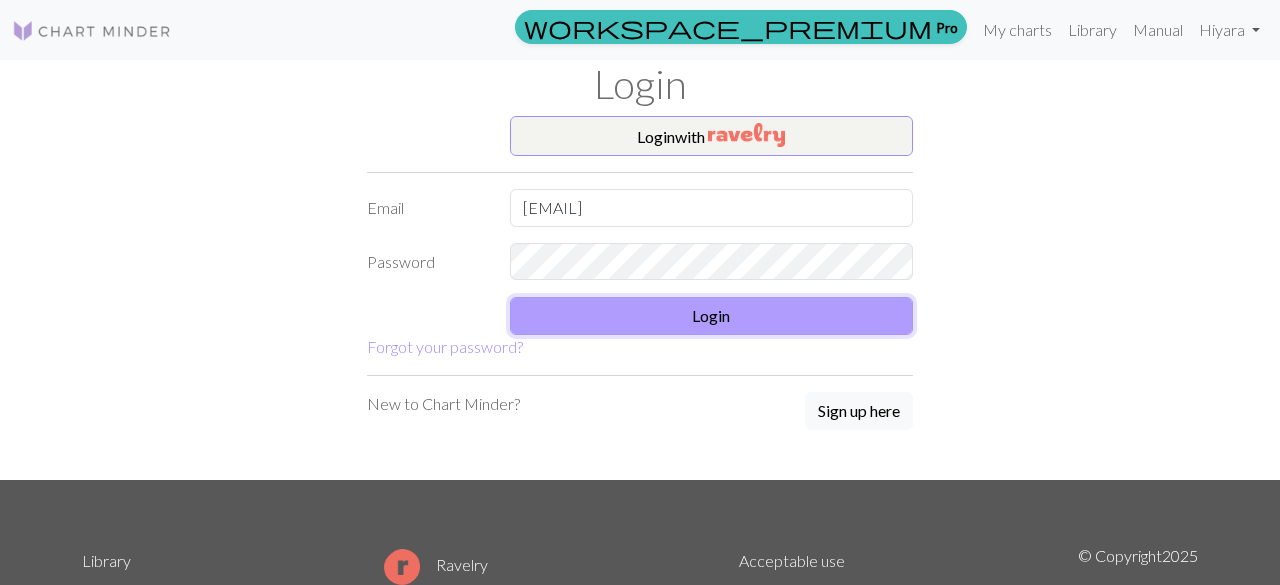 click on "Login" at bounding box center [712, 316] 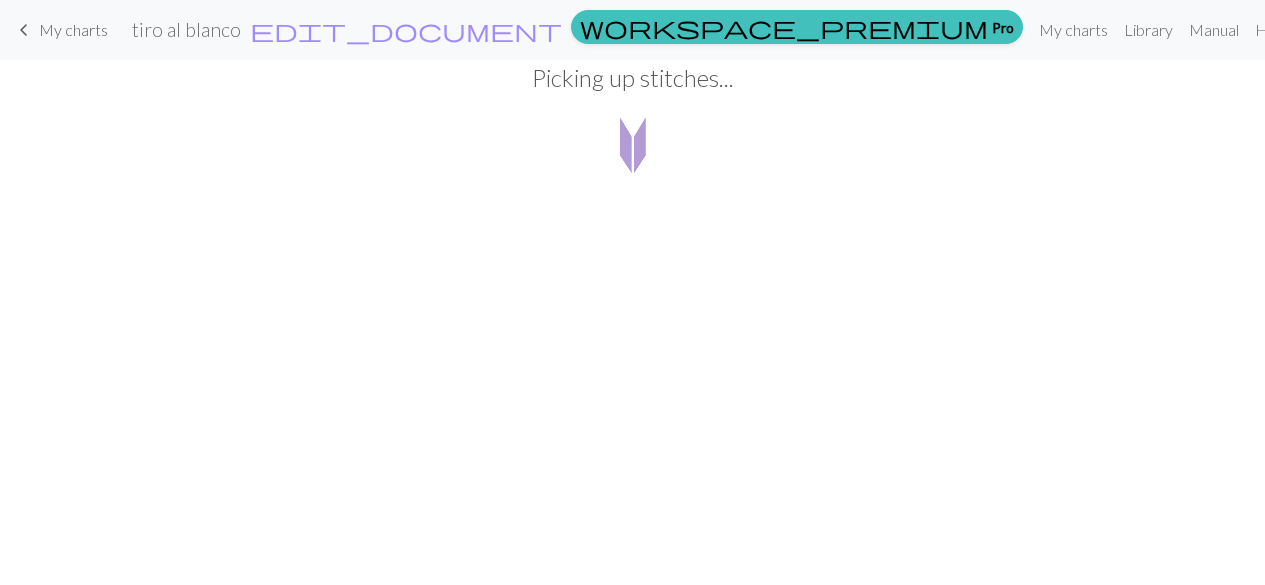 scroll, scrollTop: 0, scrollLeft: 0, axis: both 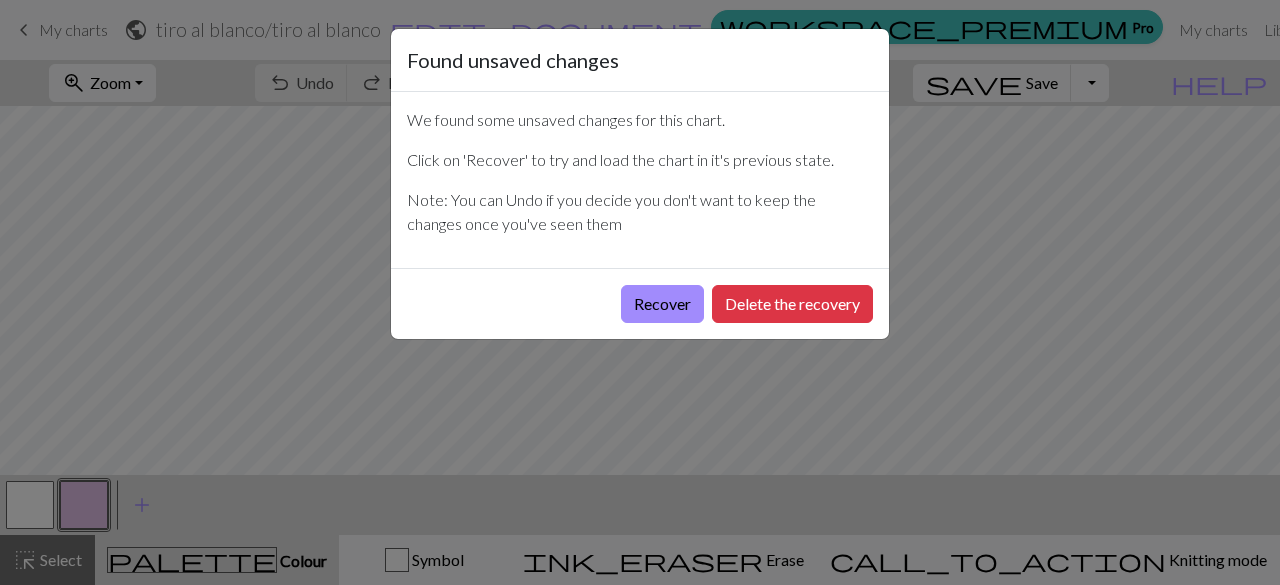 click on "Found unsaved changes" at bounding box center (640, 60) 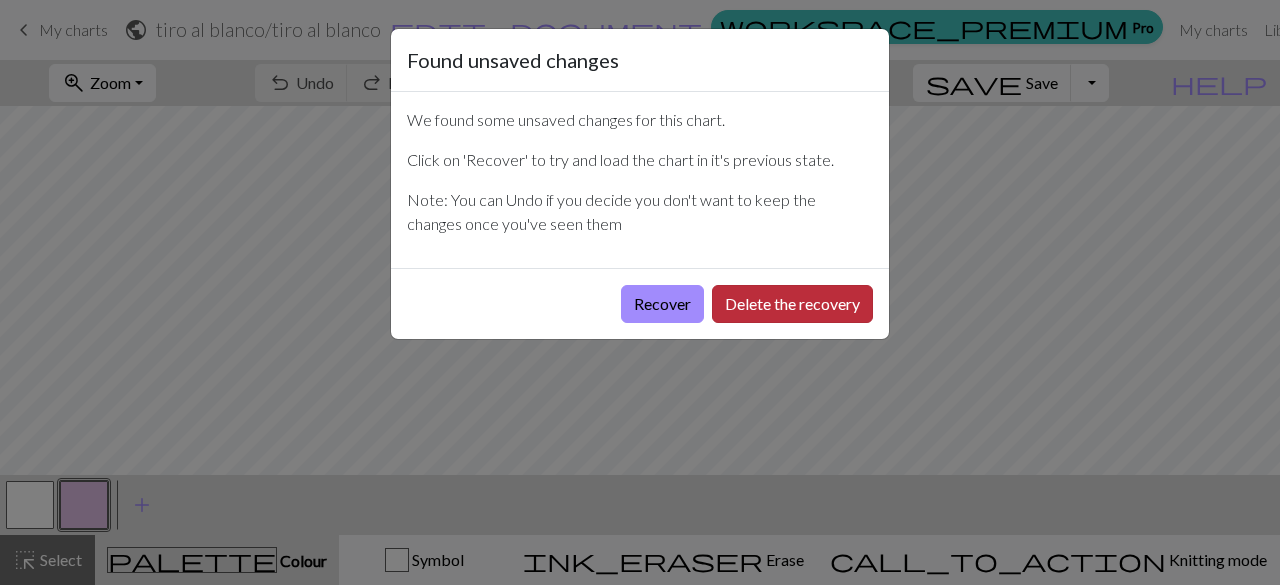 click on "Delete the recovery" at bounding box center [792, 304] 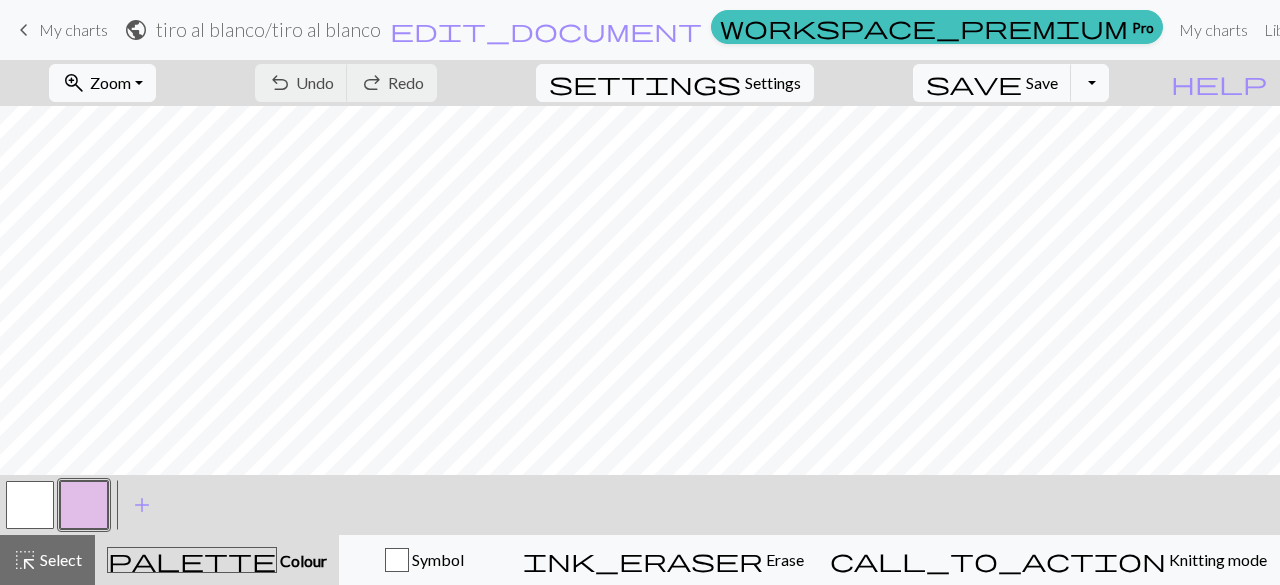 click on "My charts" at bounding box center (73, 29) 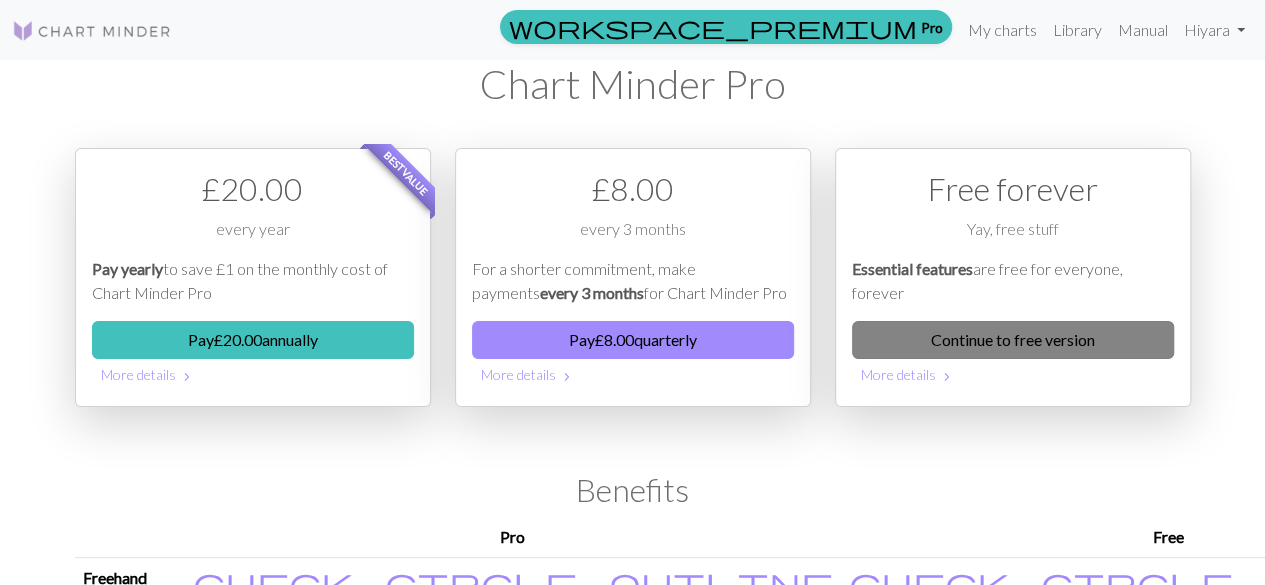 click on "Continue to free version" at bounding box center [1013, 340] 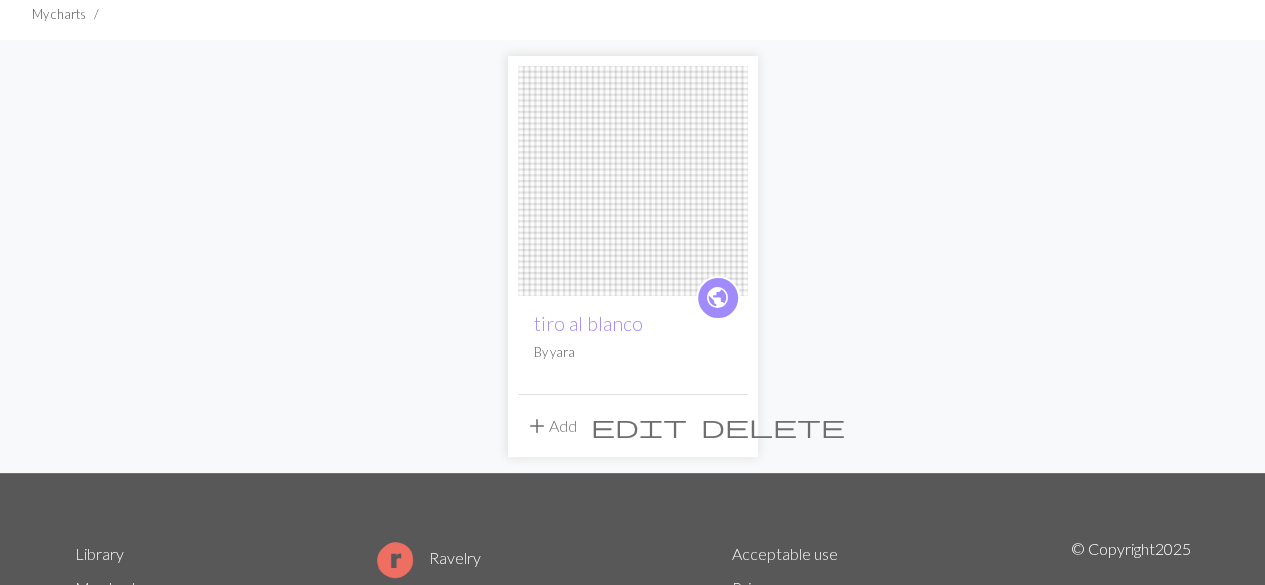 scroll, scrollTop: 144, scrollLeft: 0, axis: vertical 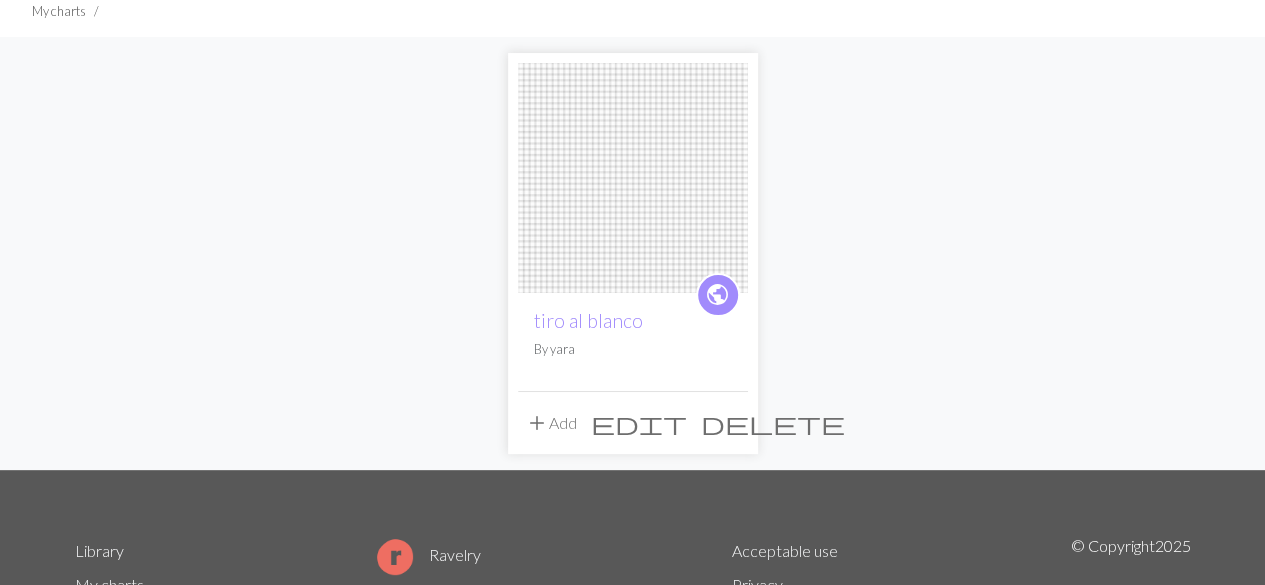 click at bounding box center (633, 178) 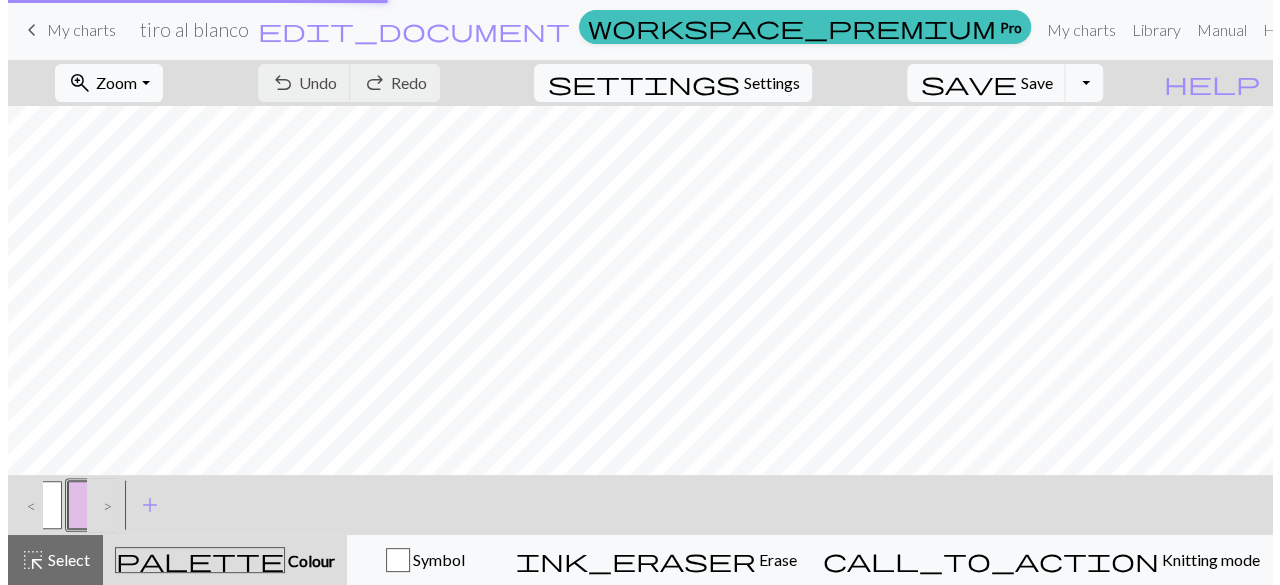 scroll, scrollTop: 0, scrollLeft: 0, axis: both 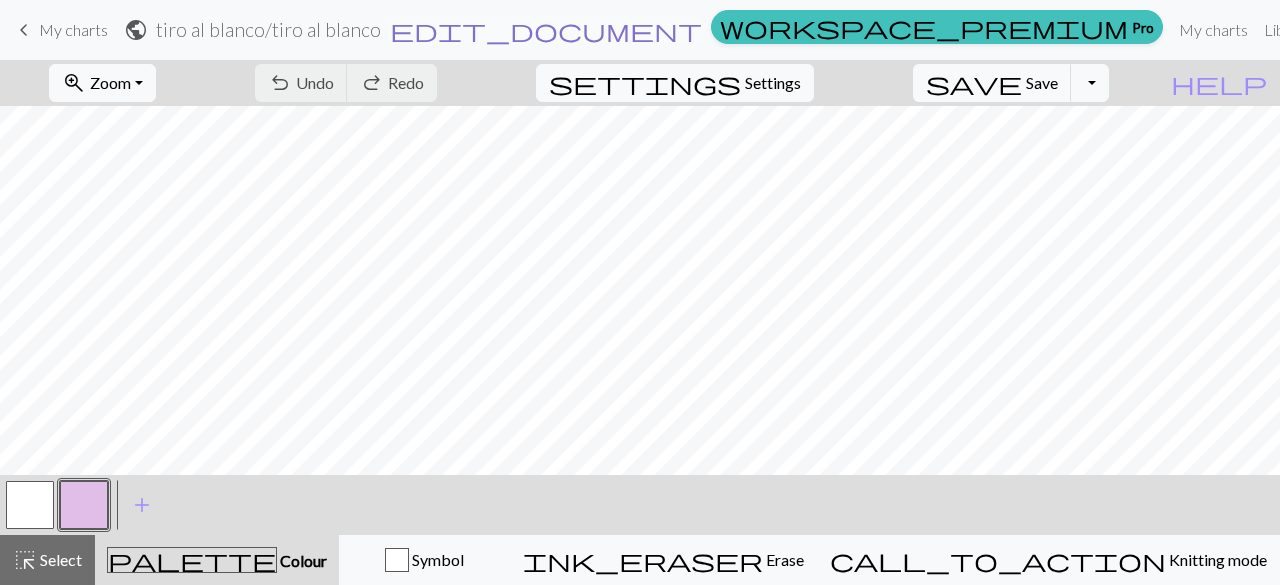 click on "public tiro al blanco  /  tiro al blanco edit_document Edit settings" at bounding box center [413, 29] 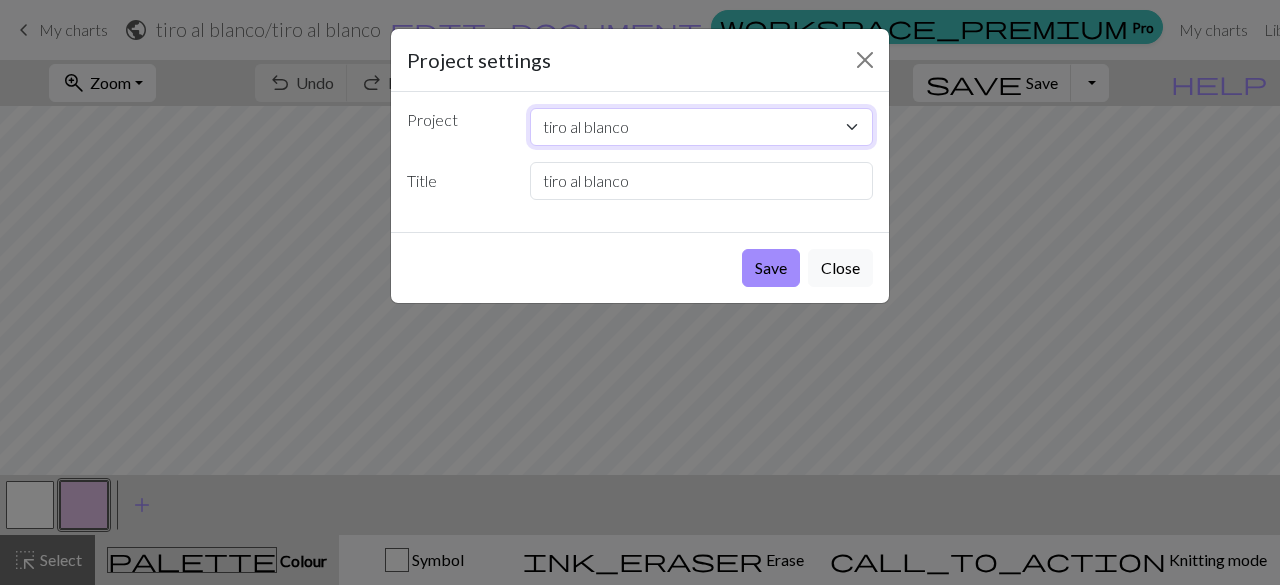 click on "tiro al blanco" at bounding box center [702, 127] 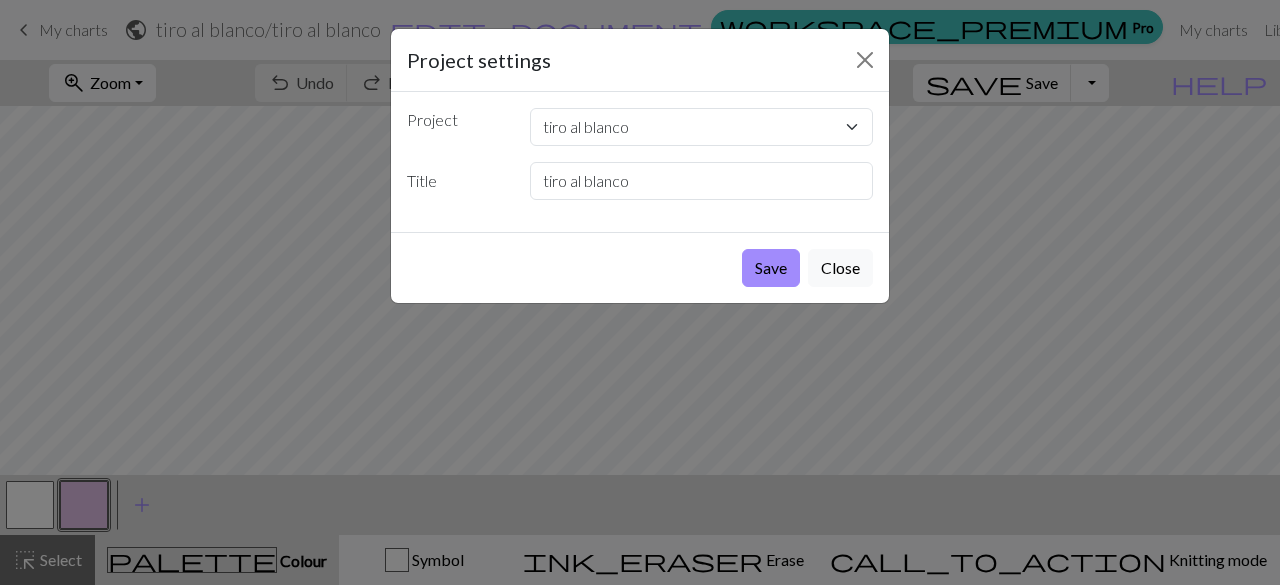 click on "Save Close" at bounding box center [640, 267] 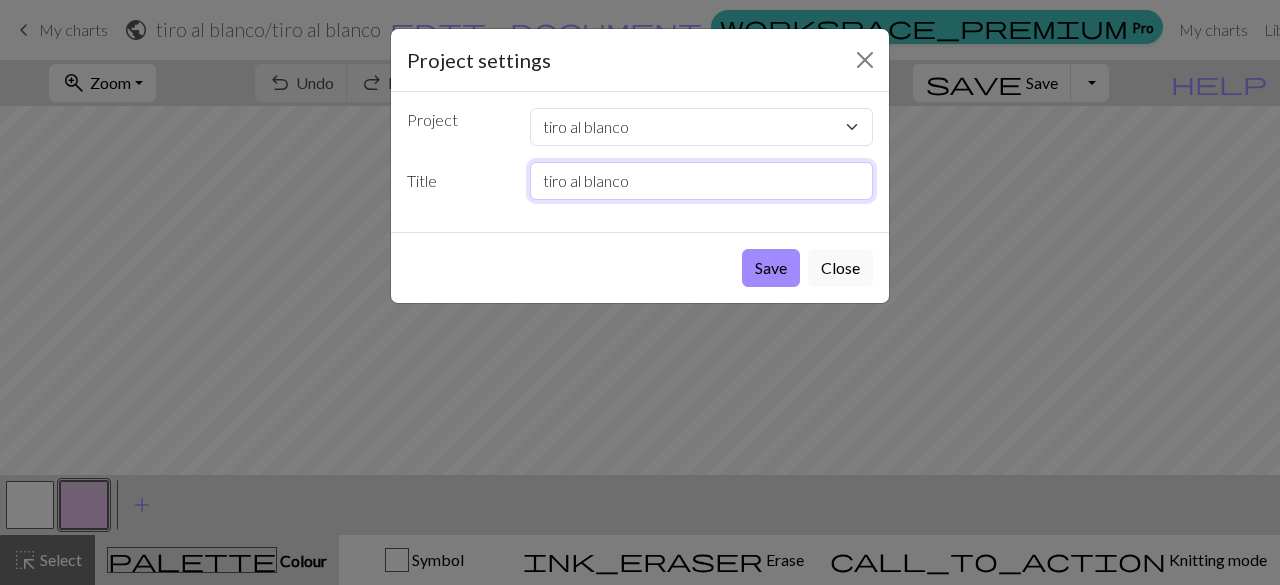 click on "tiro al blanco" at bounding box center (702, 181) 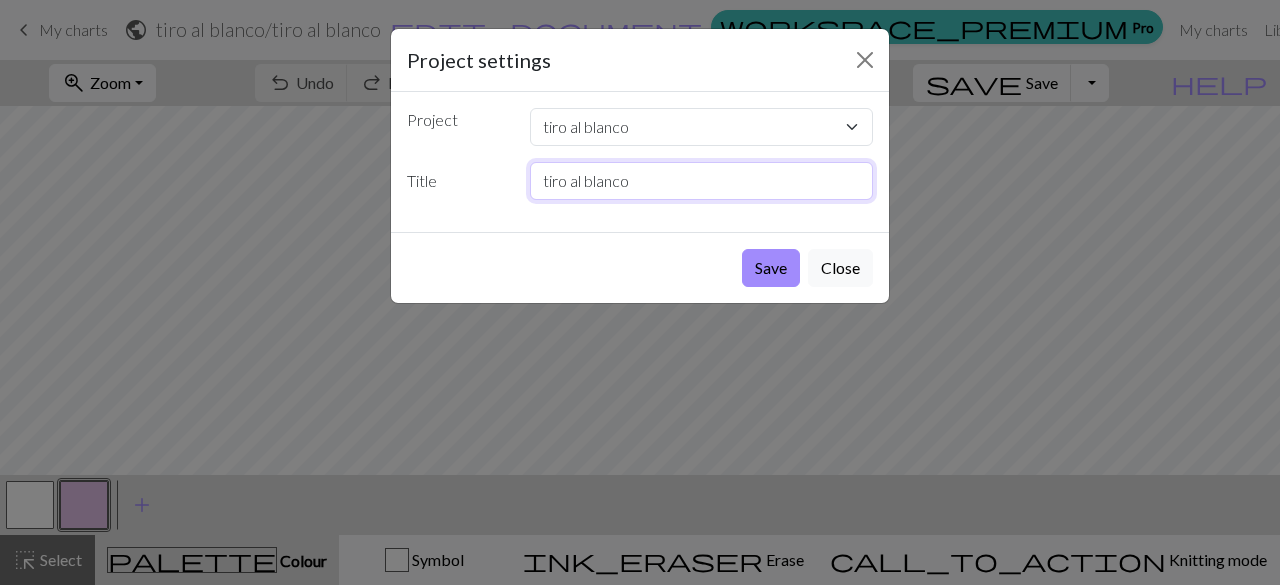 click on "tiro al blanco" at bounding box center (702, 181) 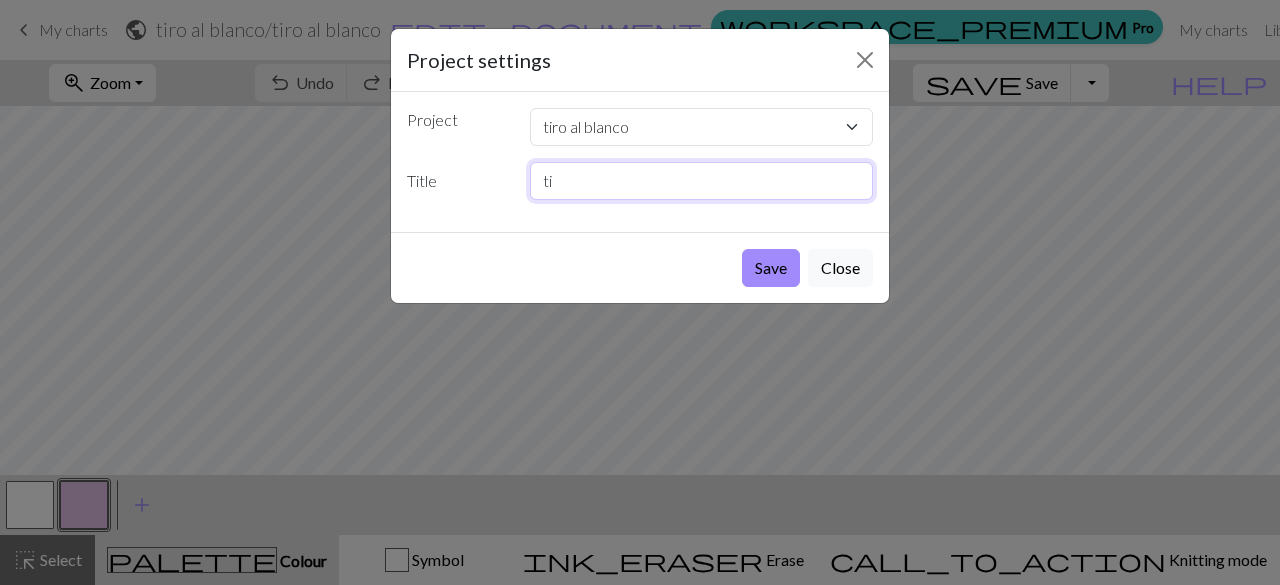 type on "t" 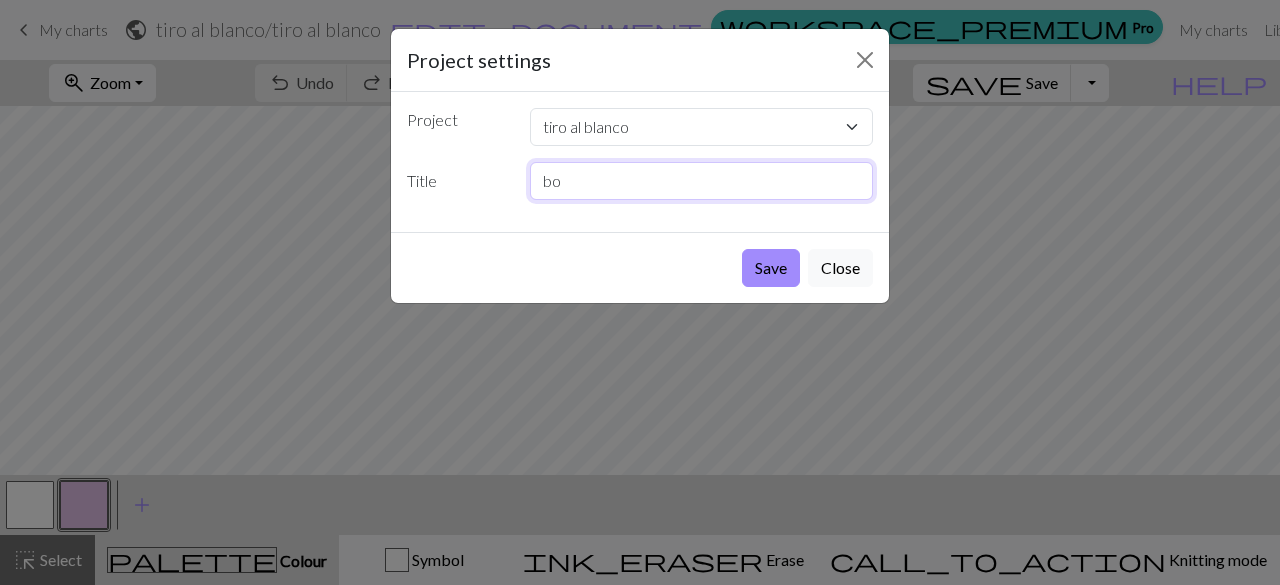 type on "b" 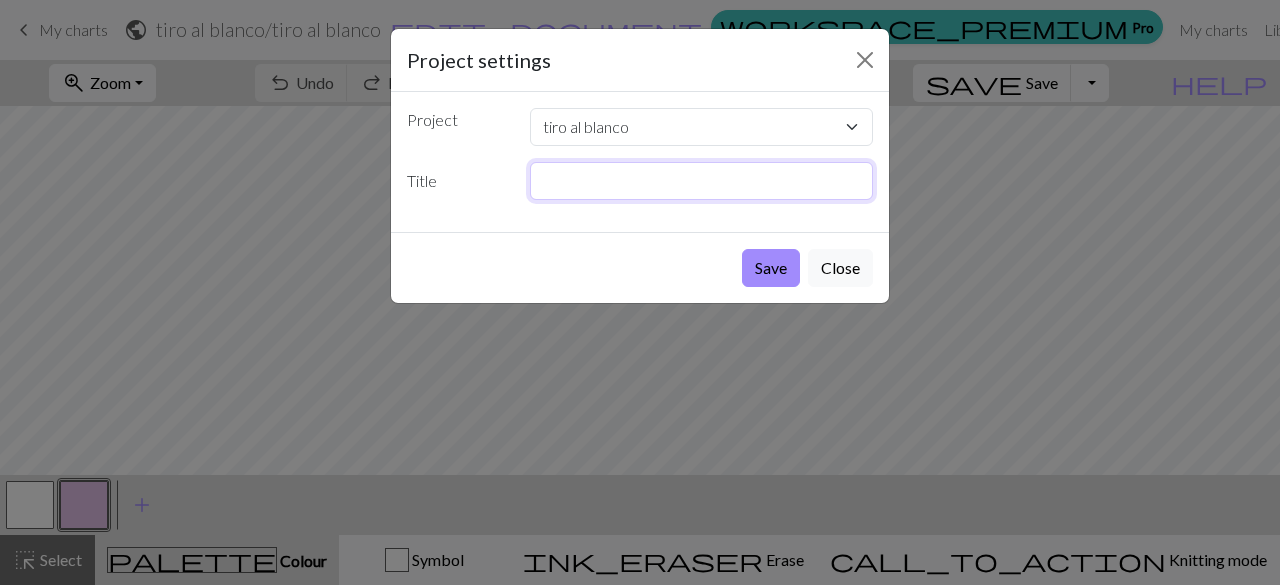 type 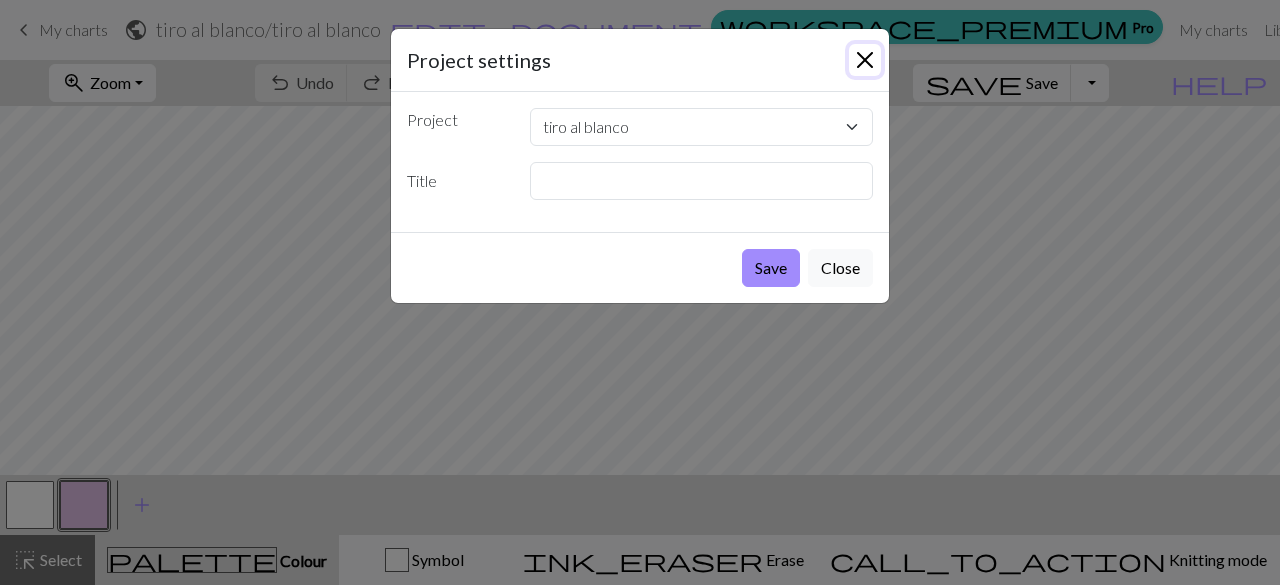 click at bounding box center (865, 60) 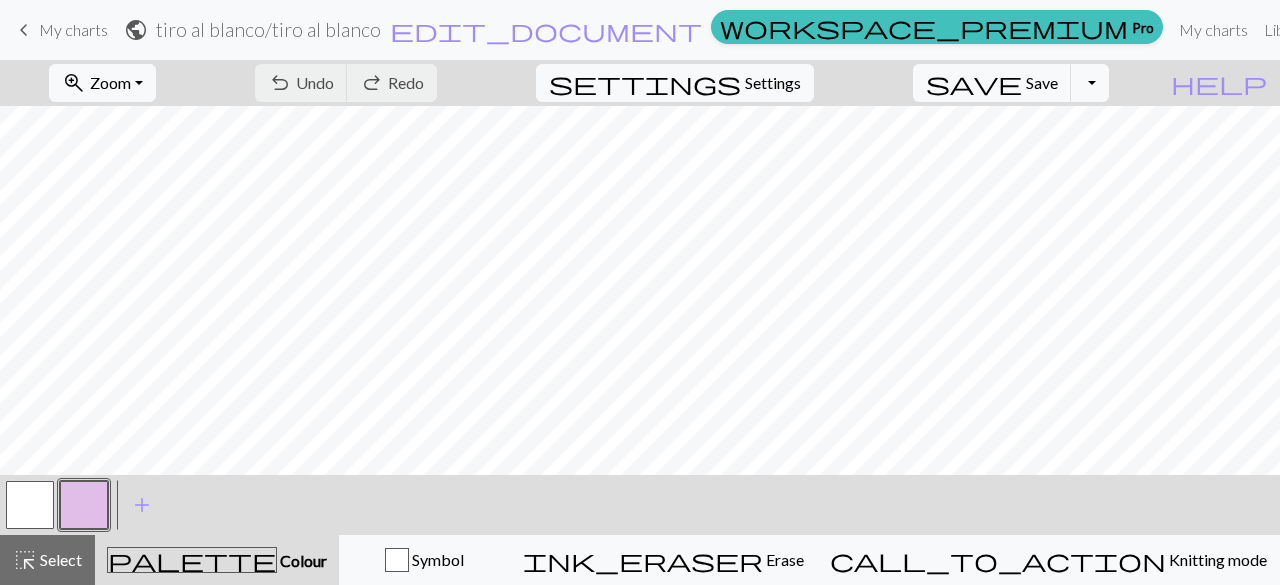 click on "undo Undo Undo redo Redo Redo" at bounding box center [346, 83] 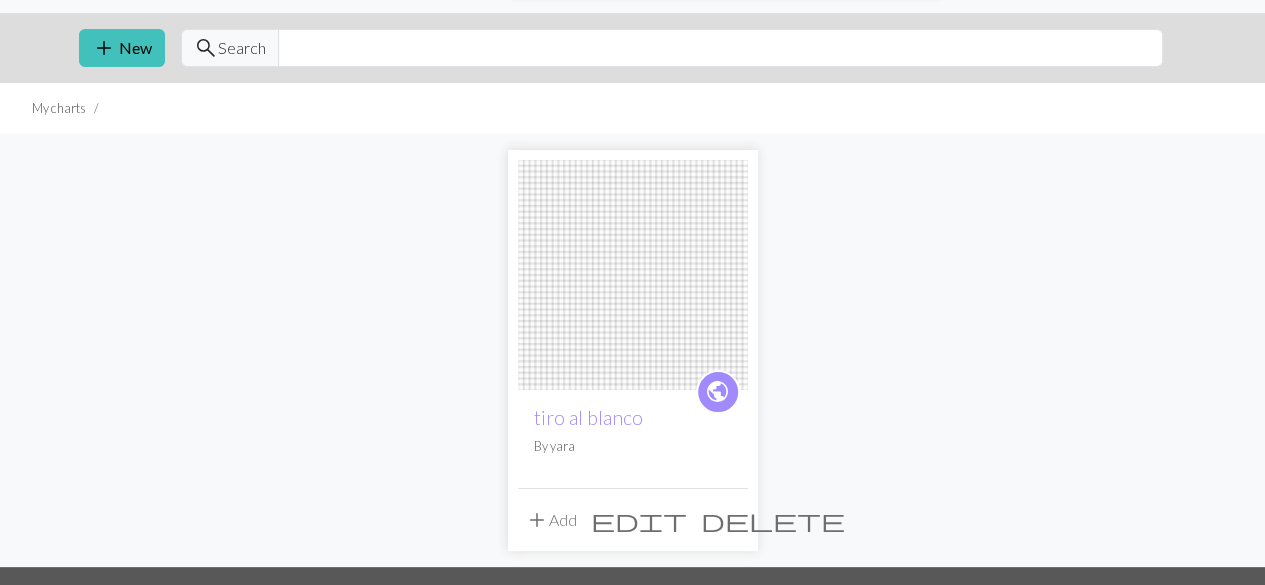 scroll, scrollTop: 46, scrollLeft: 0, axis: vertical 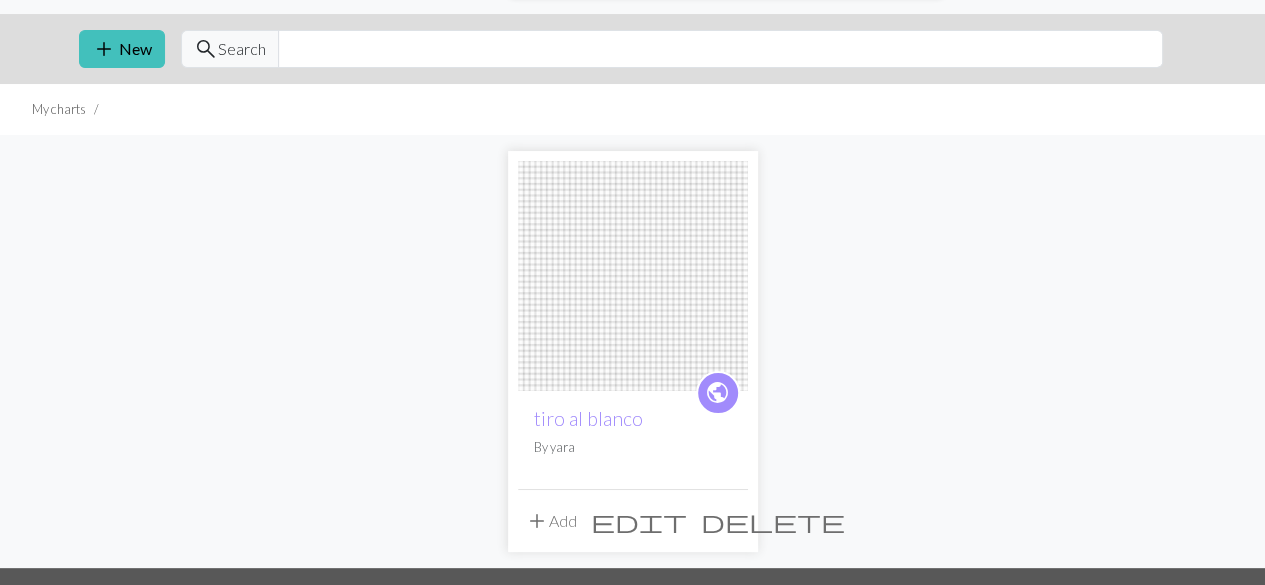 click on "tiro al blanco" at bounding box center [588, 418] 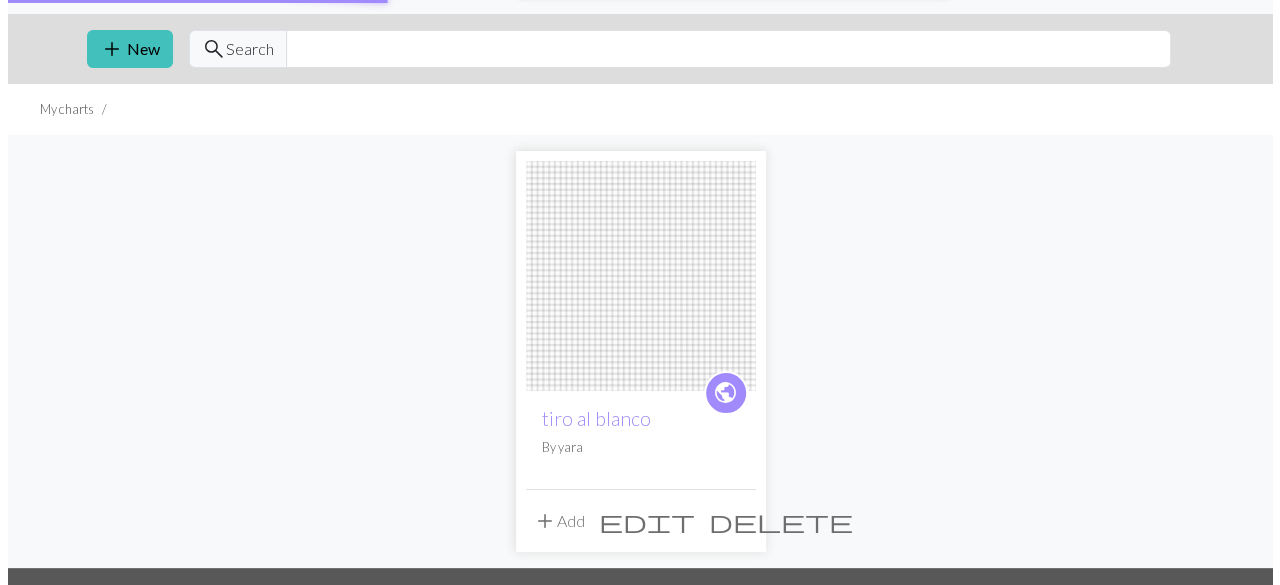 scroll, scrollTop: 0, scrollLeft: 0, axis: both 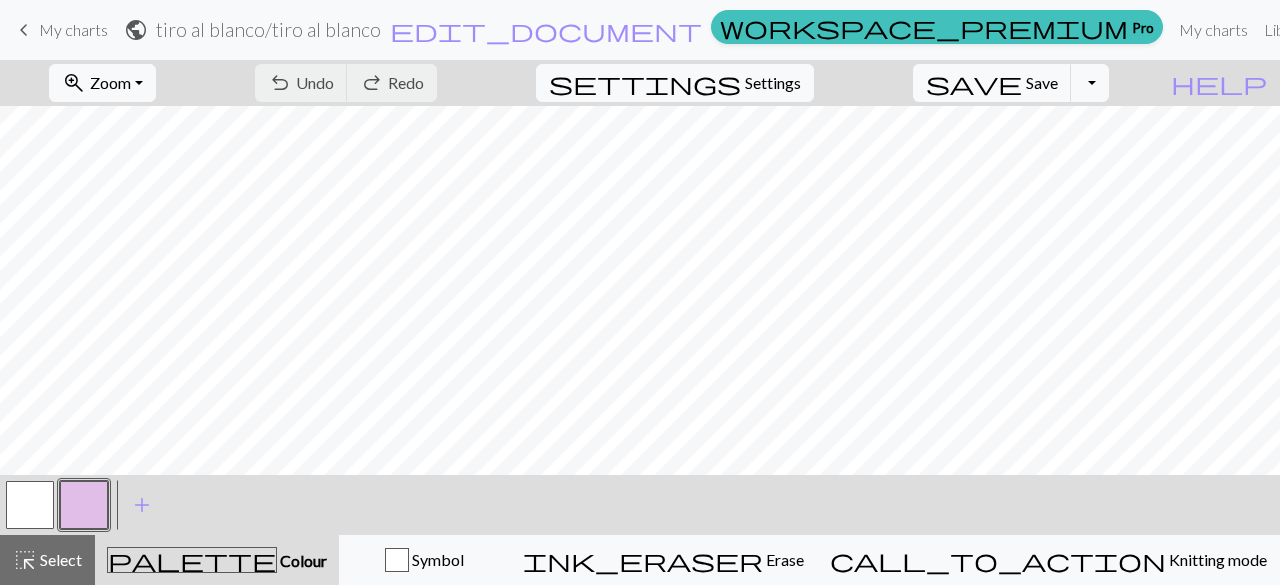 click on "tiro al blanco  /  tiro al blanco" at bounding box center (268, 29) 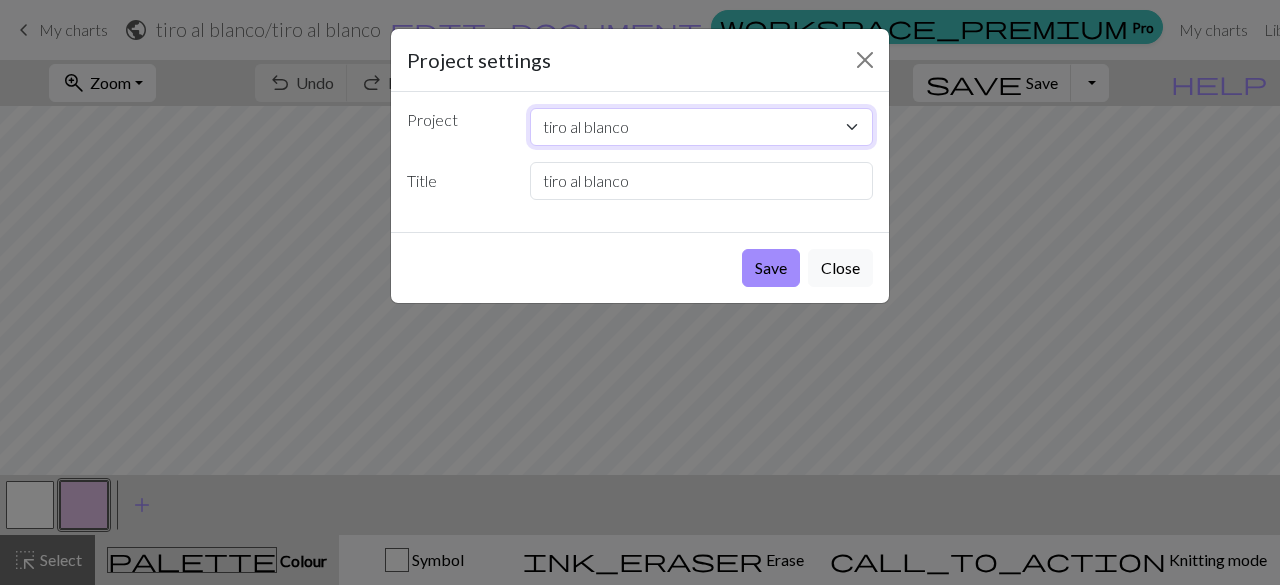 click on "tiro al blanco" at bounding box center (702, 127) 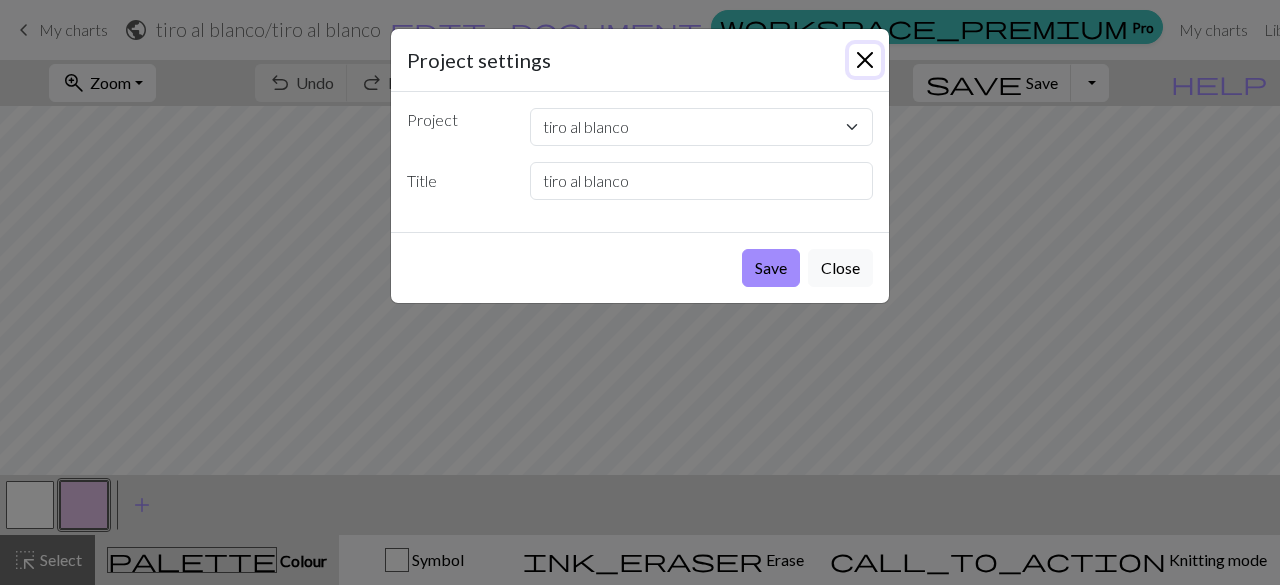 click at bounding box center (865, 60) 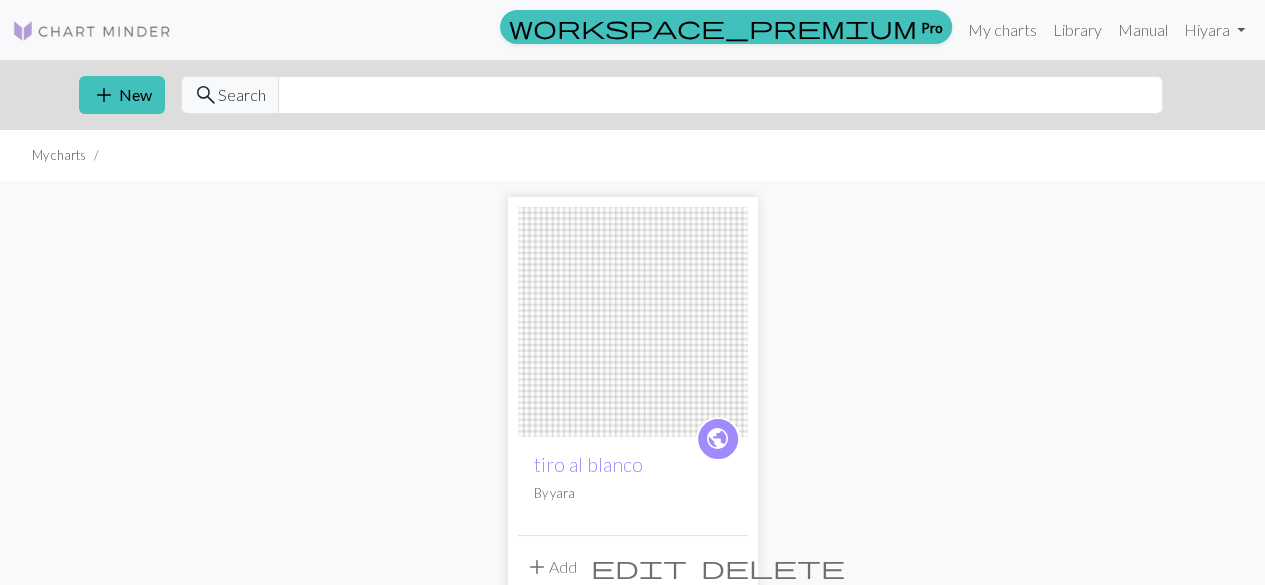 click on "edit" at bounding box center (639, 567) 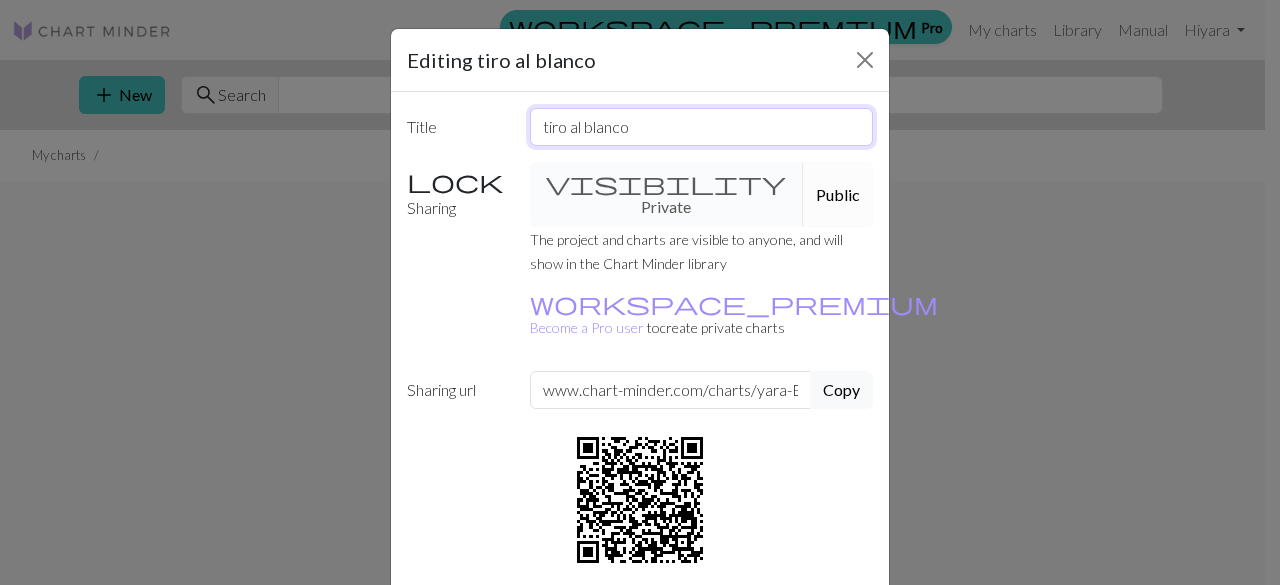 click on "tiro al blanco" at bounding box center [702, 127] 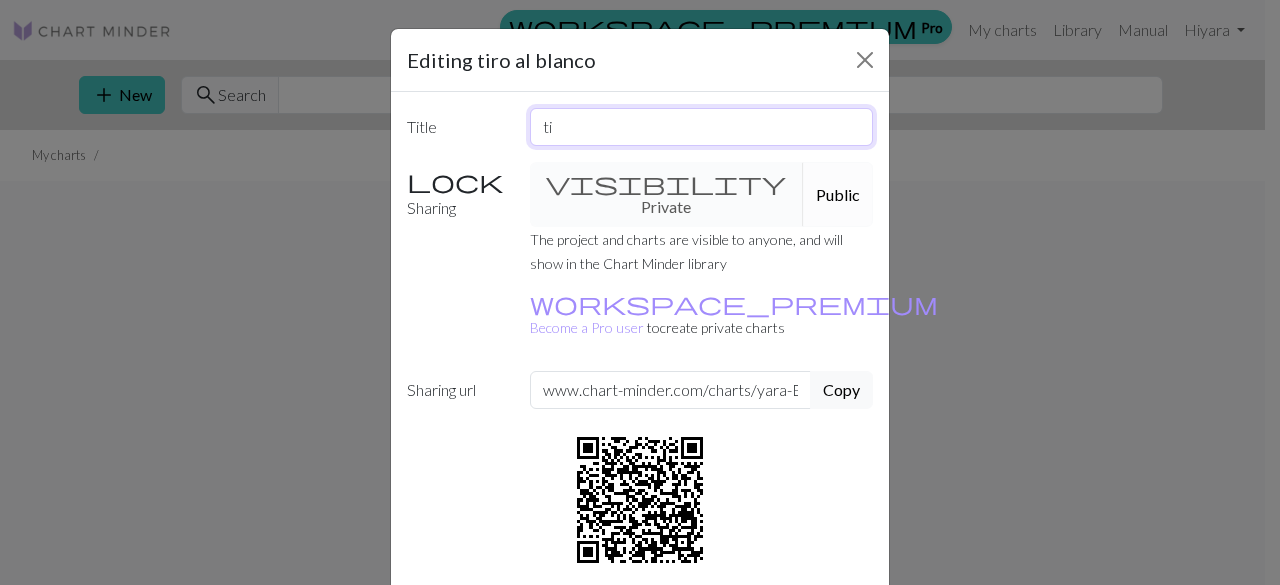 type on "t" 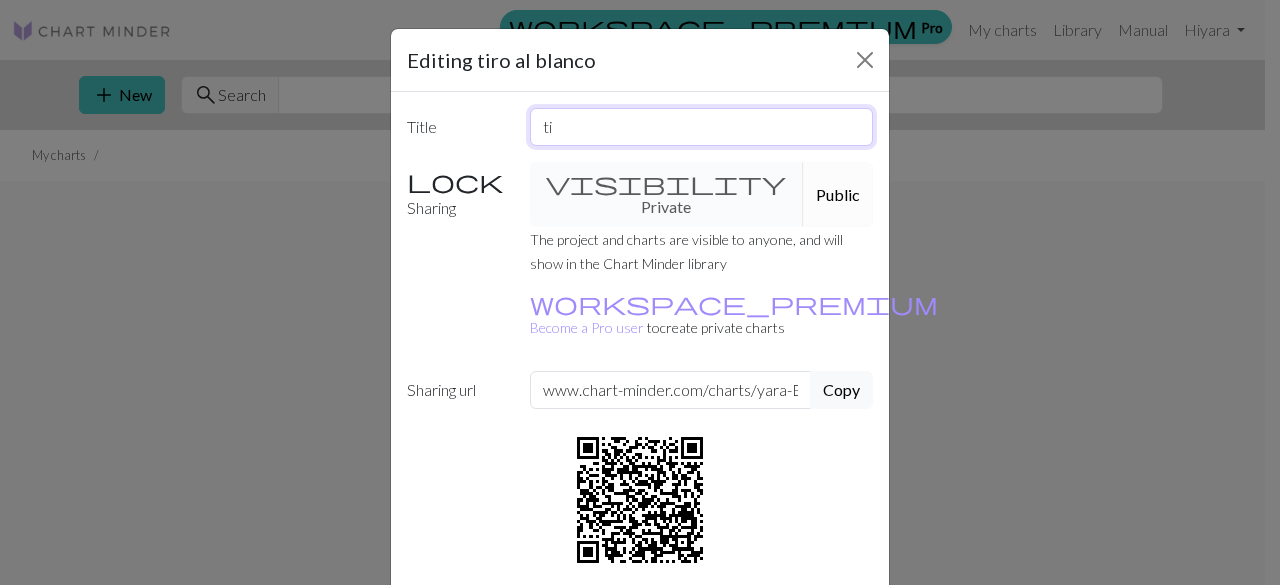 type on "t" 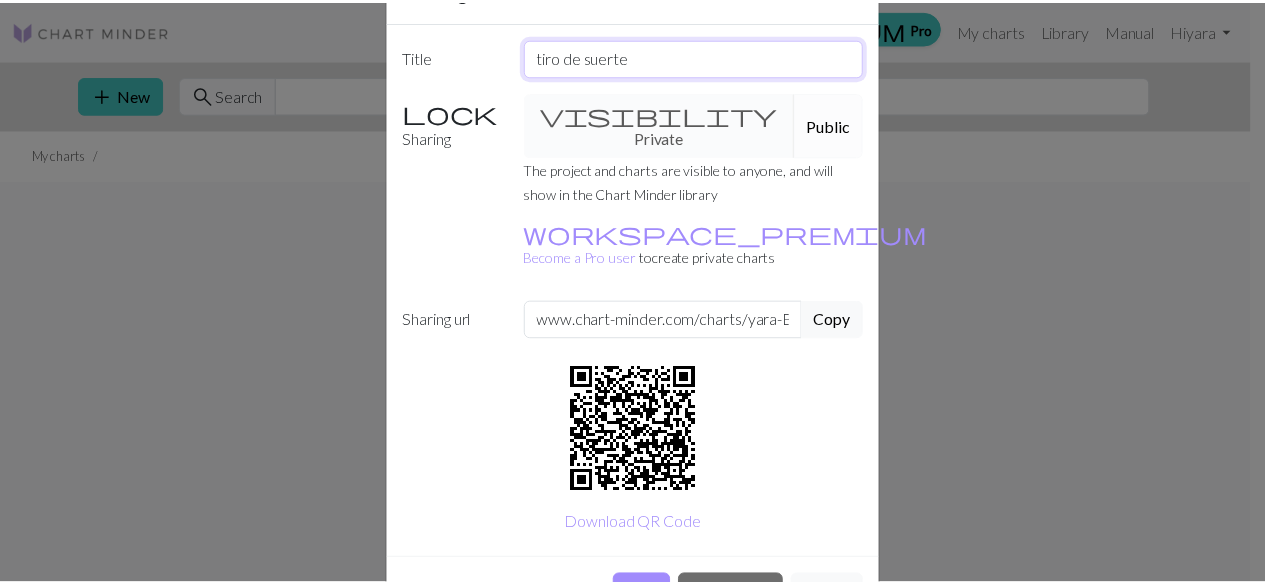 scroll, scrollTop: 92, scrollLeft: 0, axis: vertical 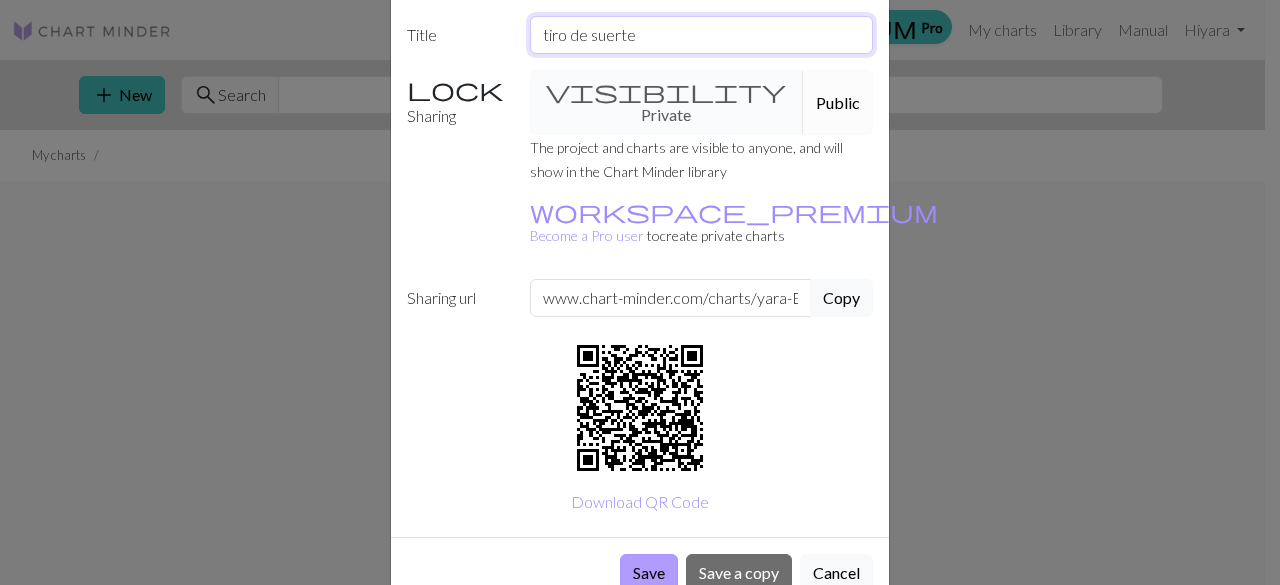 type on "tiro de suerte" 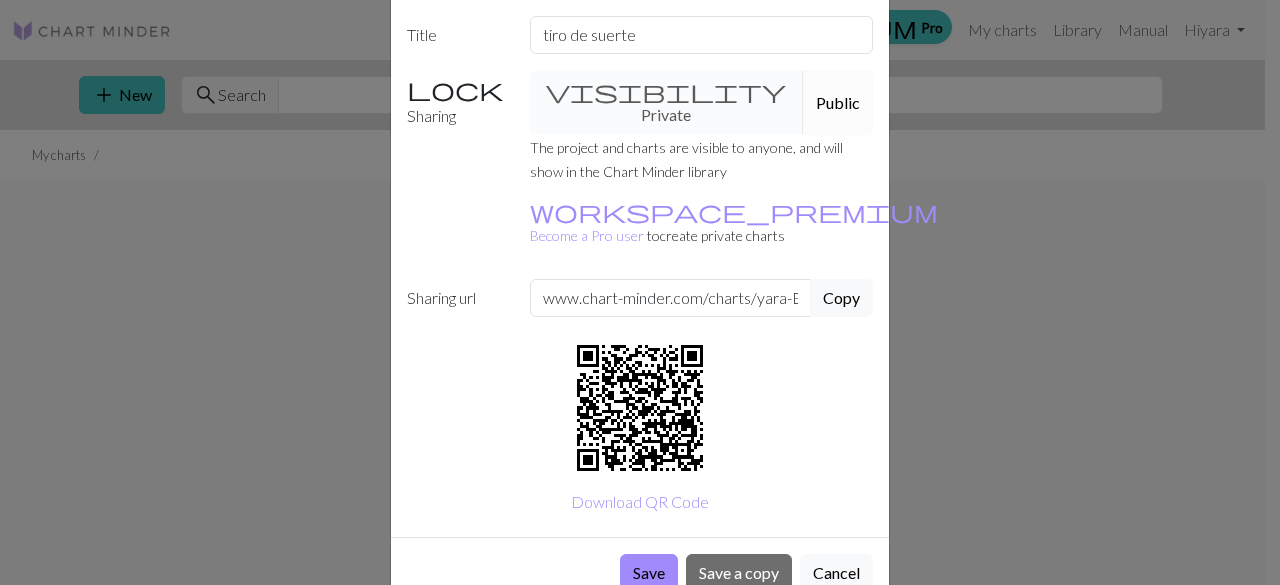 click on "Save" at bounding box center [649, 573] 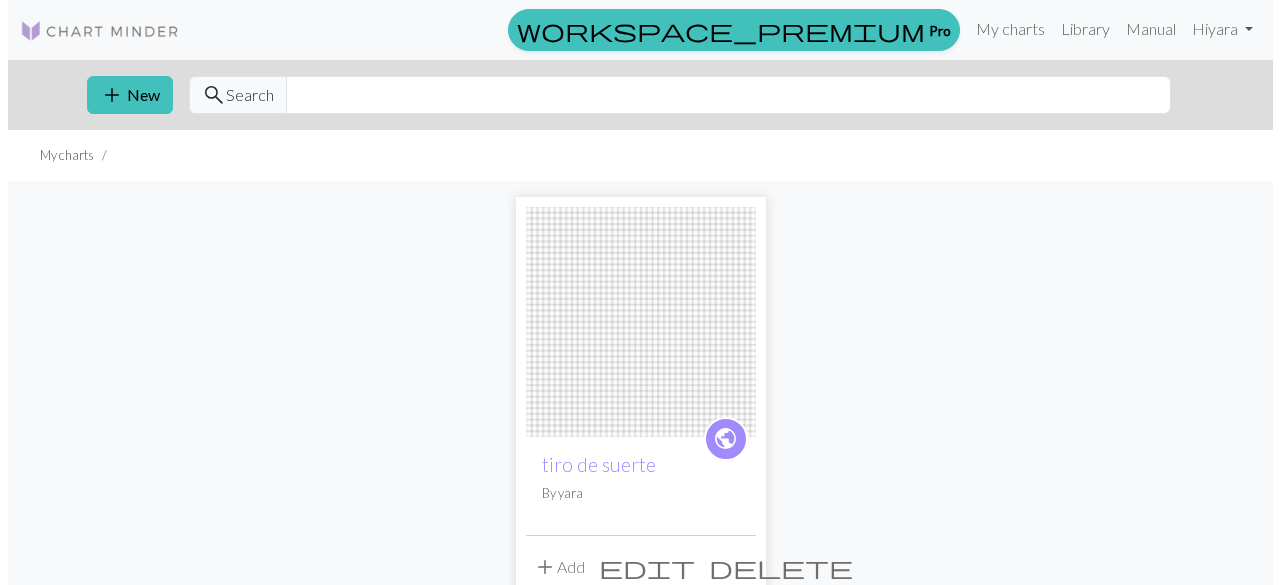 scroll, scrollTop: 0, scrollLeft: 0, axis: both 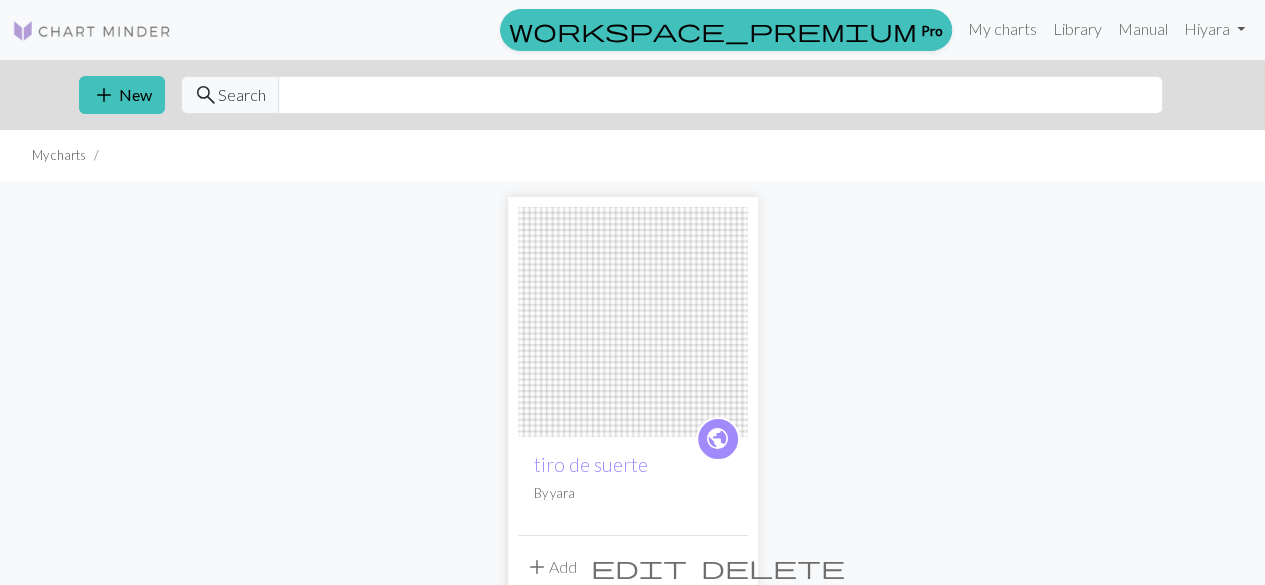 click at bounding box center [633, 322] 